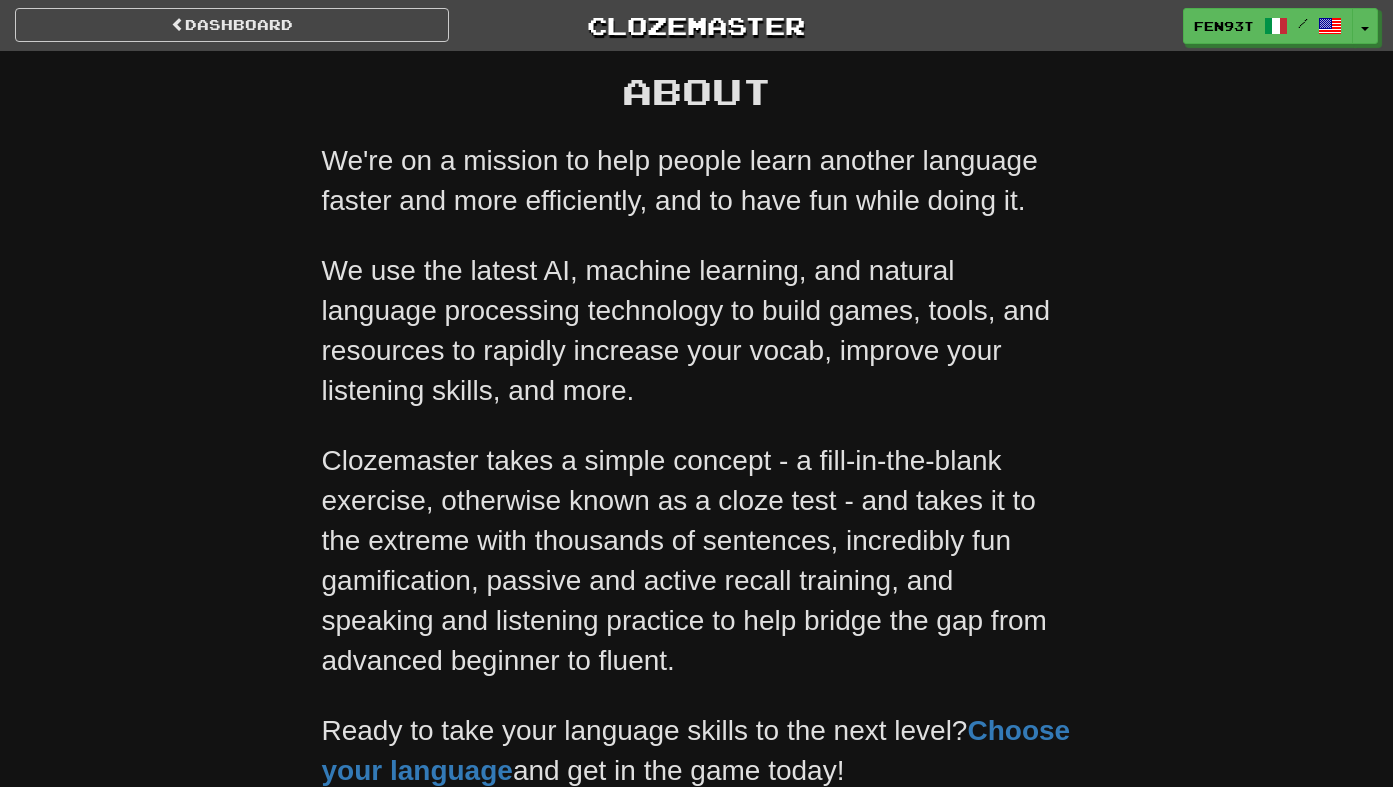 scroll, scrollTop: 0, scrollLeft: 0, axis: both 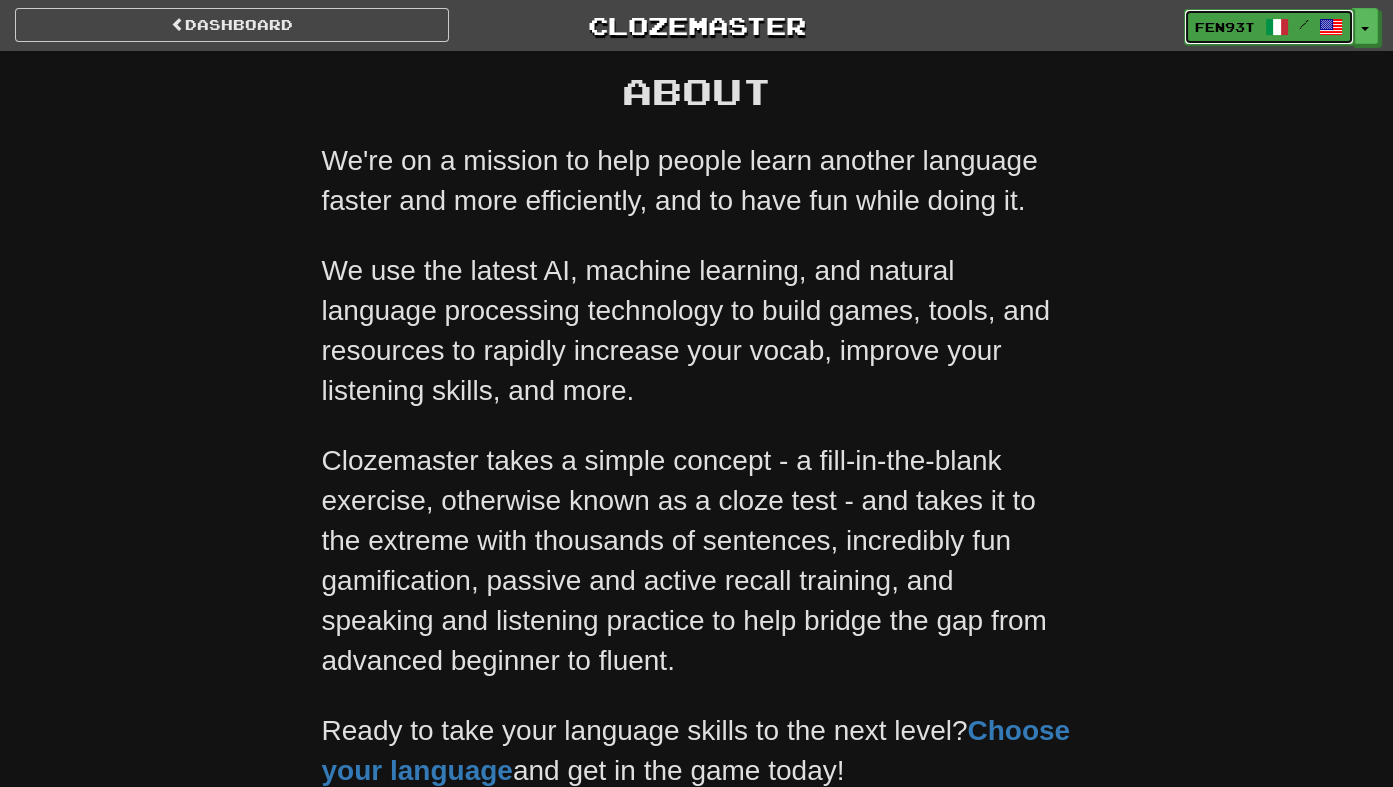 click on "fen93t" at bounding box center [1225, 27] 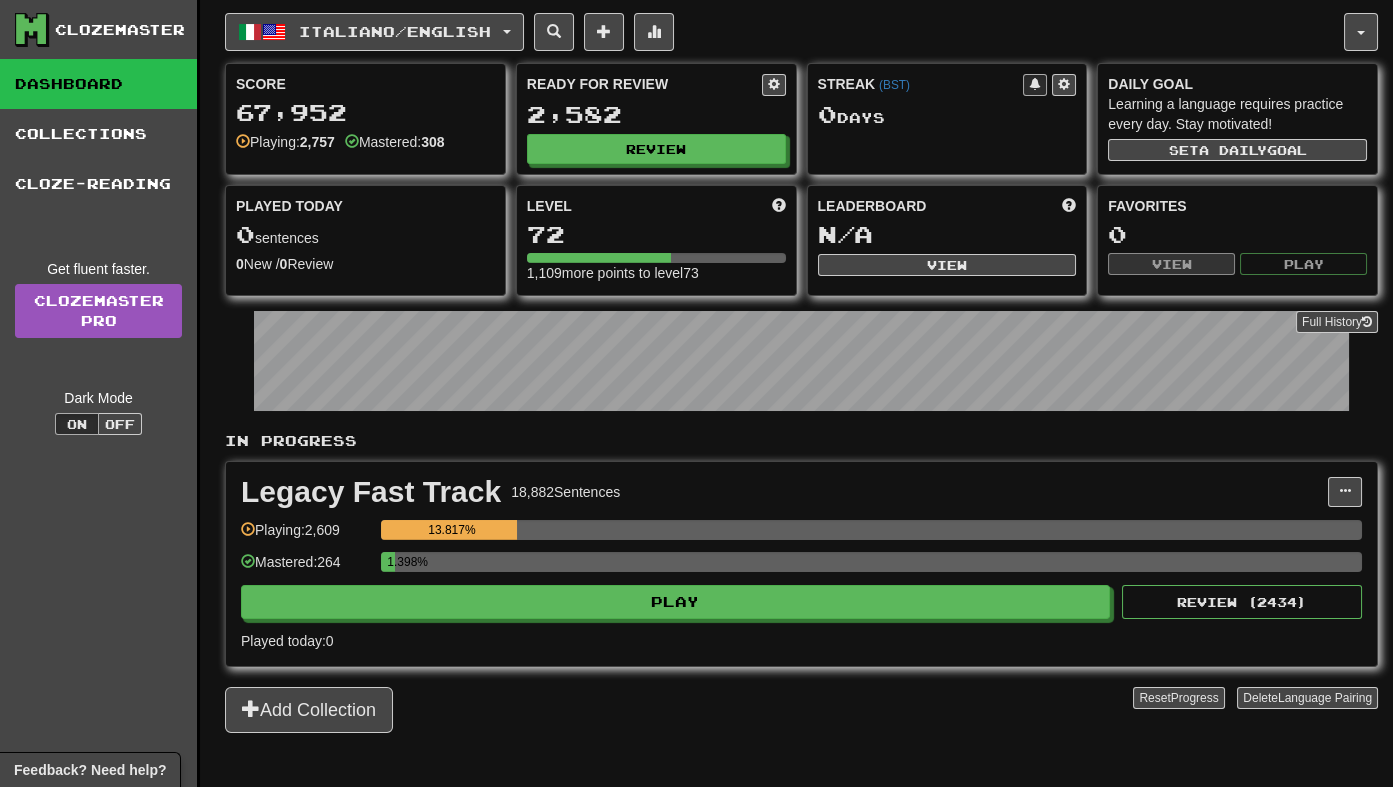 scroll, scrollTop: 405, scrollLeft: 0, axis: vertical 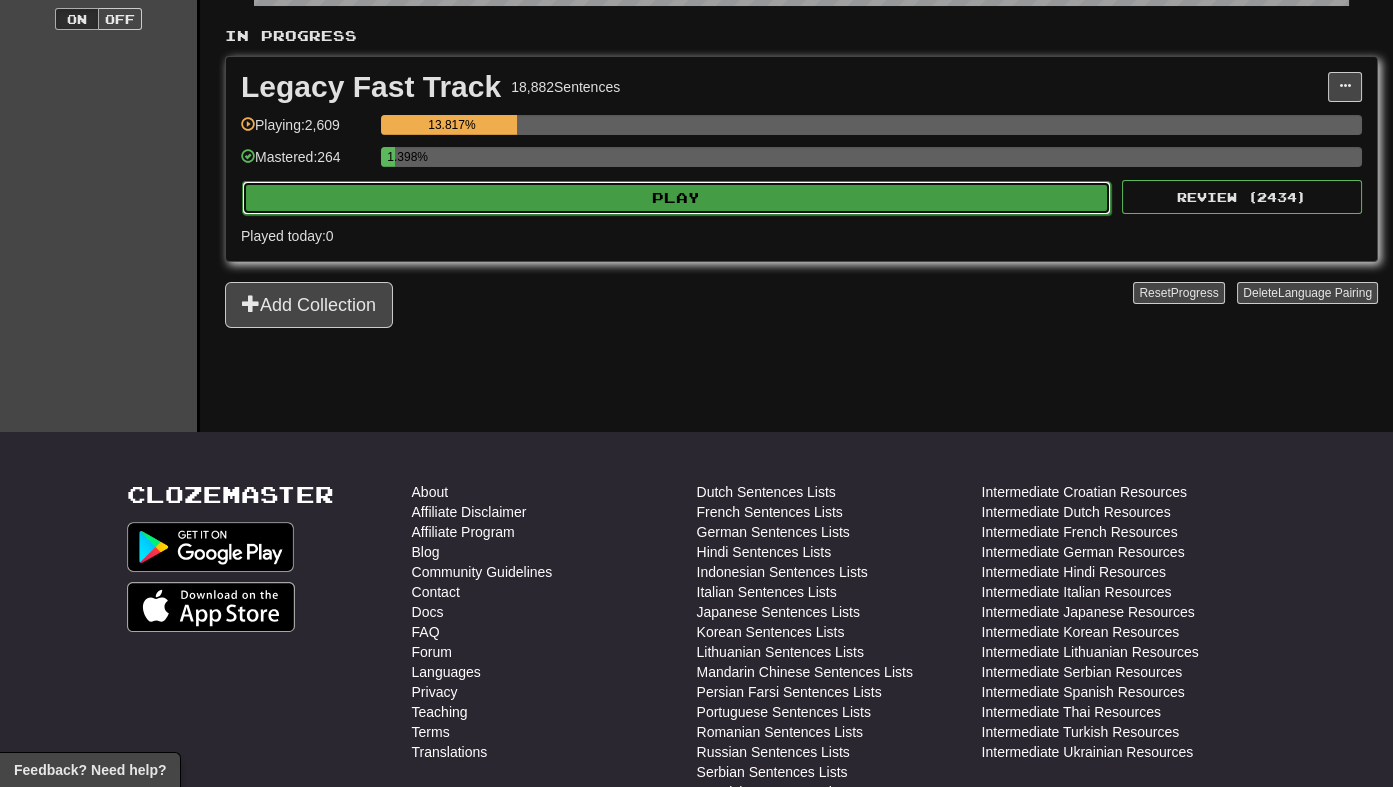 click on "Play" at bounding box center [676, 198] 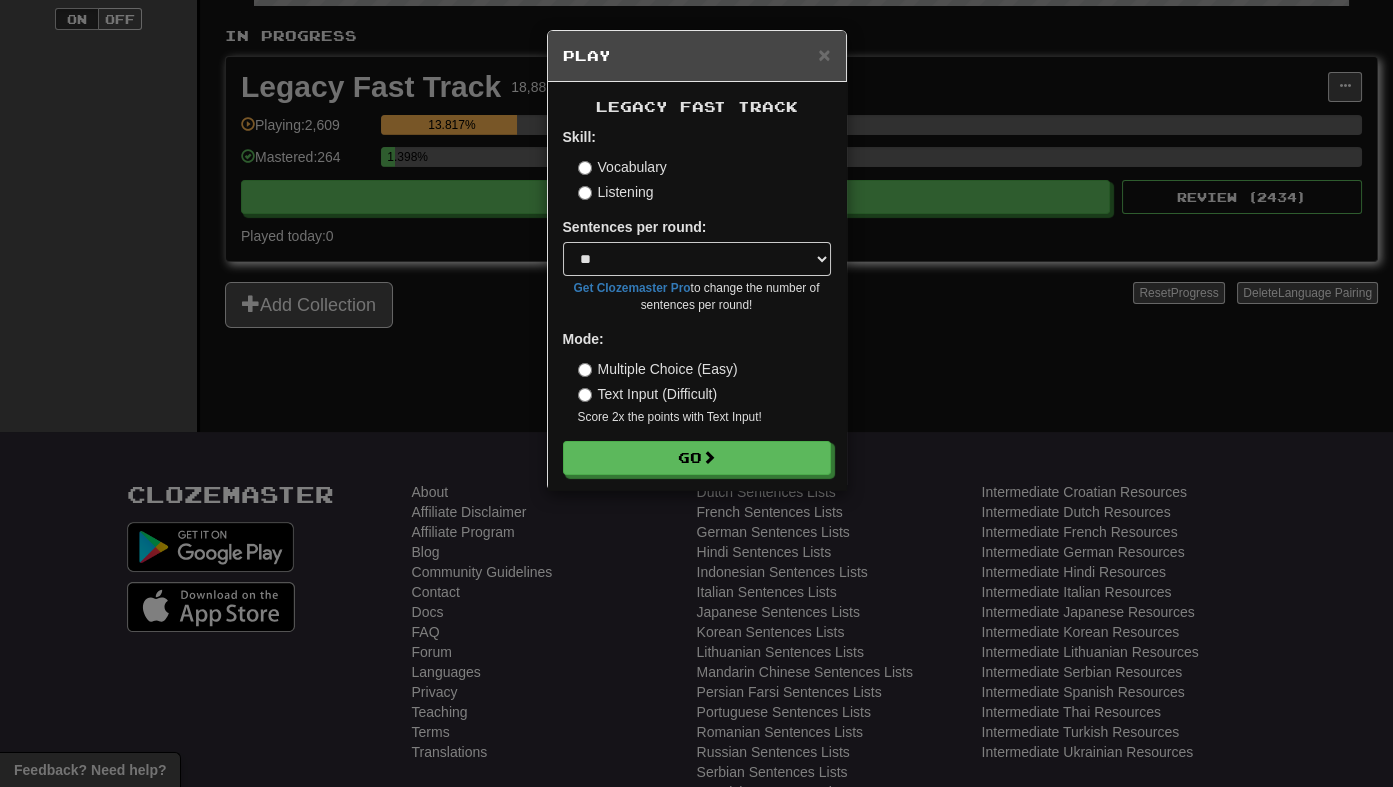 click on "Listening" at bounding box center (616, 192) 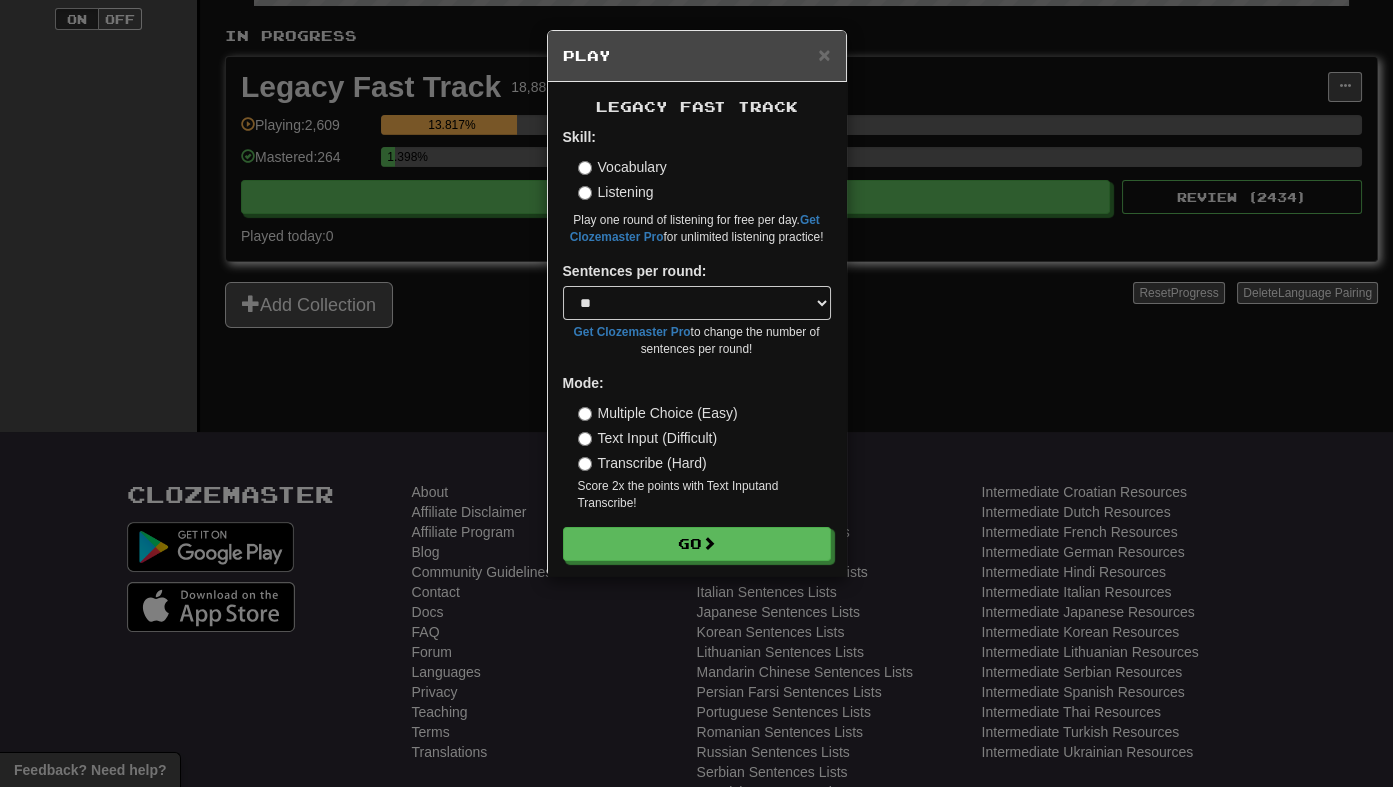 click on "Transcribe (Hard)" at bounding box center [642, 463] 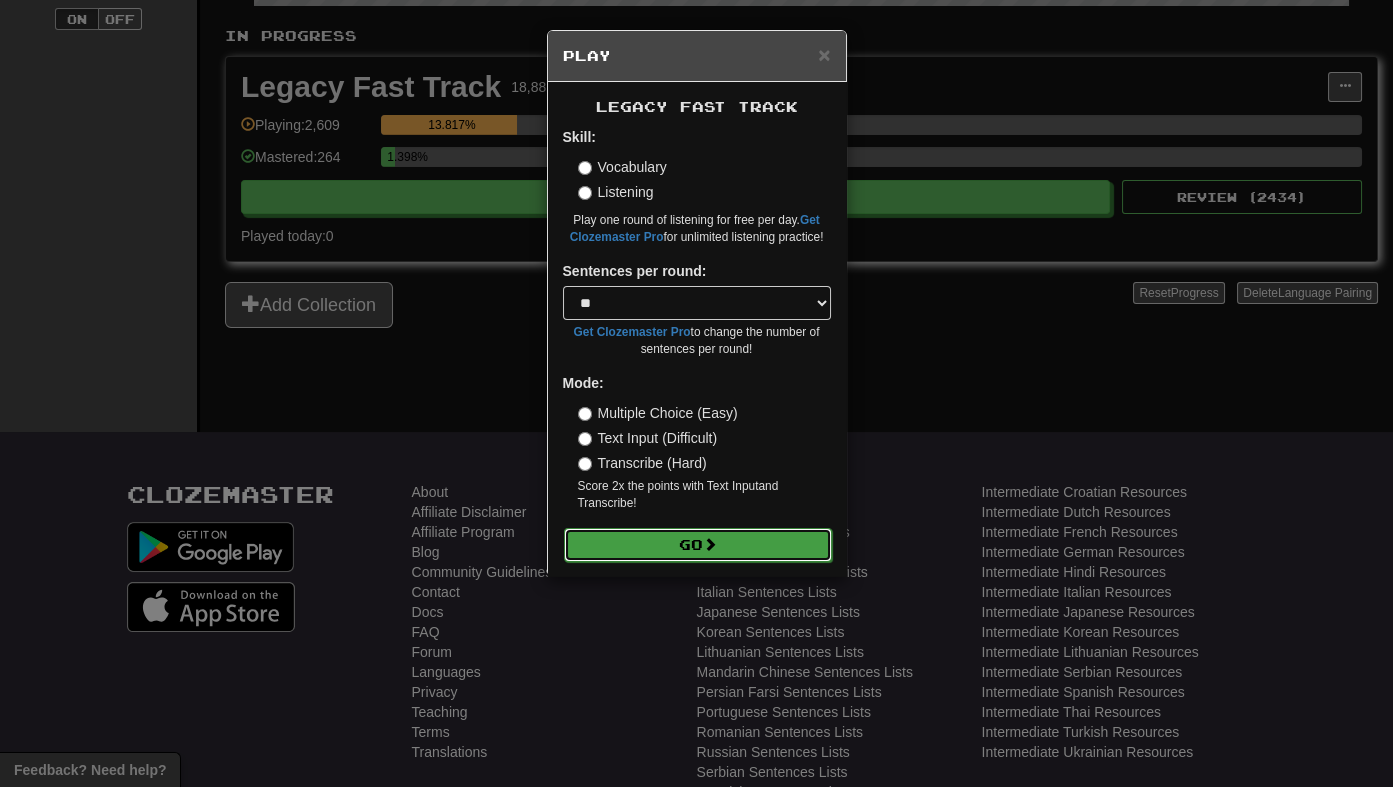 click on "Go" at bounding box center (698, 545) 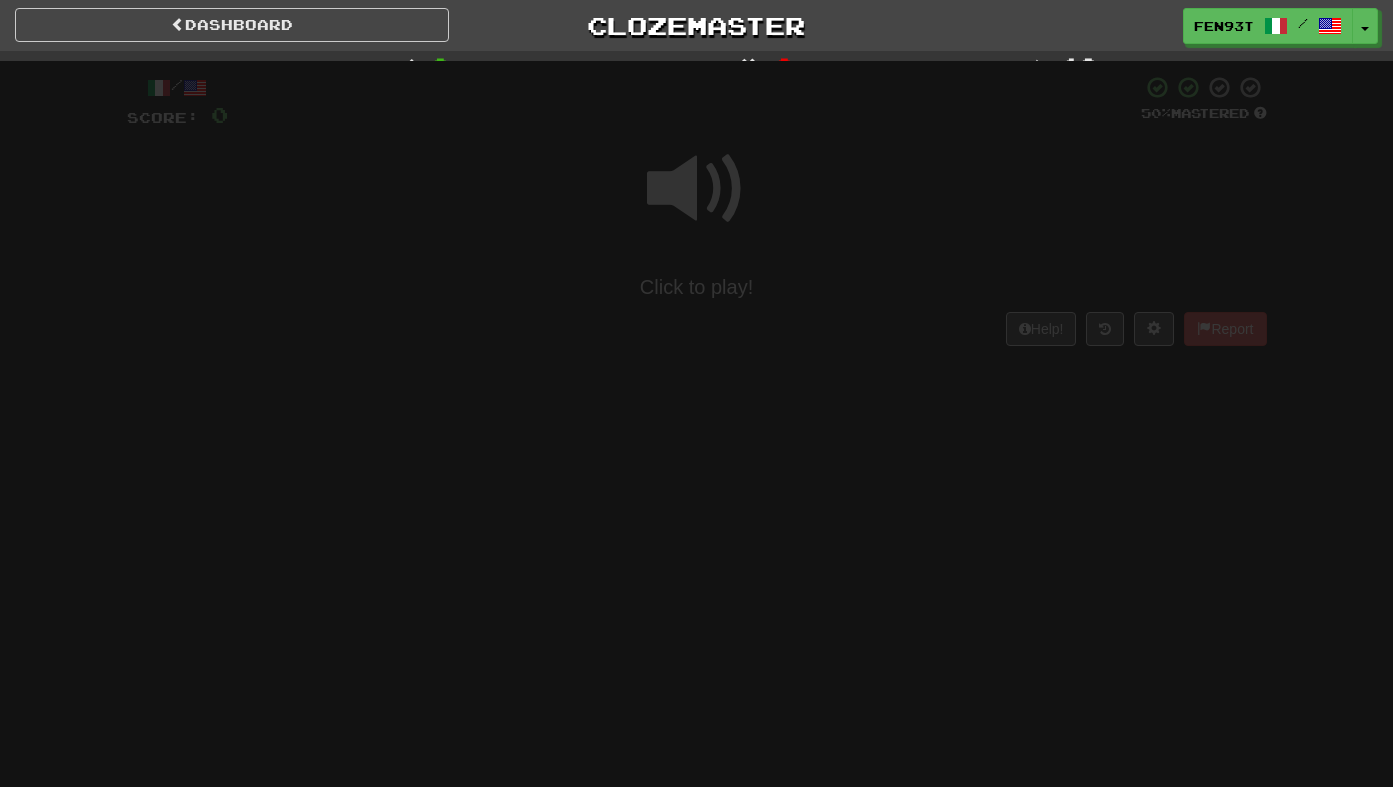 scroll, scrollTop: 0, scrollLeft: 0, axis: both 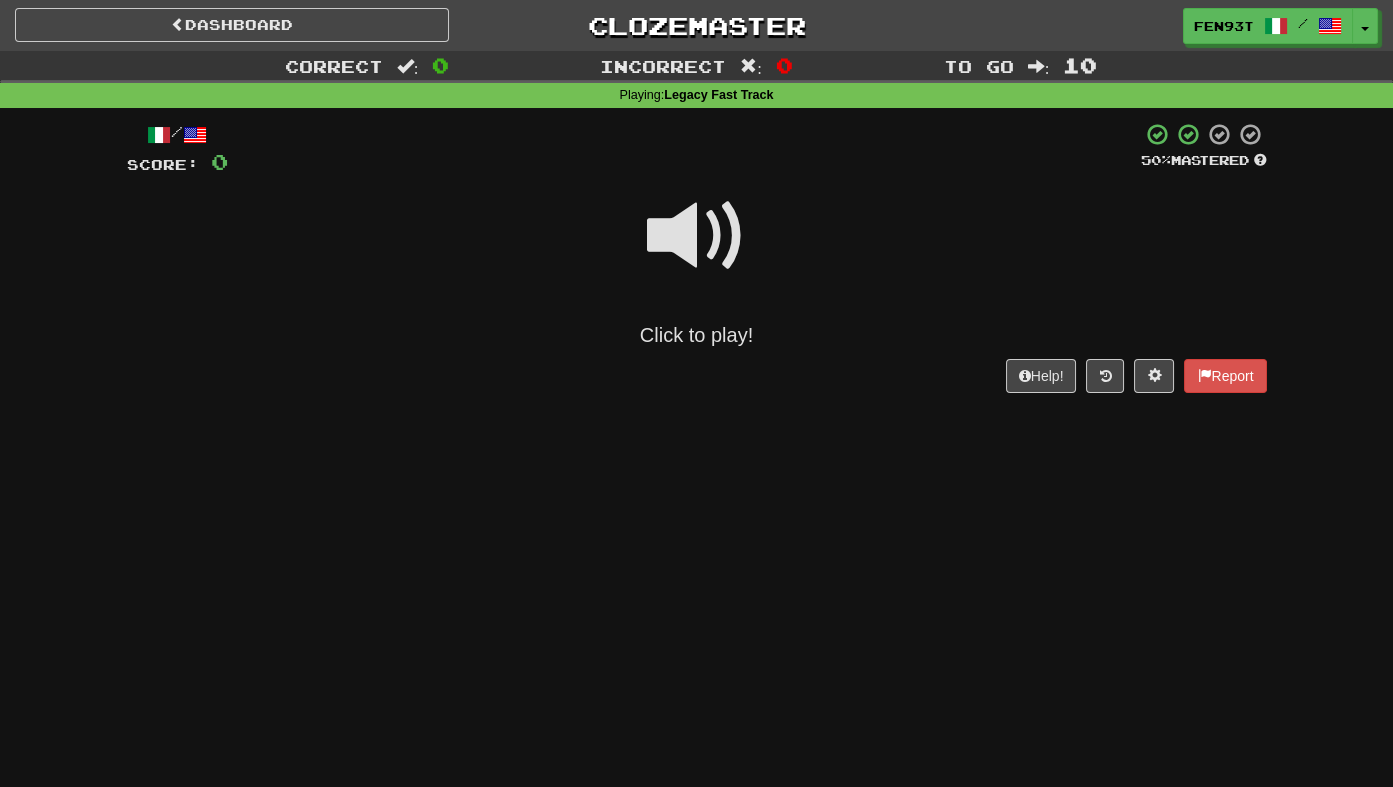click at bounding box center [697, 236] 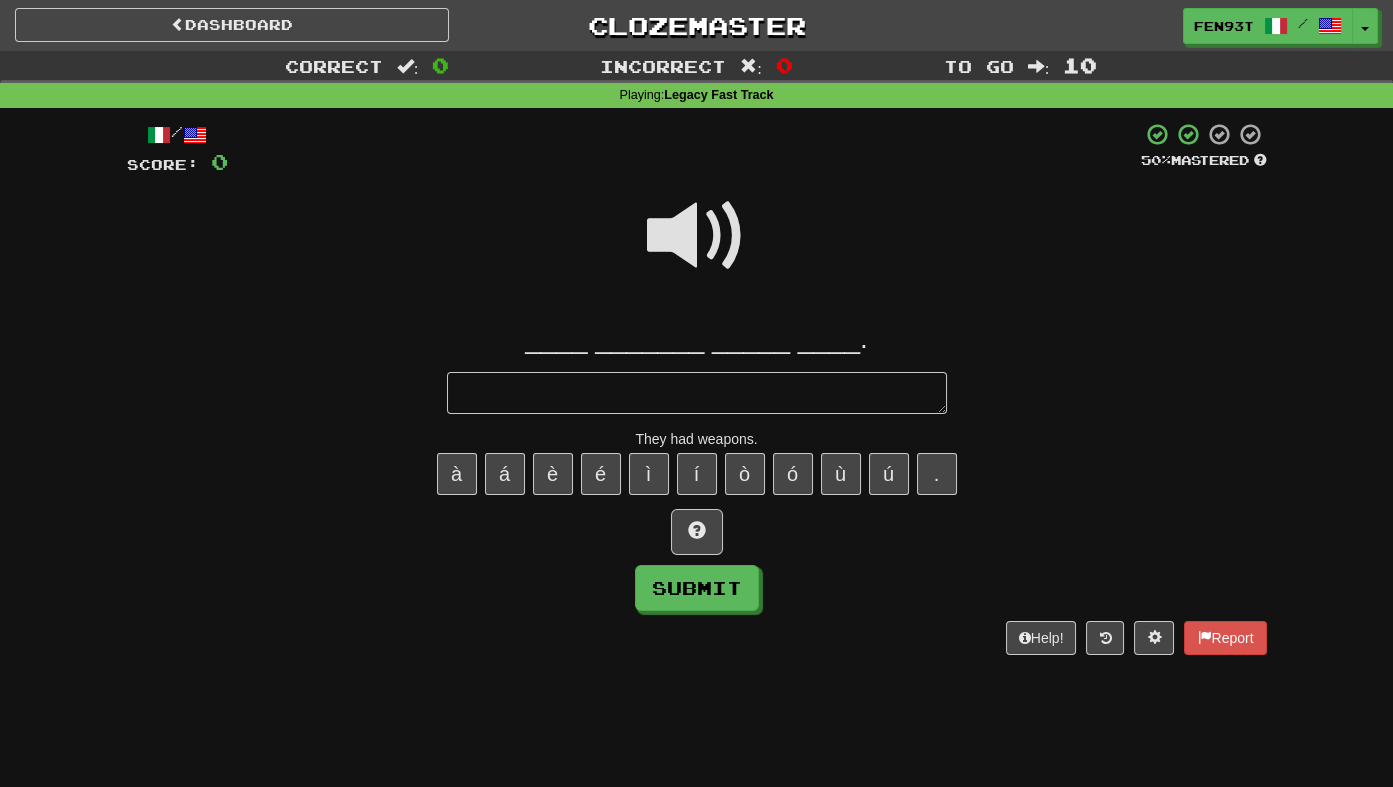 type on "*" 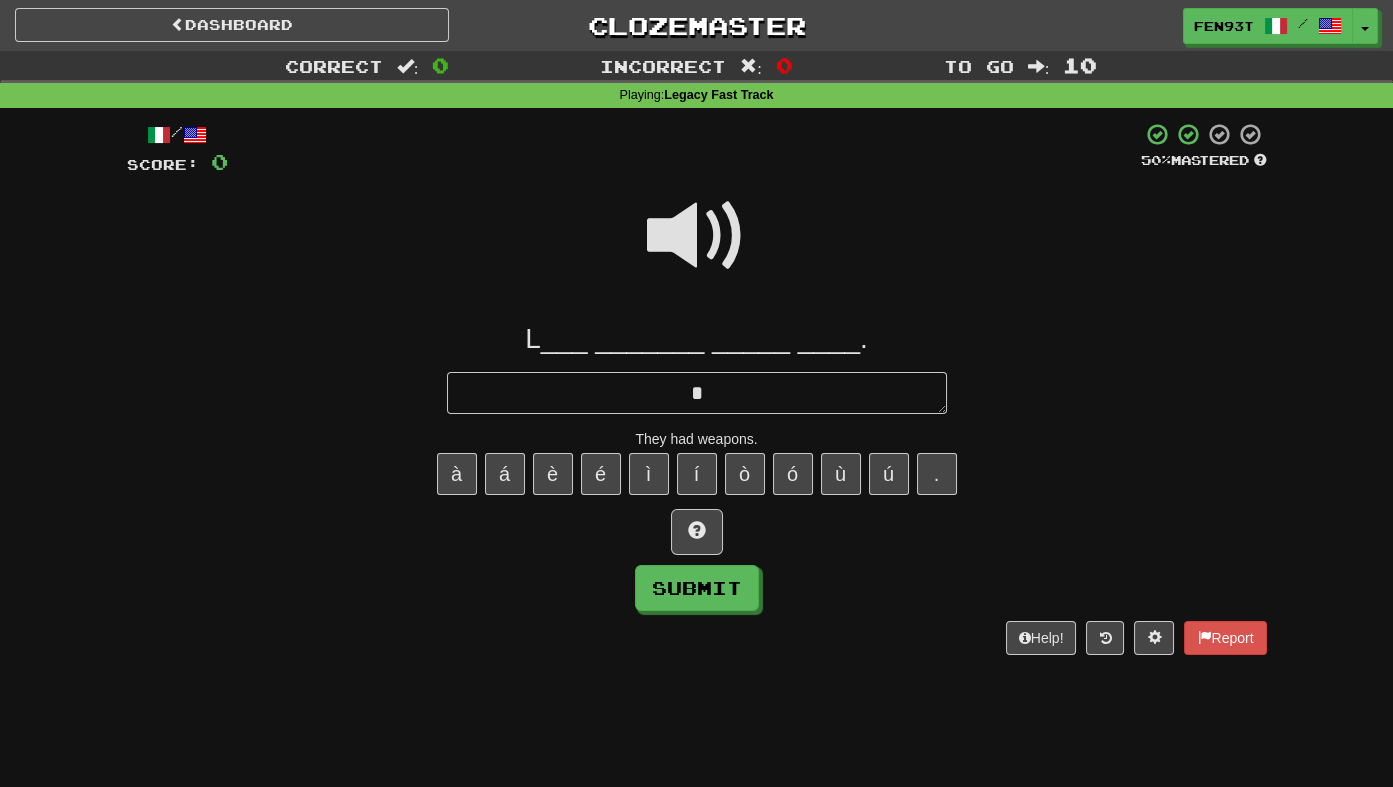 type on "*" 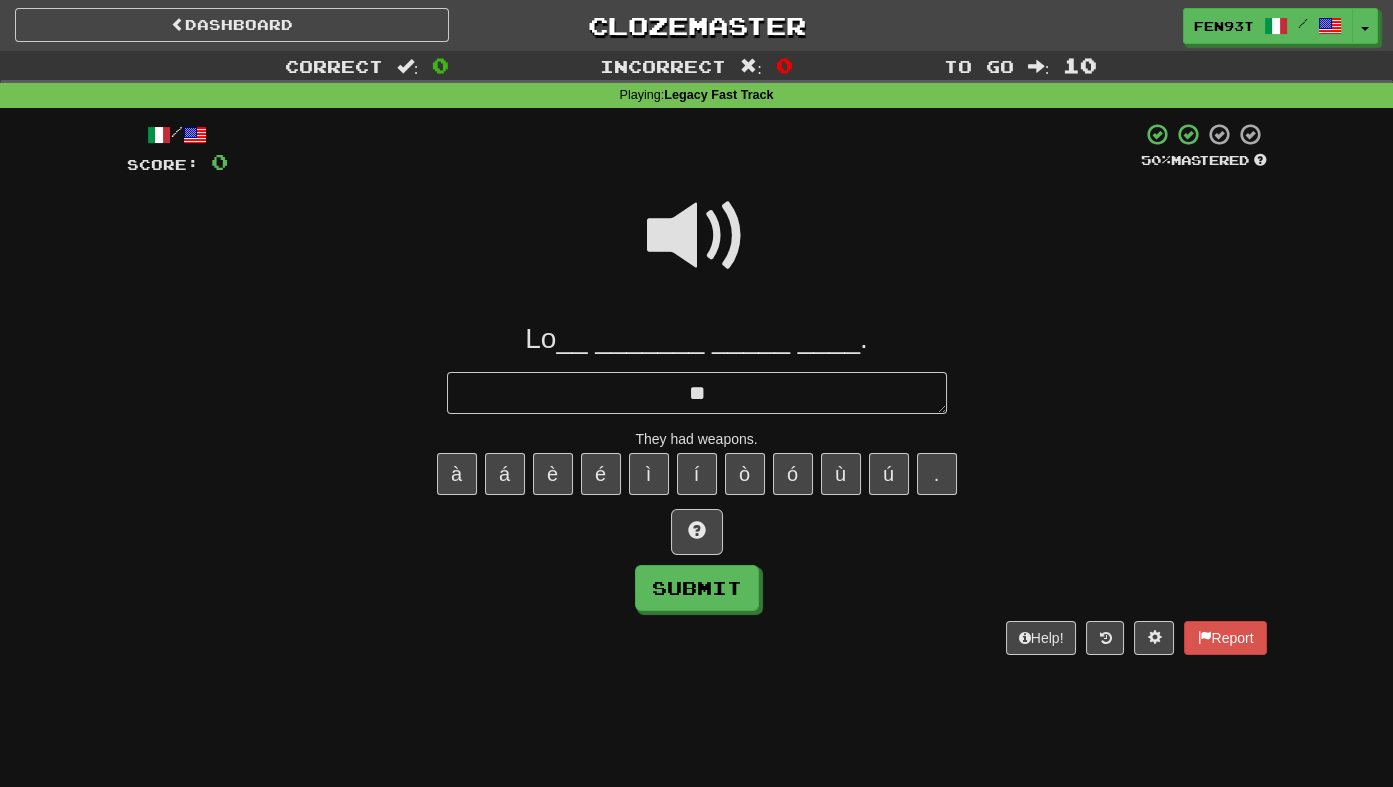 type on "*" 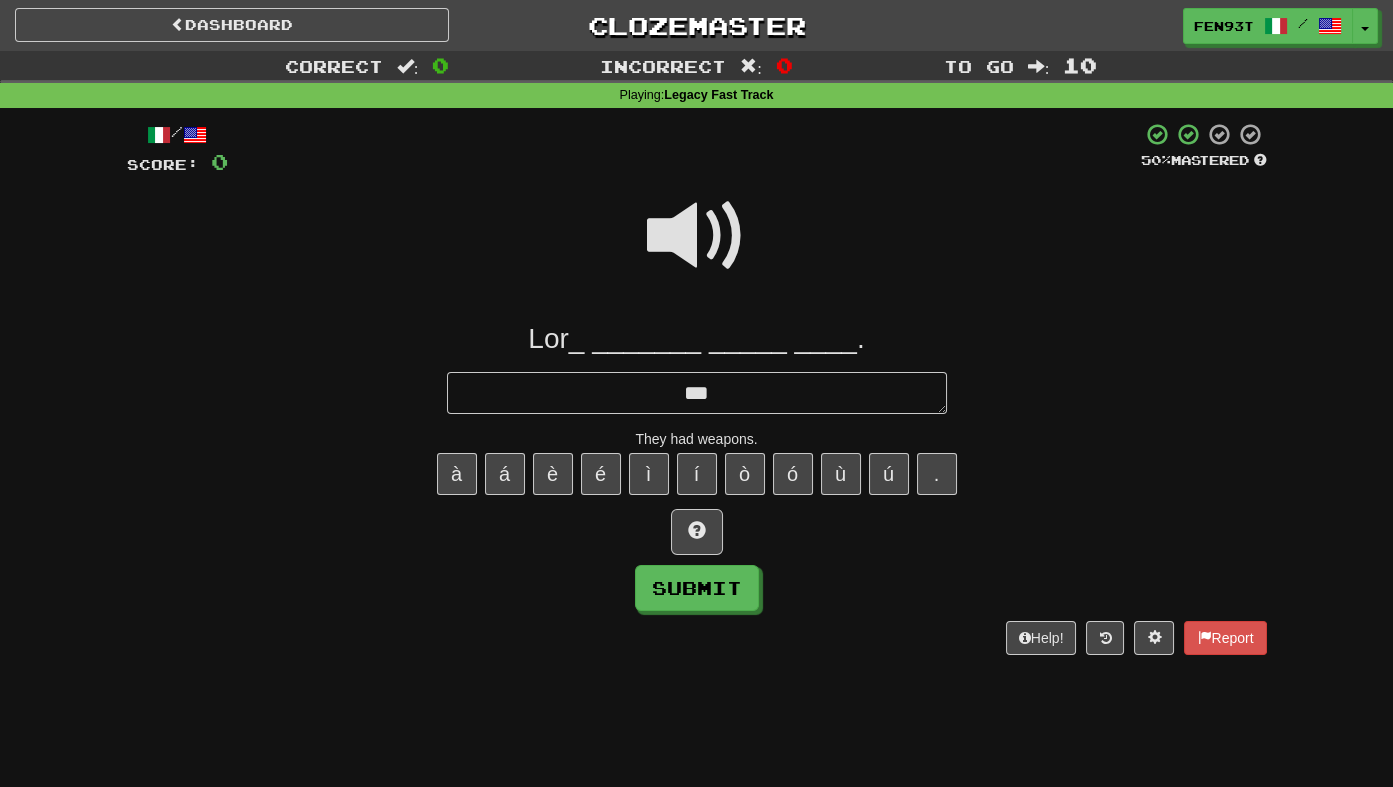 type on "*" 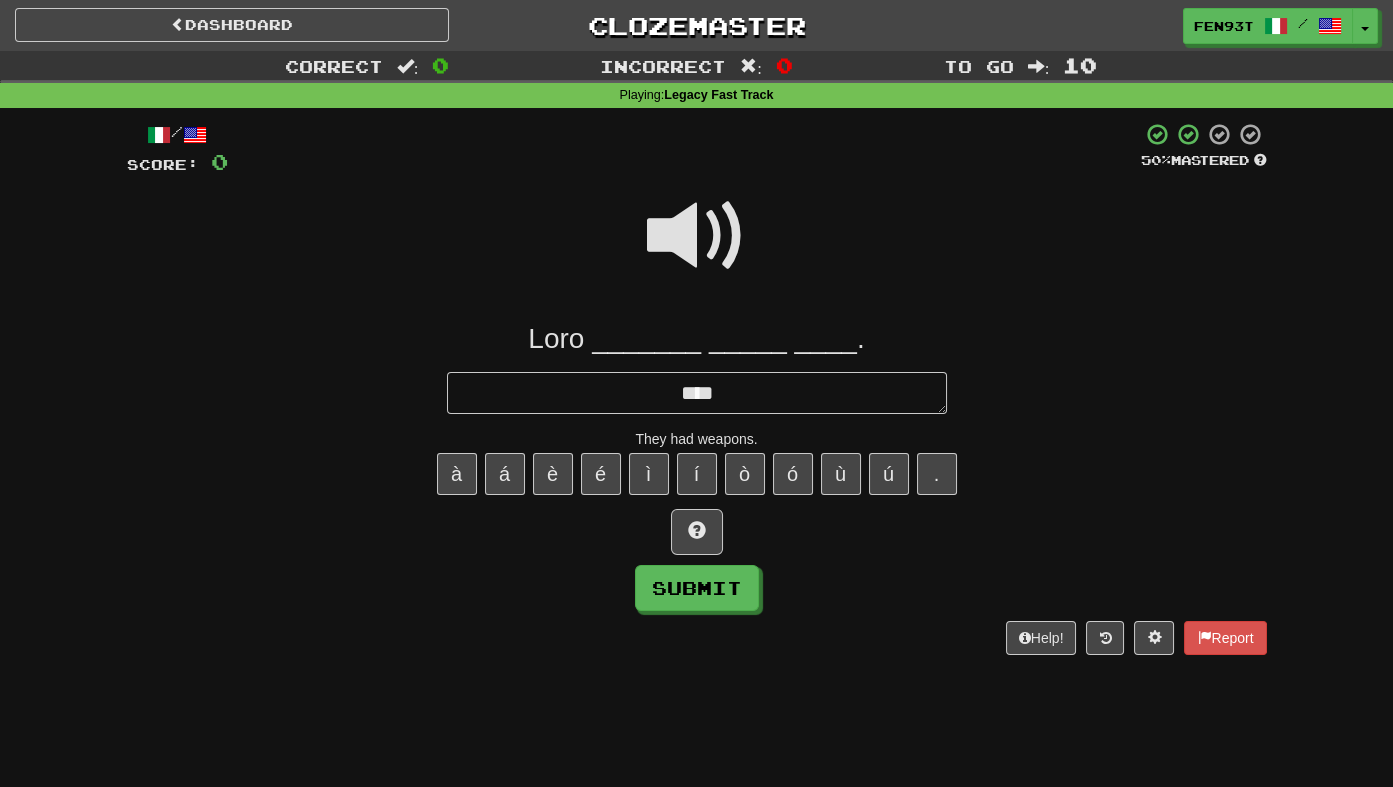 type on "*" 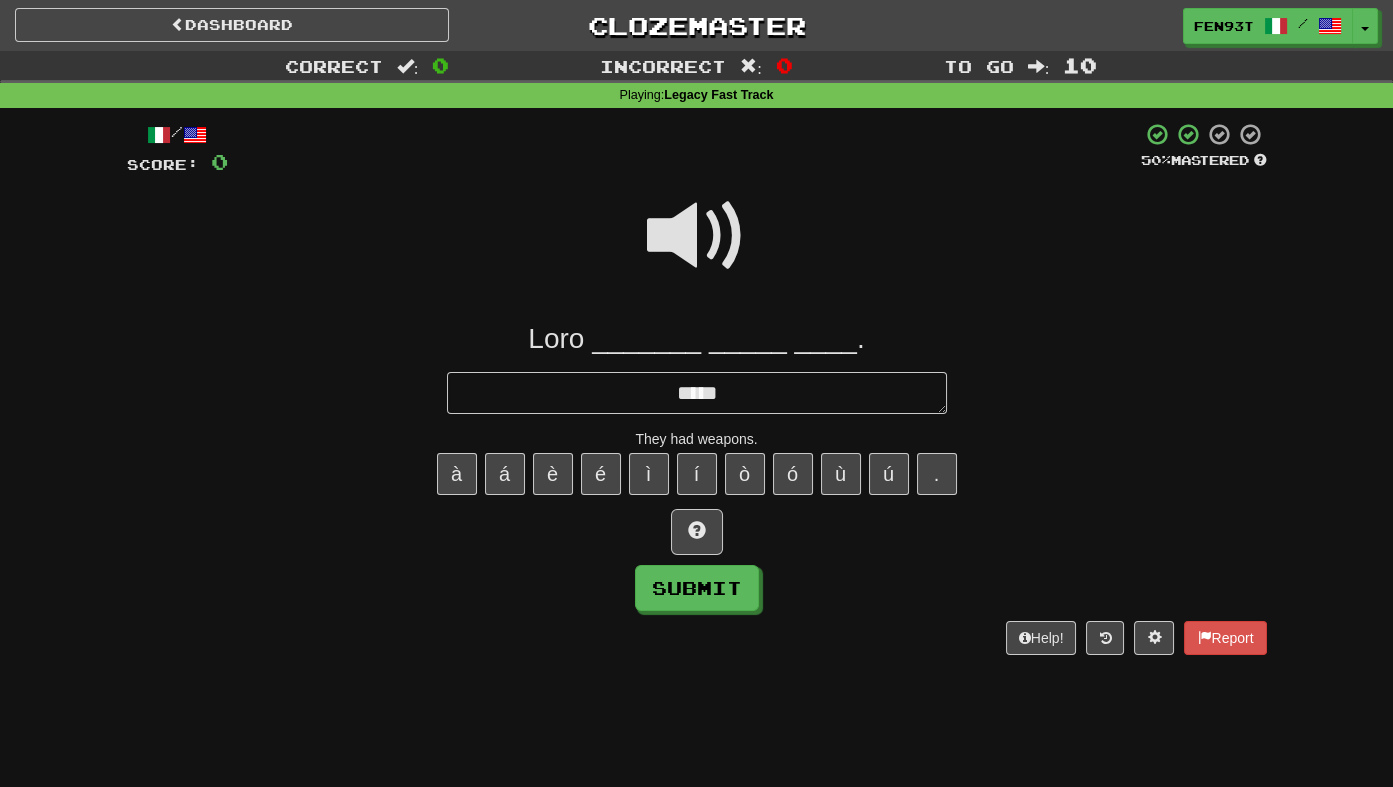 type on "*" 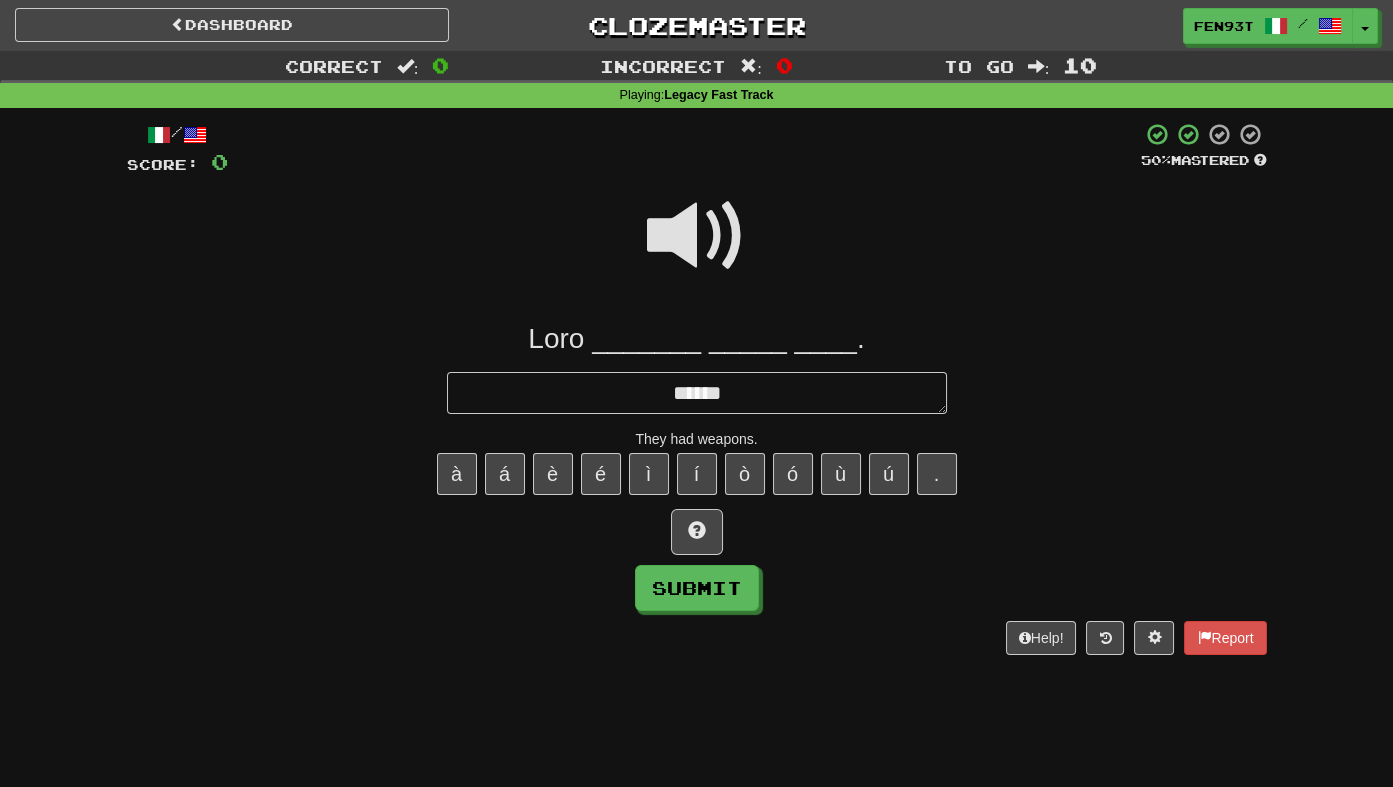 type on "*" 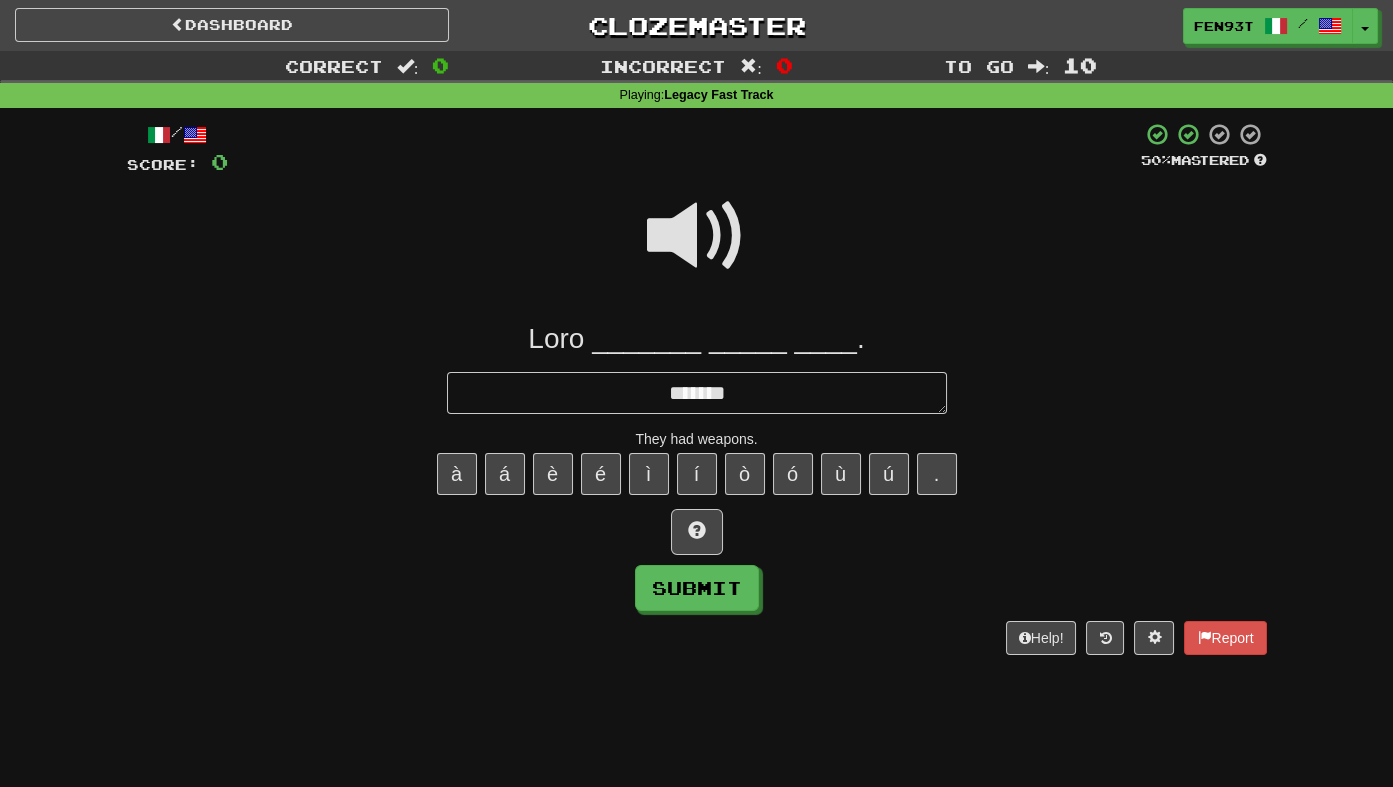 type on "*" 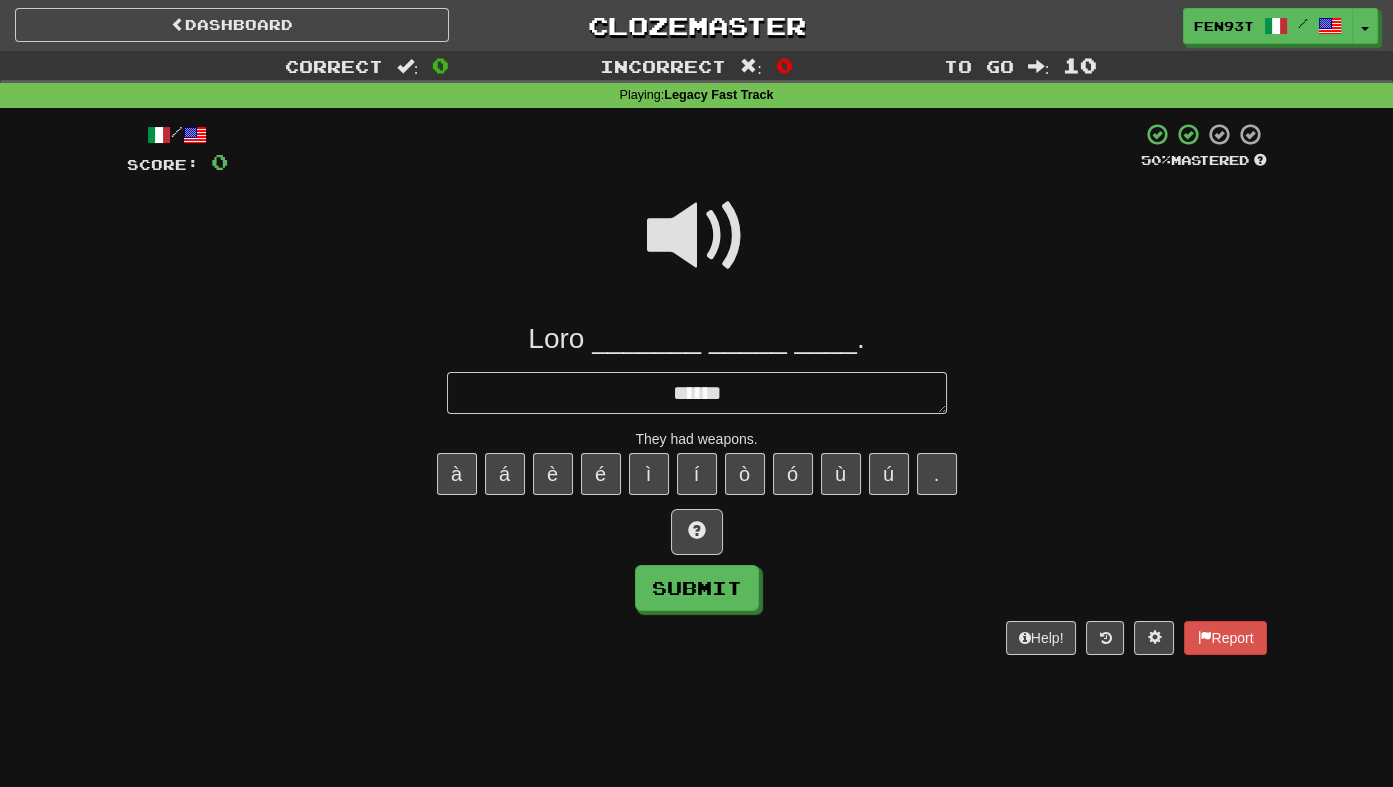 type on "*" 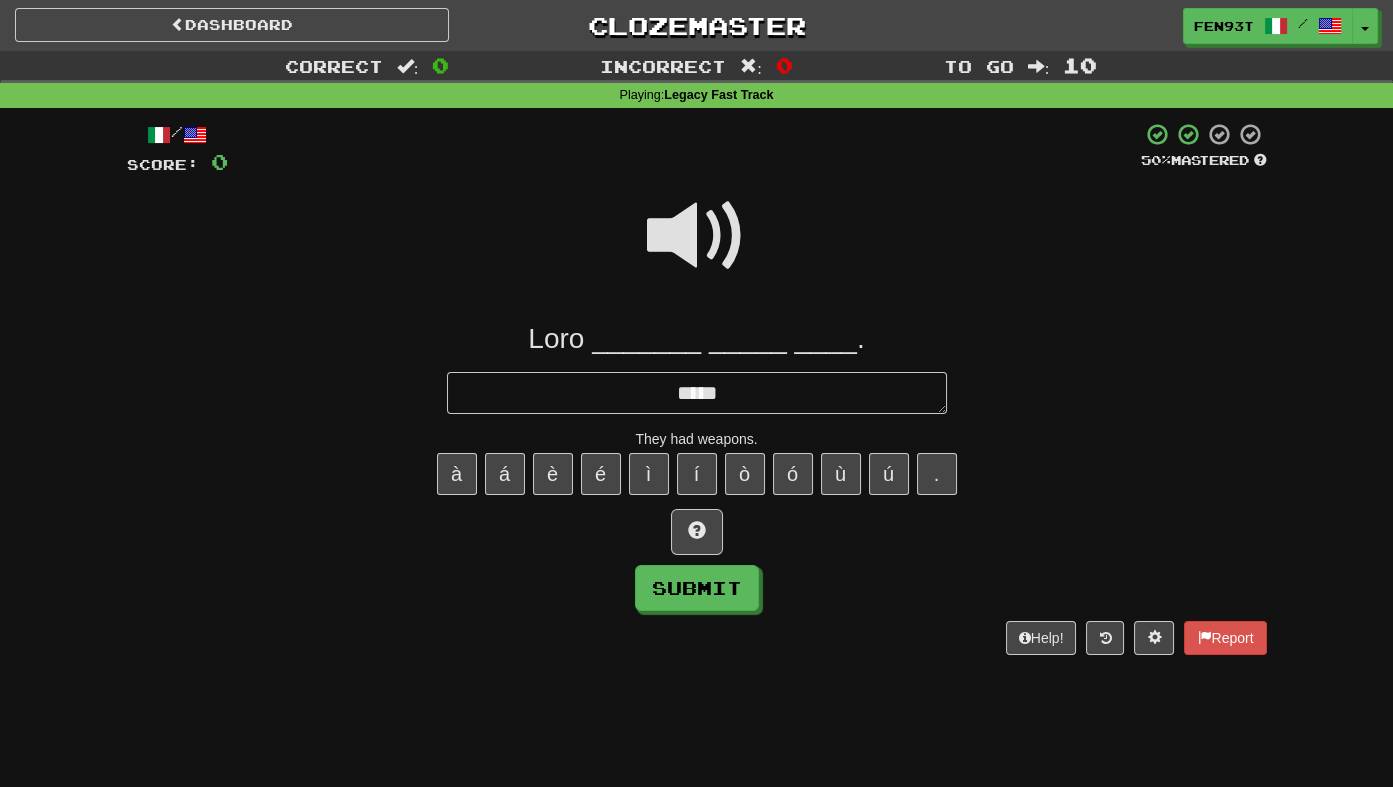 type on "*" 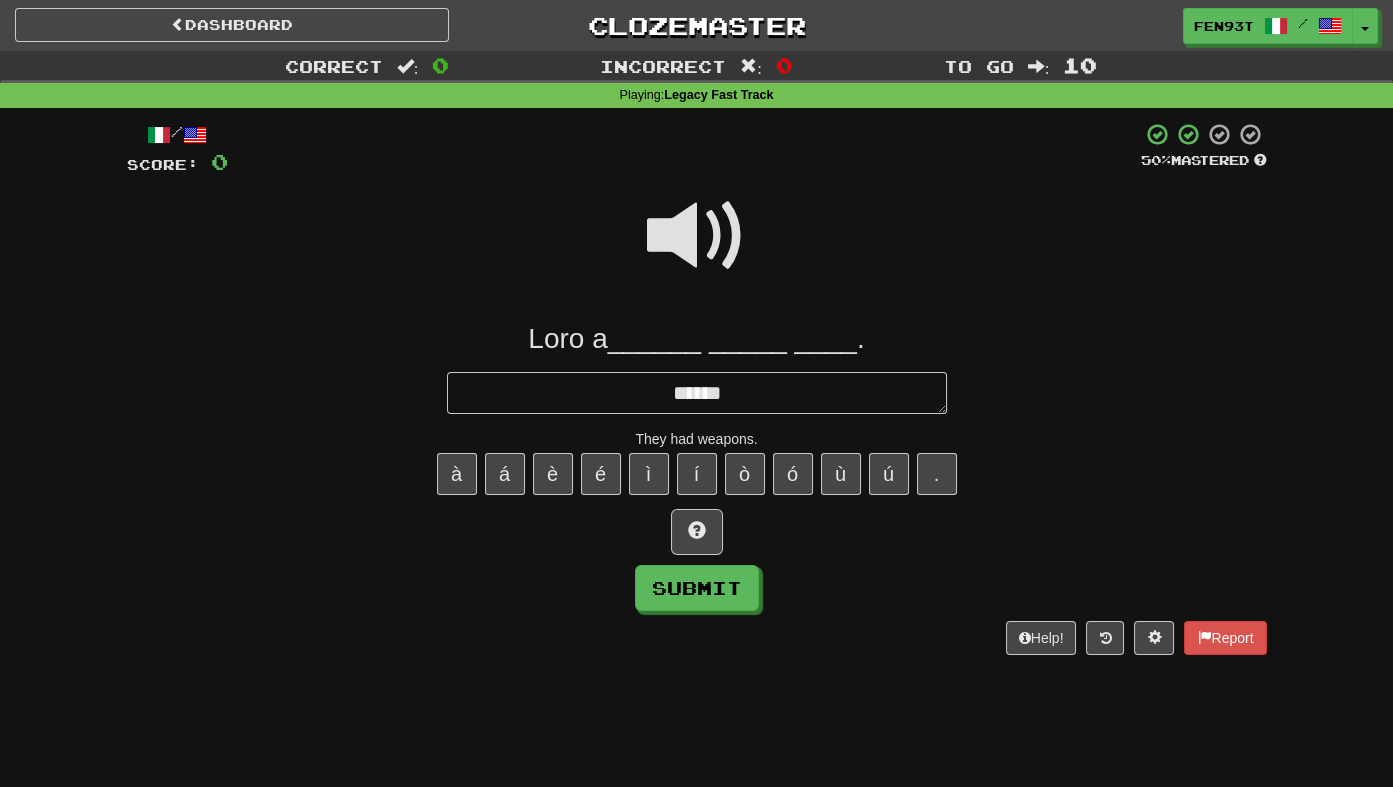 type on "*" 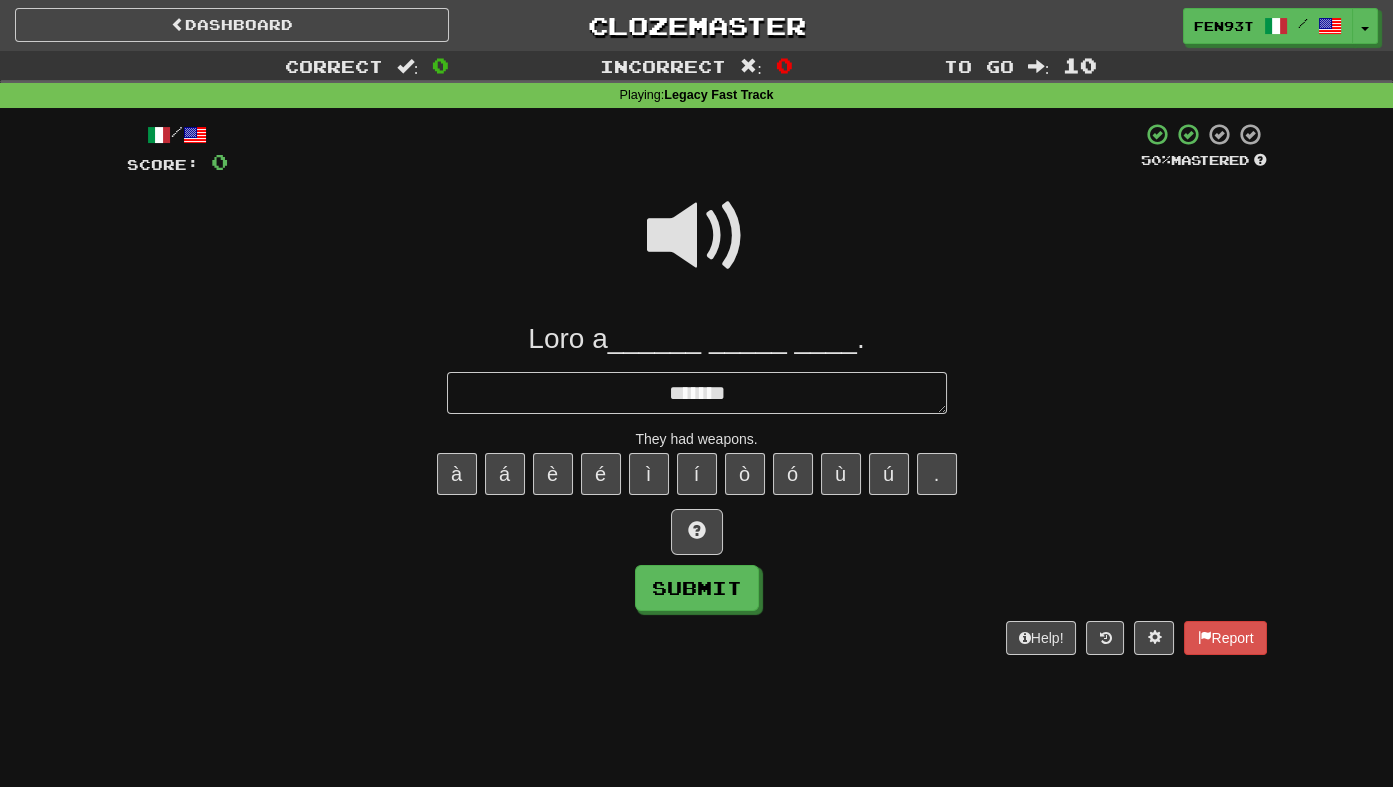 type on "*" 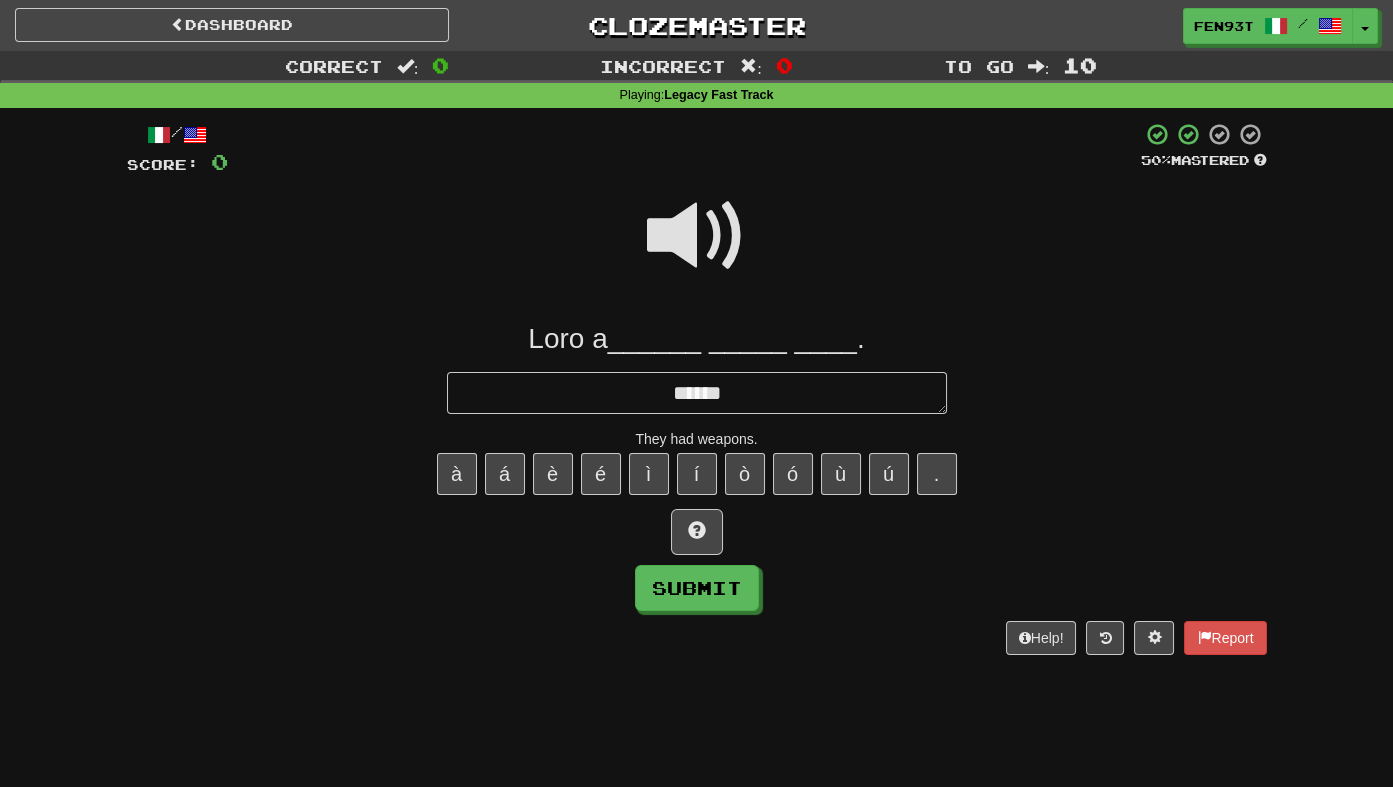 type on "*" 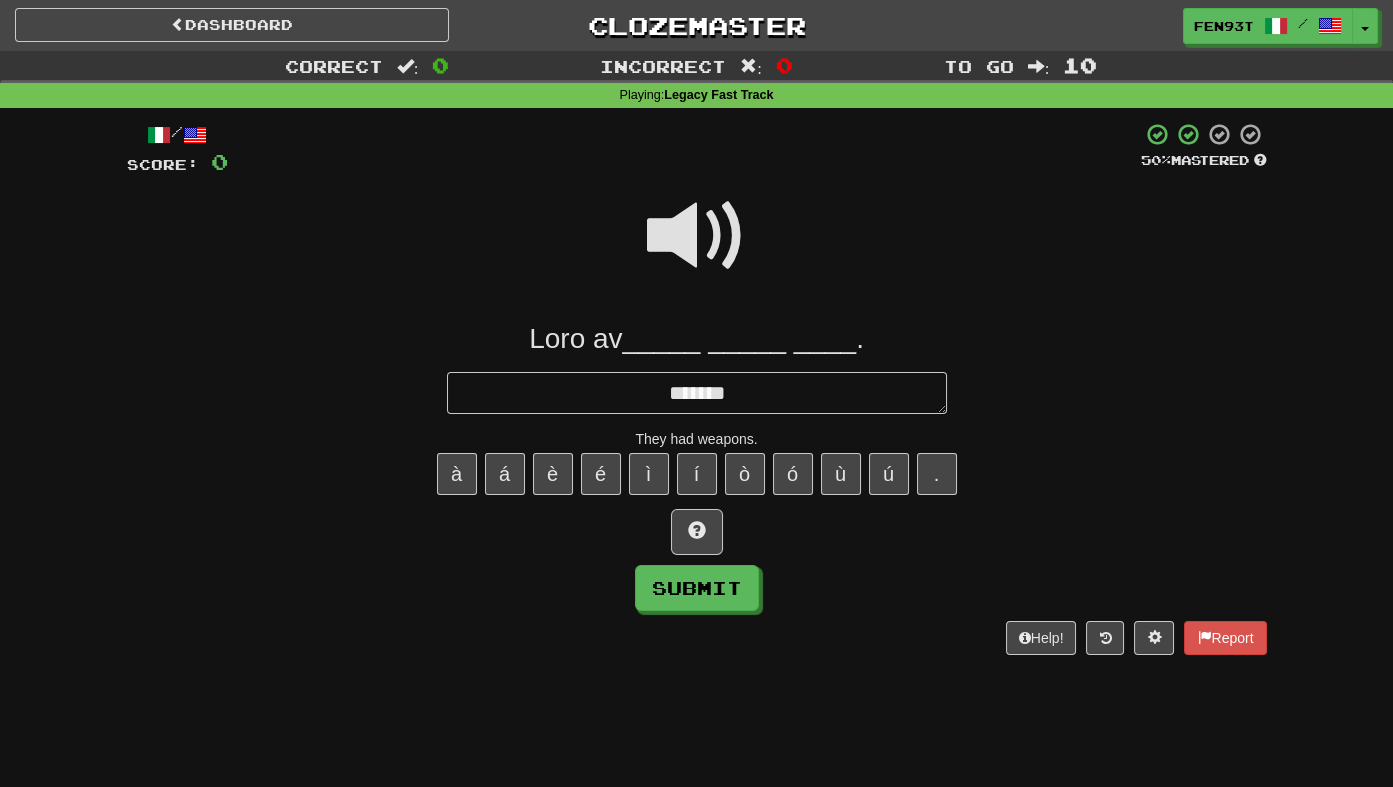 type on "*" 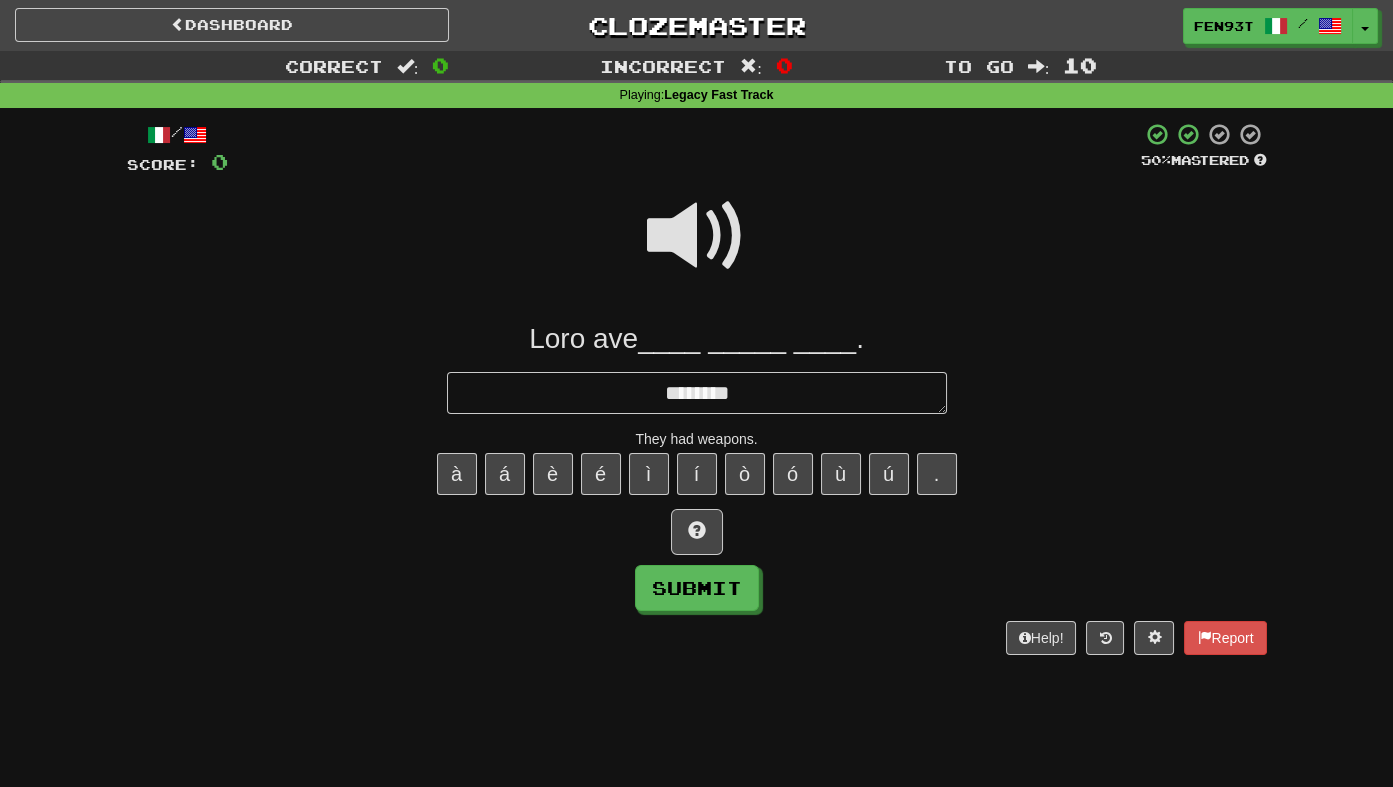 type on "*" 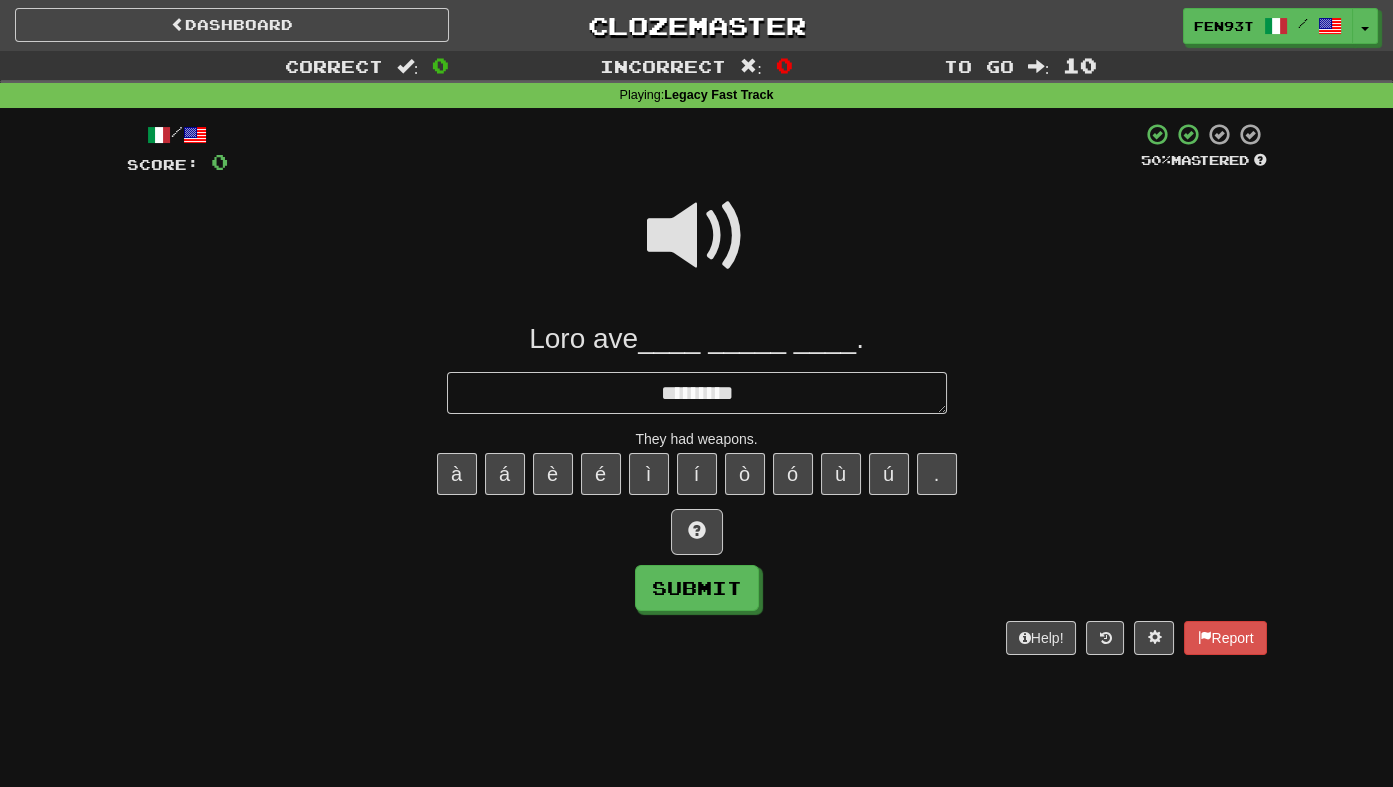 type on "*" 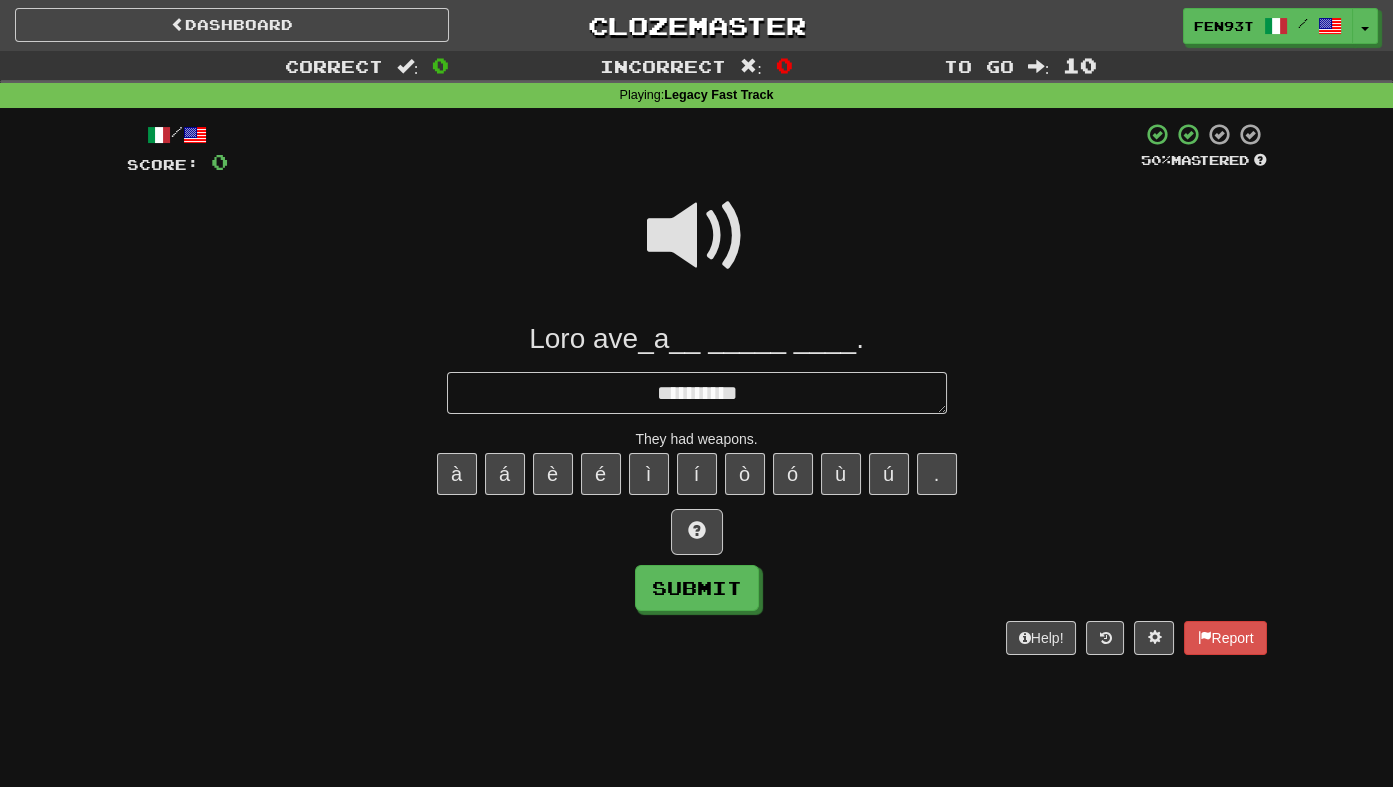 type on "*" 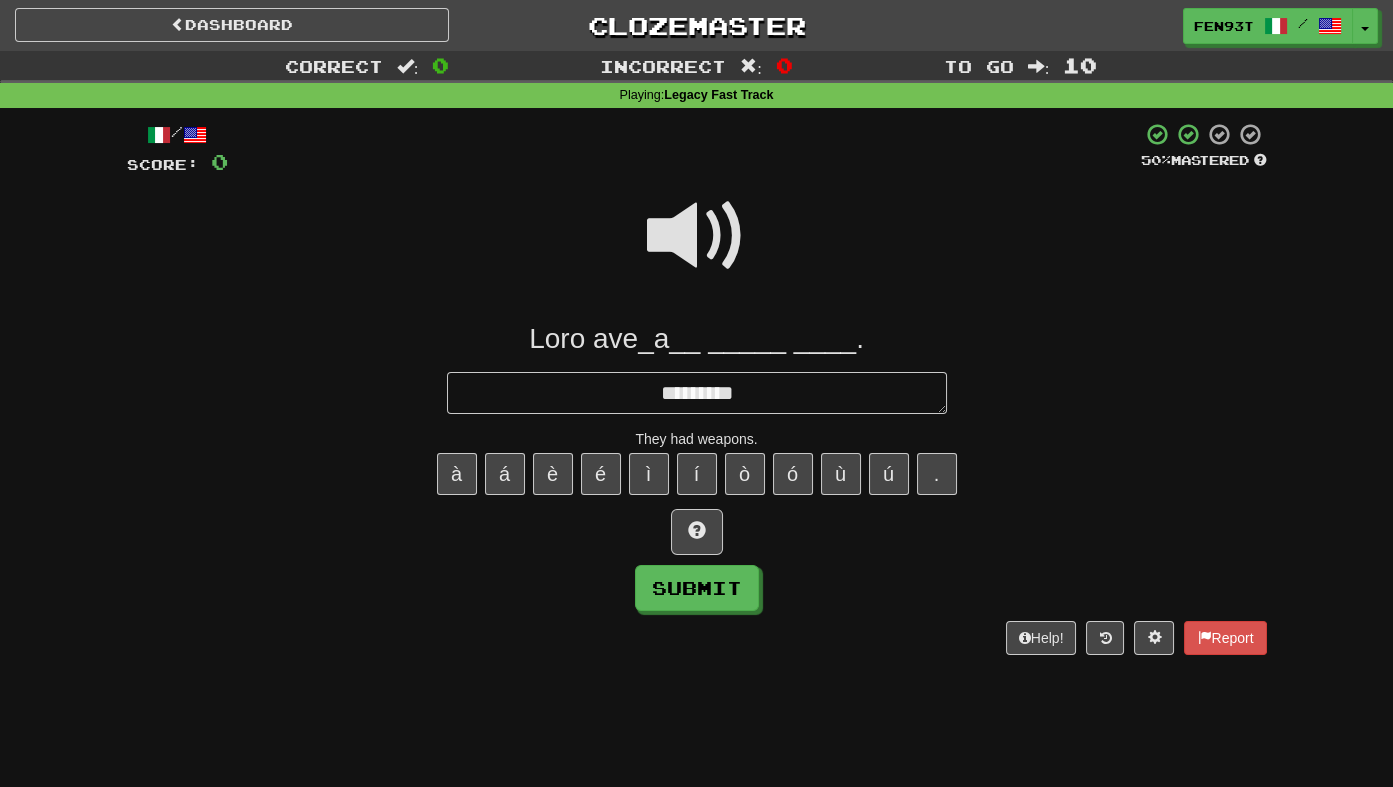 type on "*" 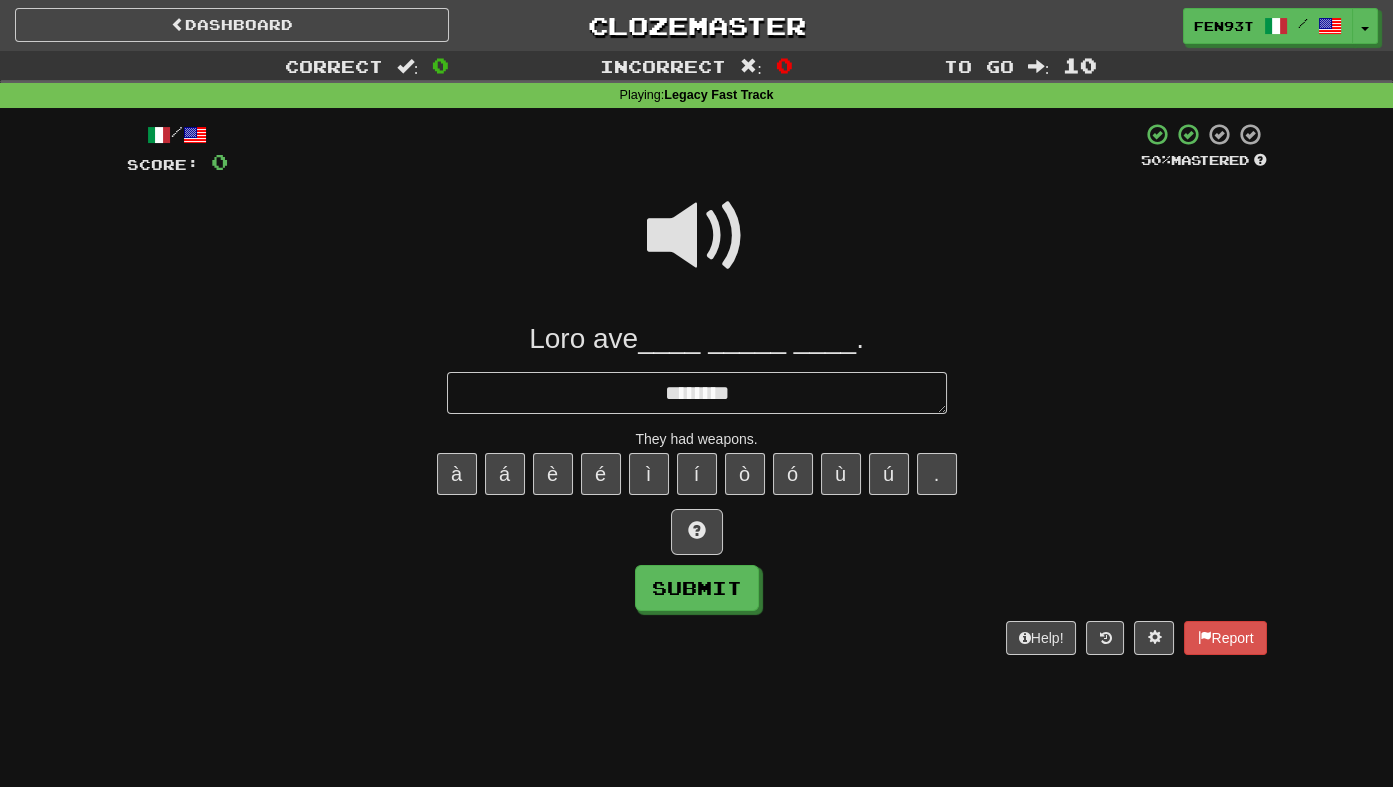 type on "*" 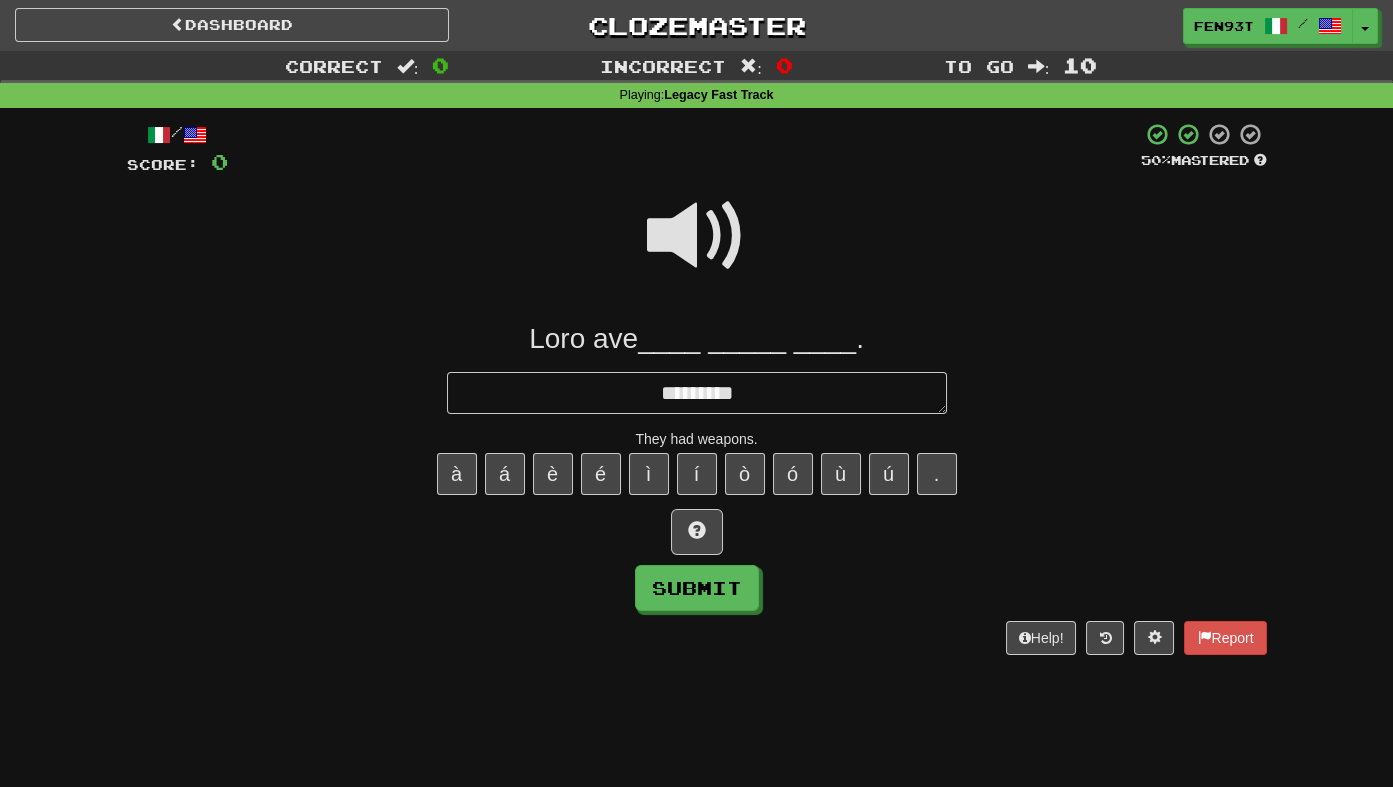 type on "*" 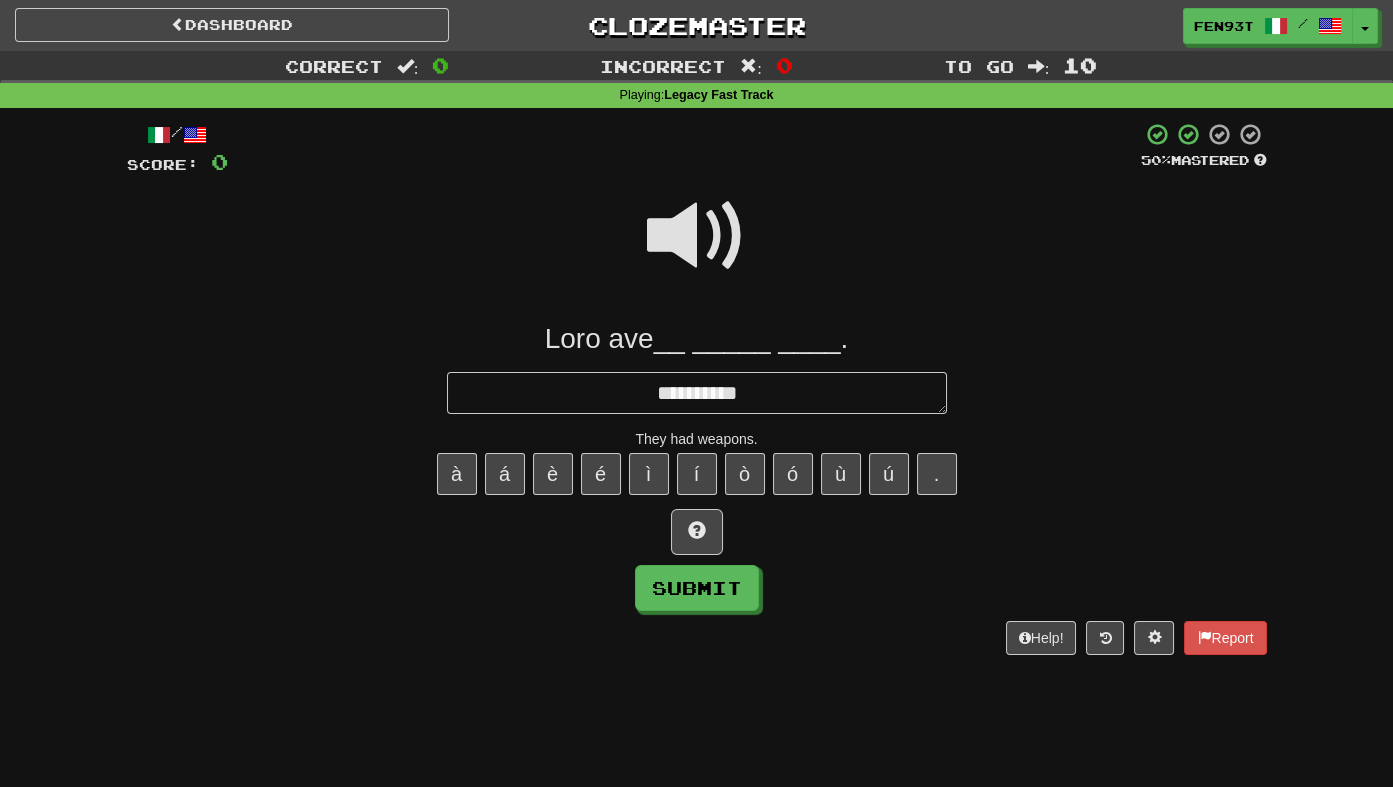 type on "**********" 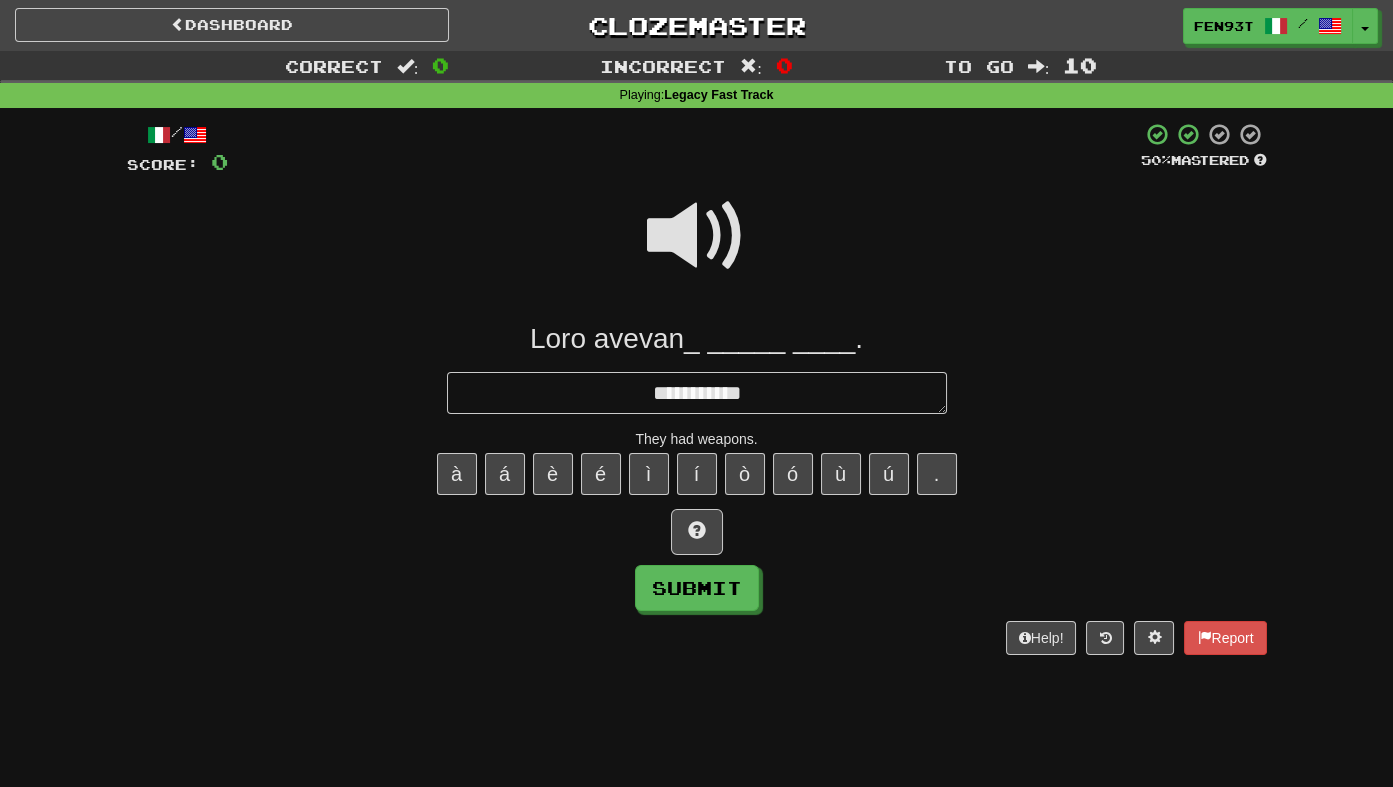 type on "*" 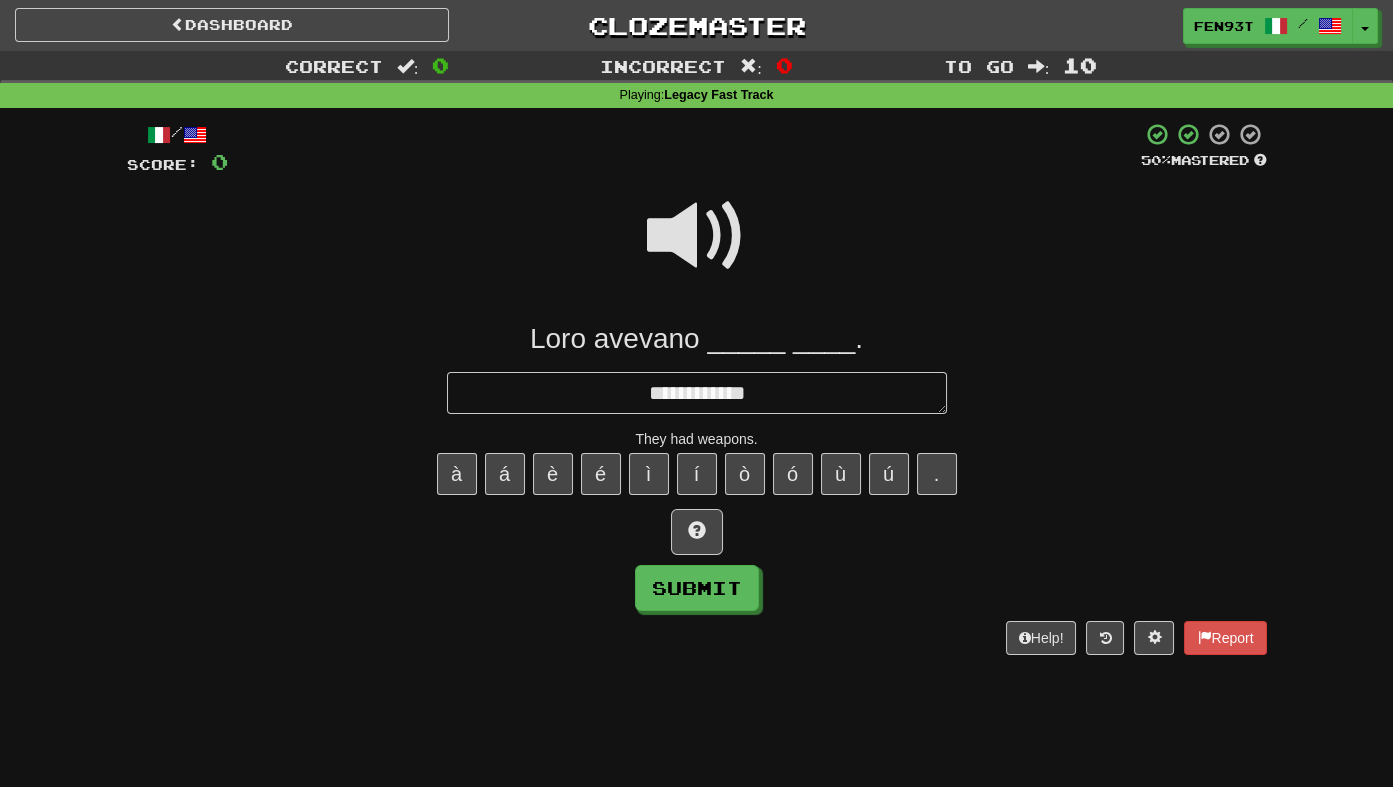 type on "**********" 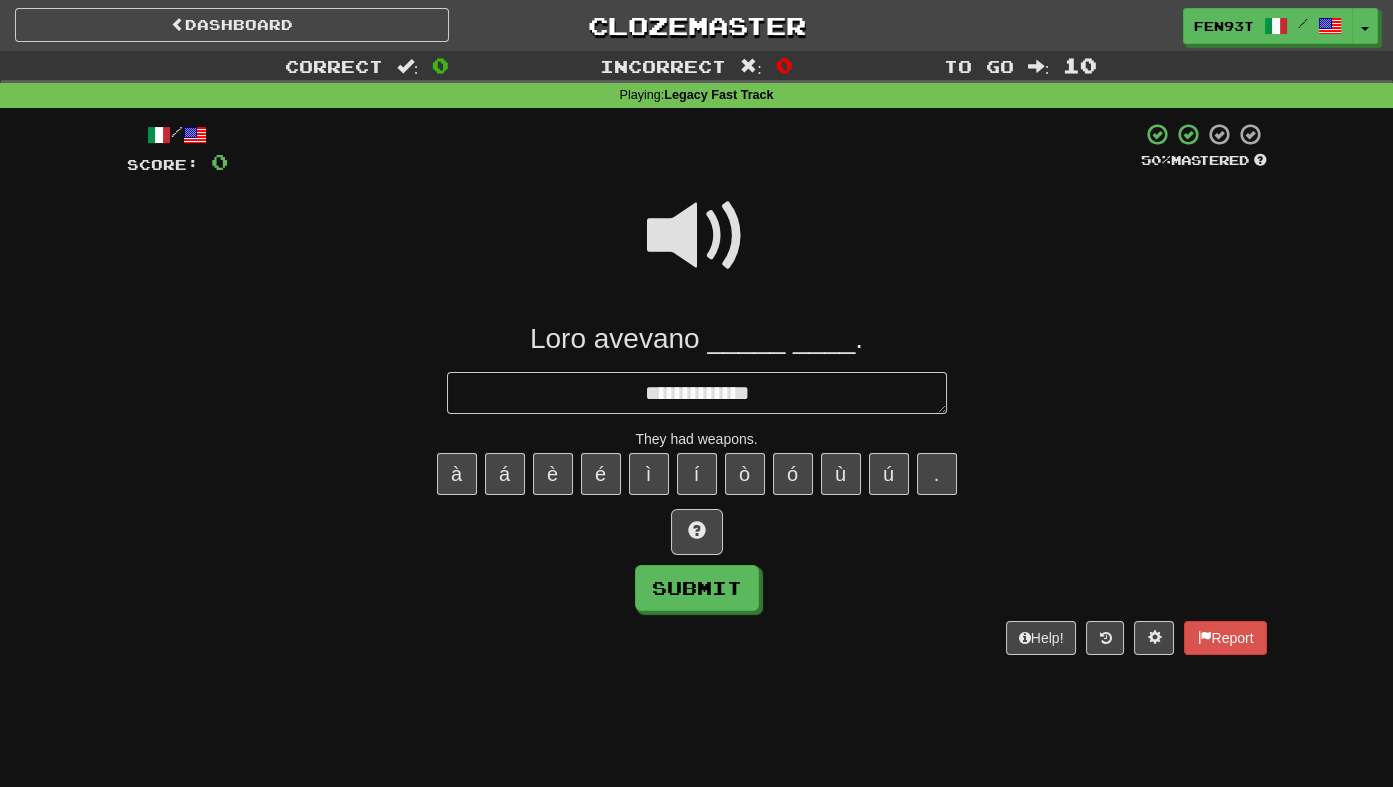 type on "*" 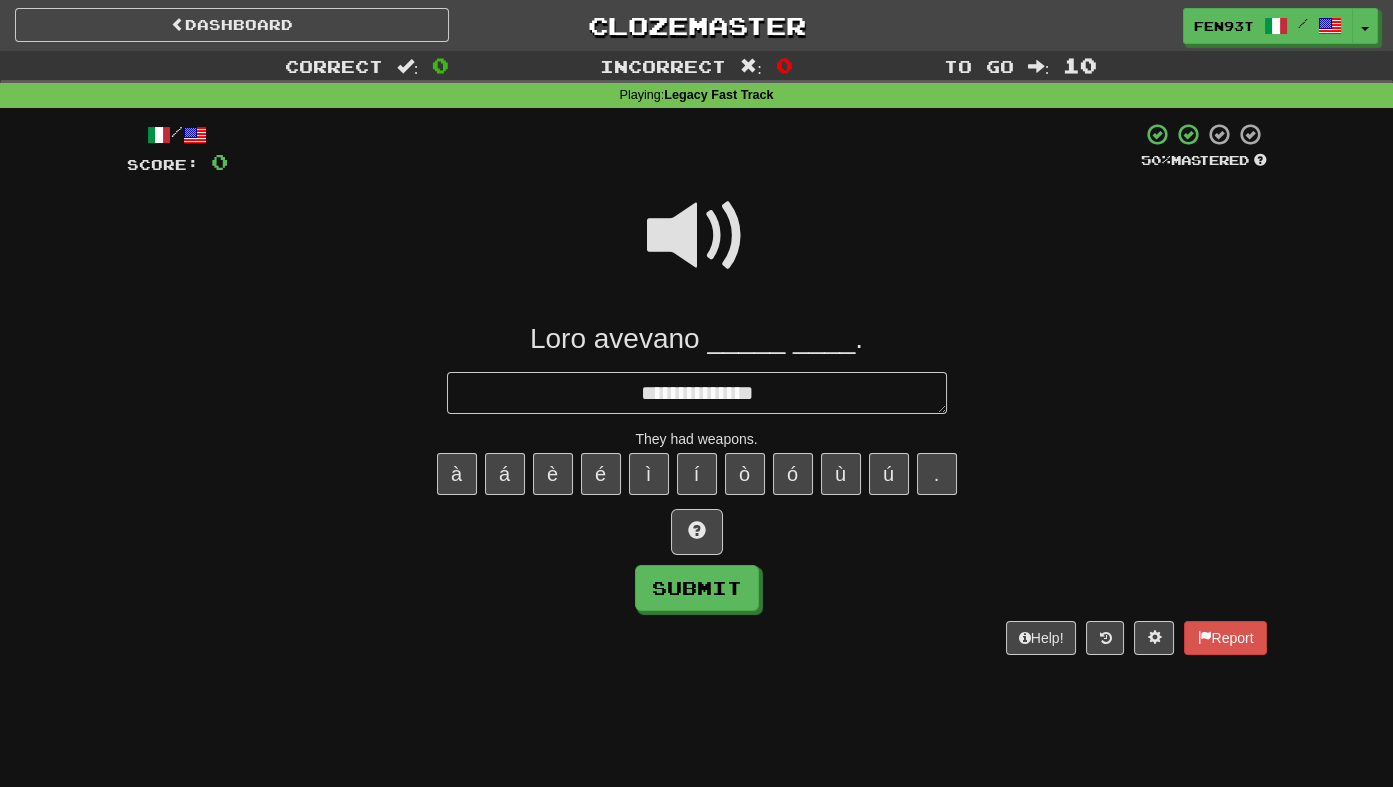 type on "*" 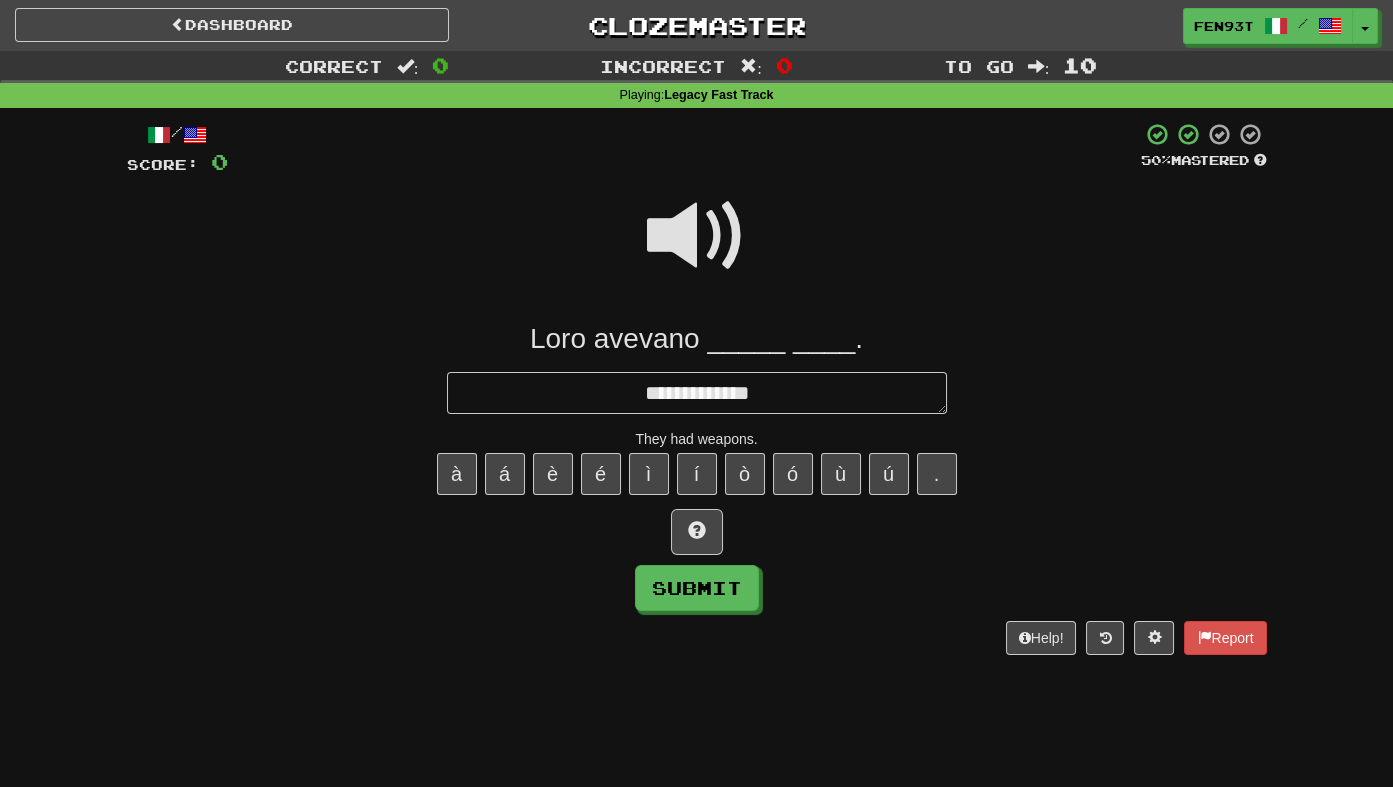 type on "**********" 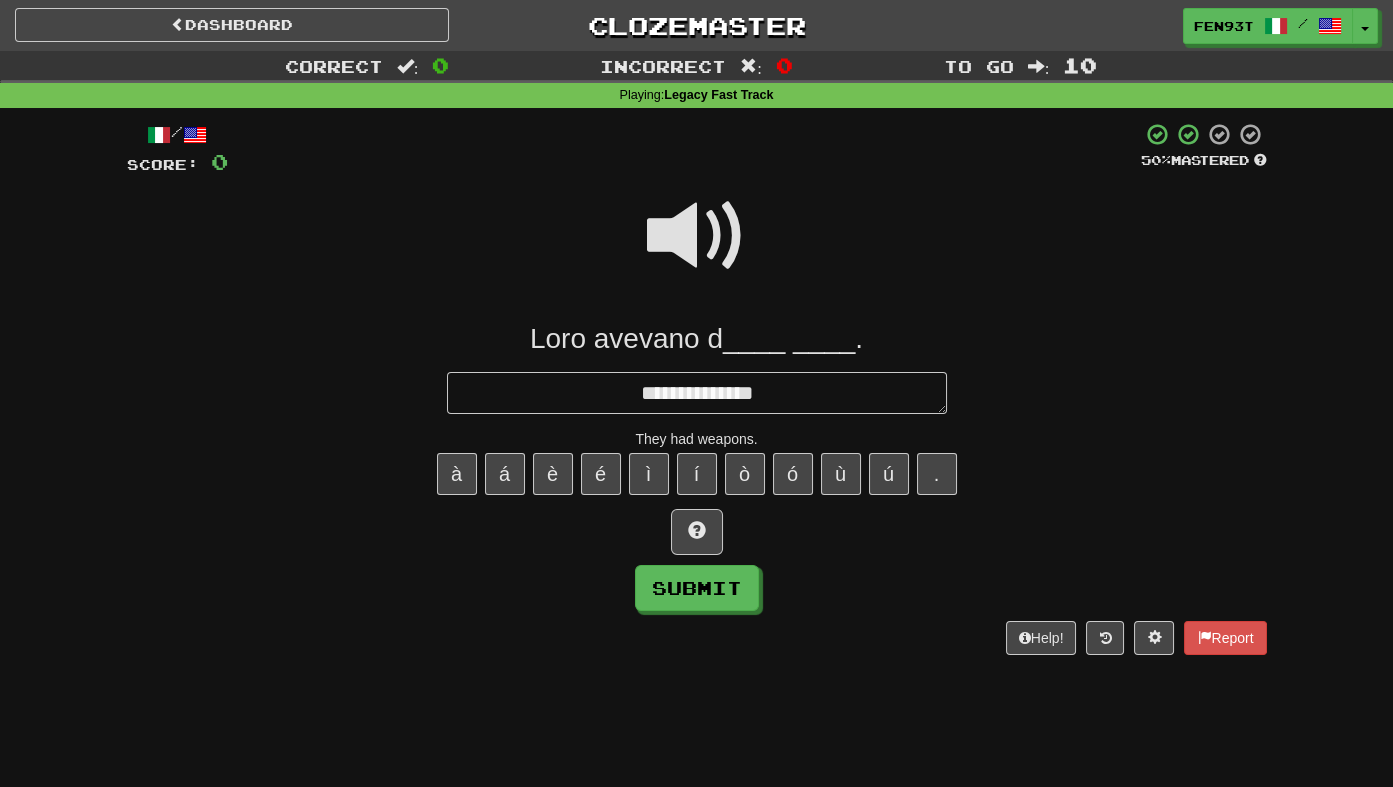 type on "*" 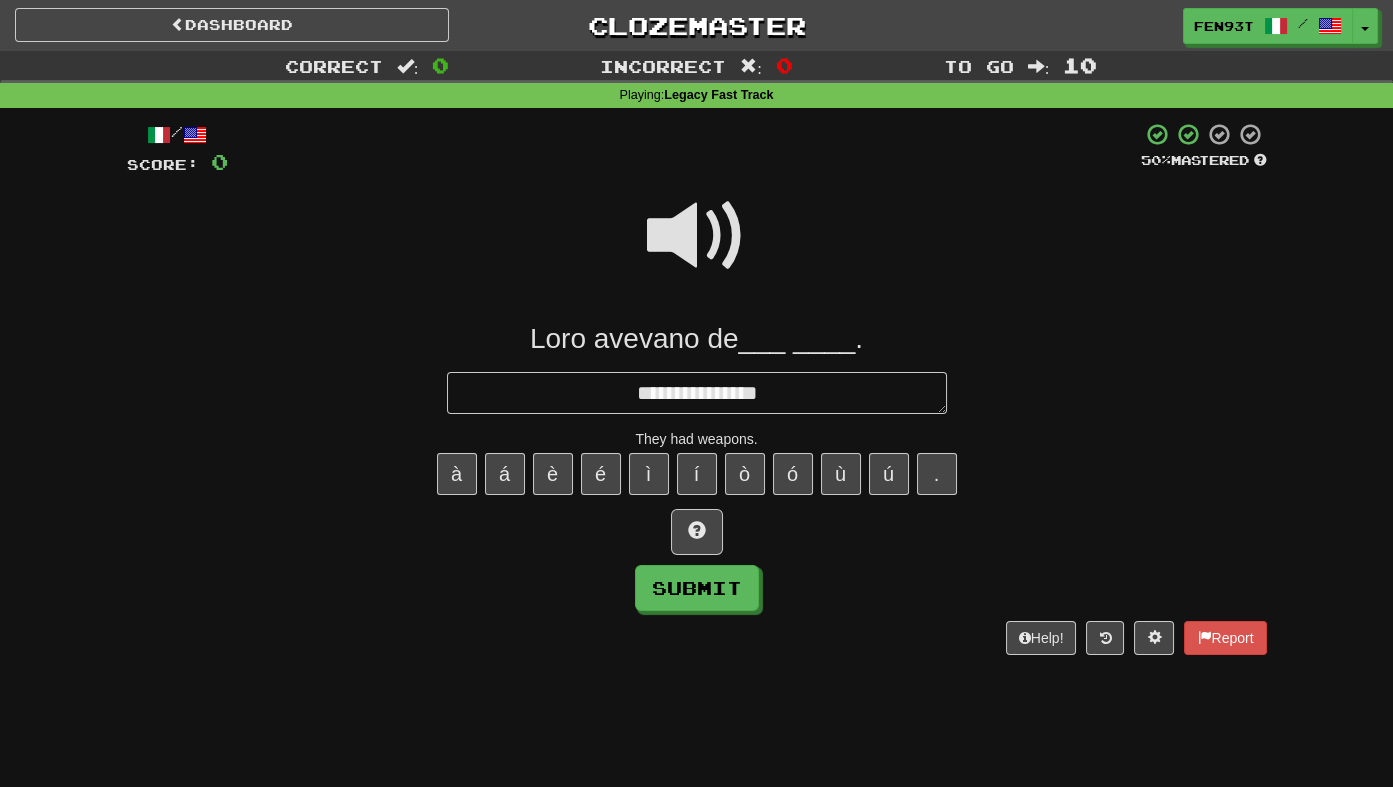 type on "*" 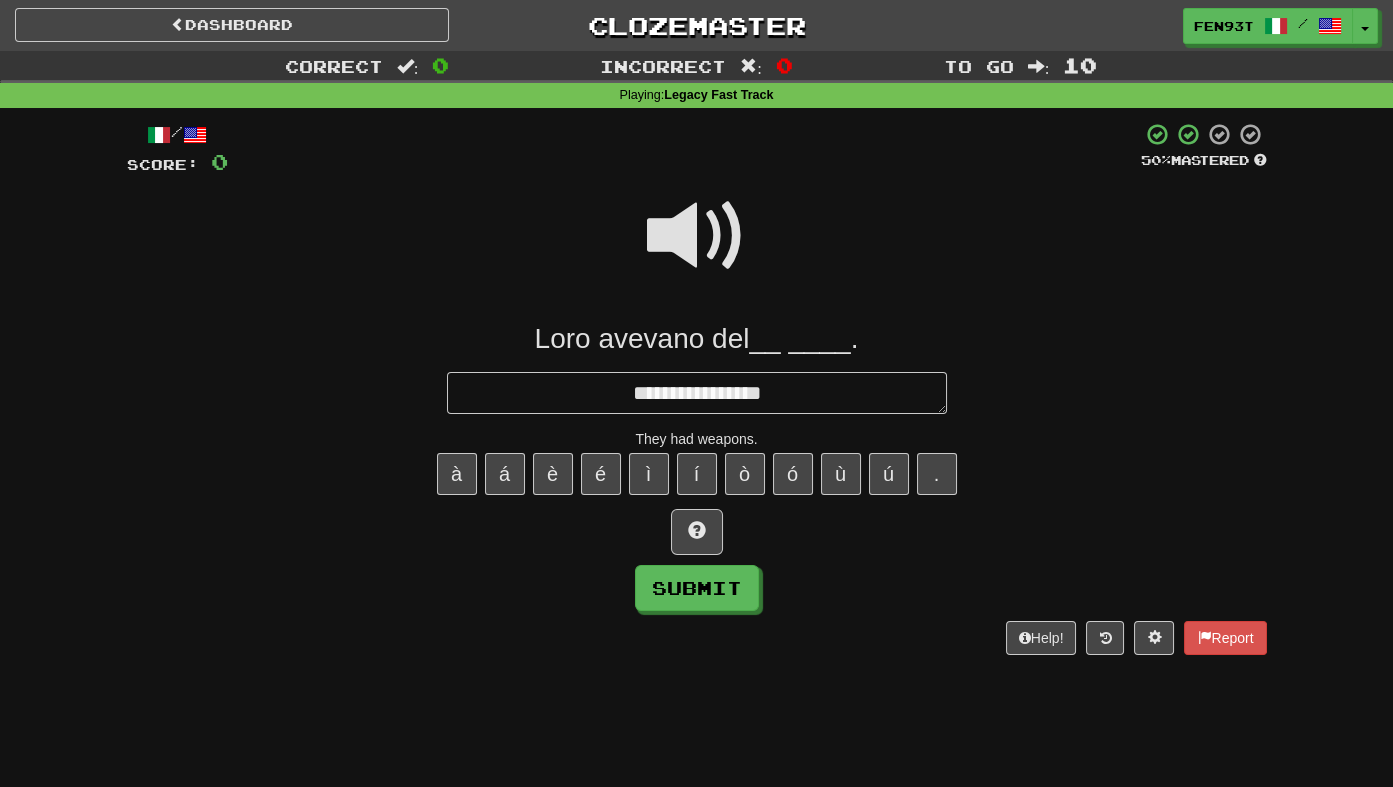 type on "*" 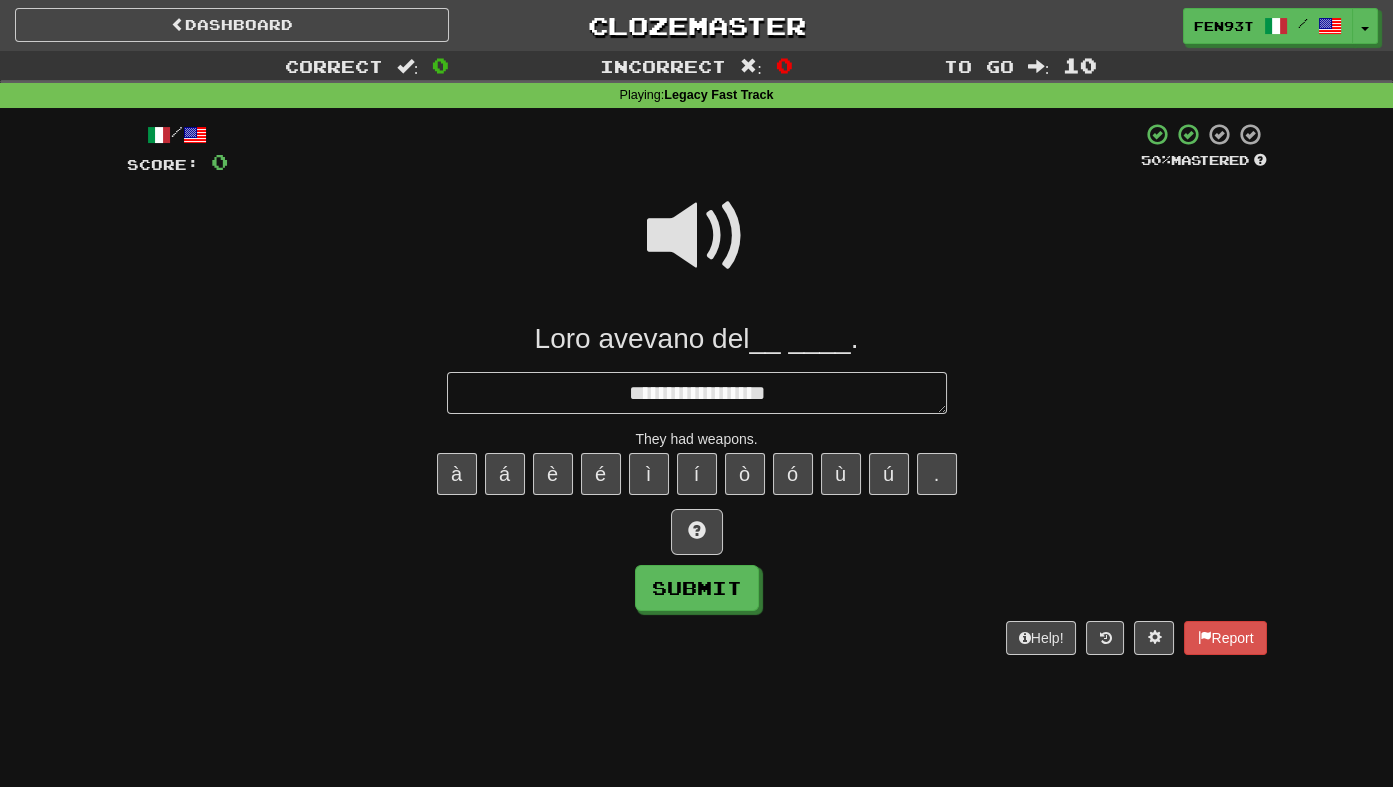 type on "*" 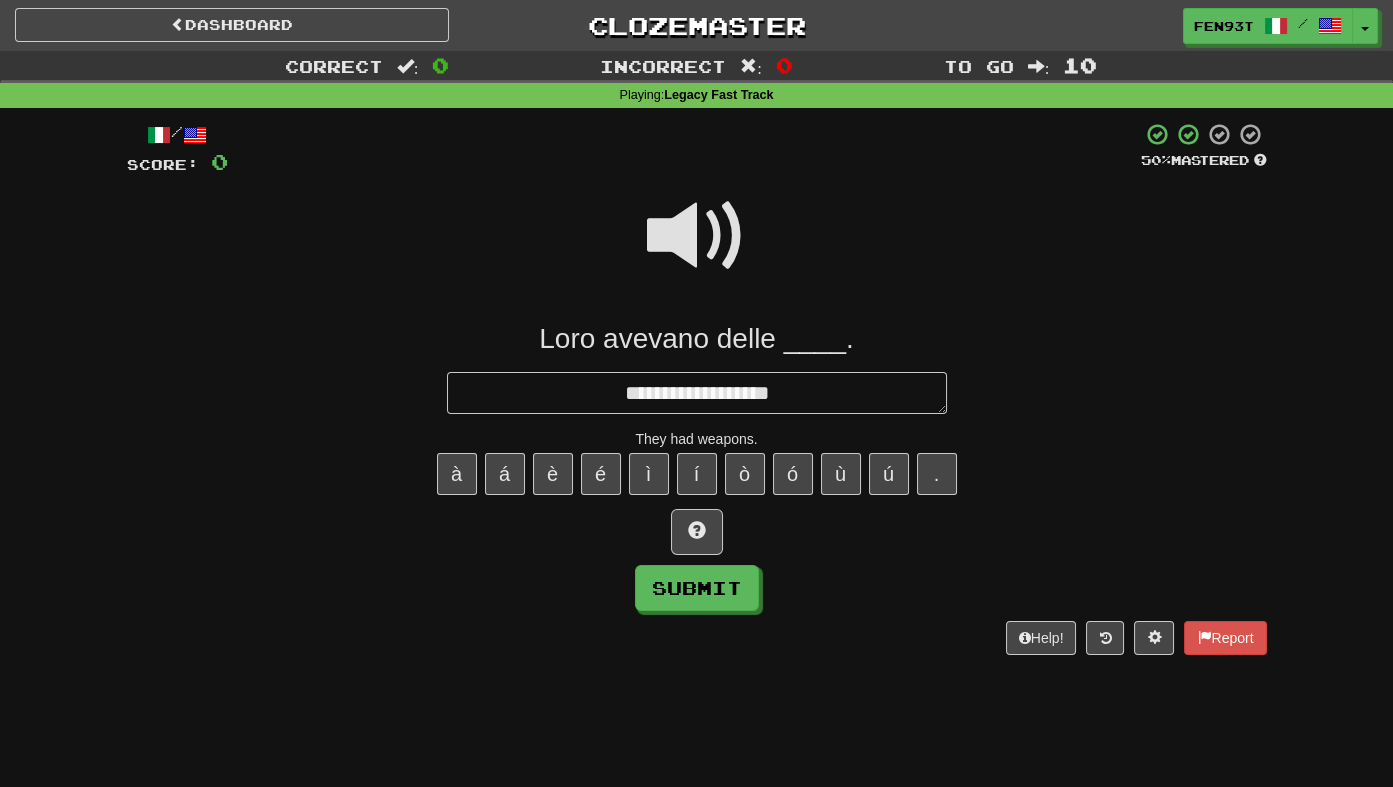 type on "*" 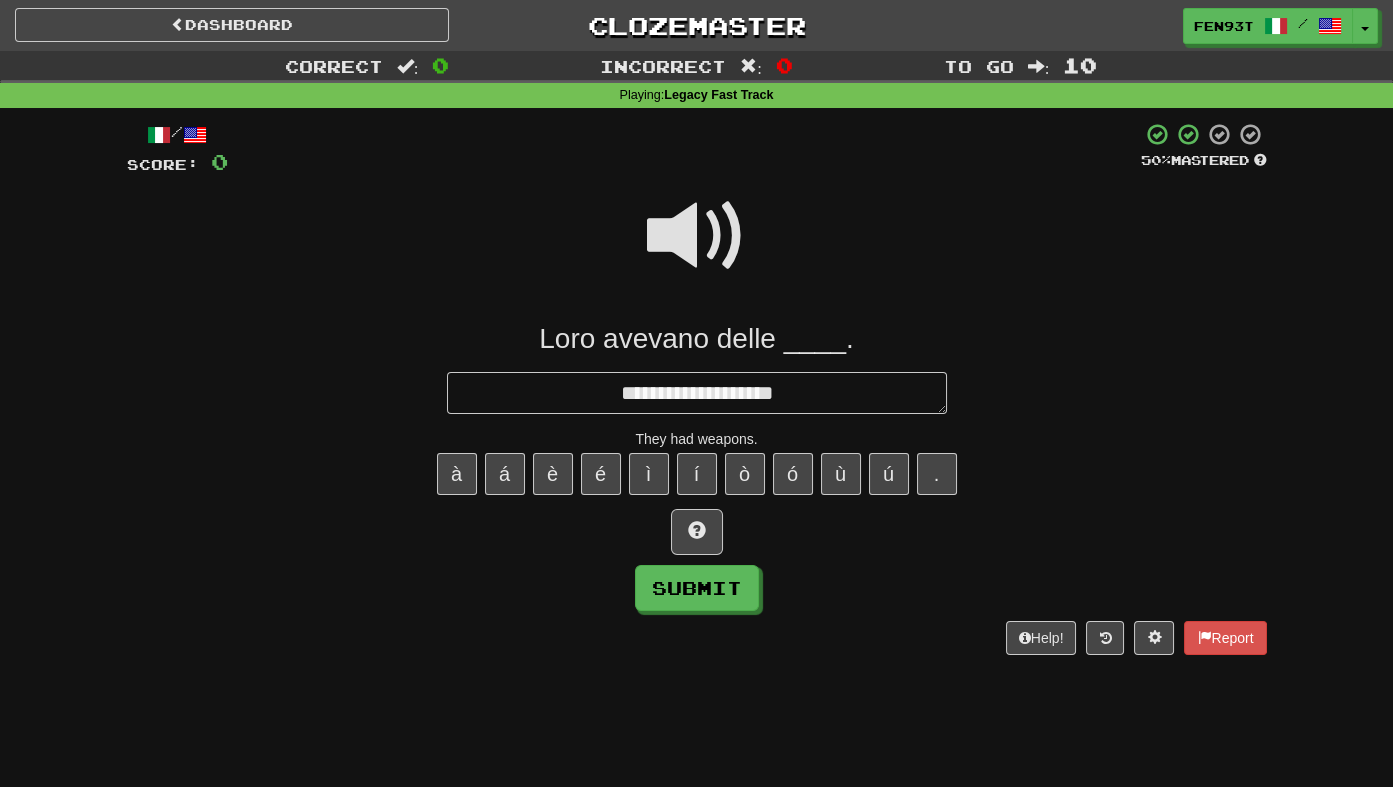 type on "*" 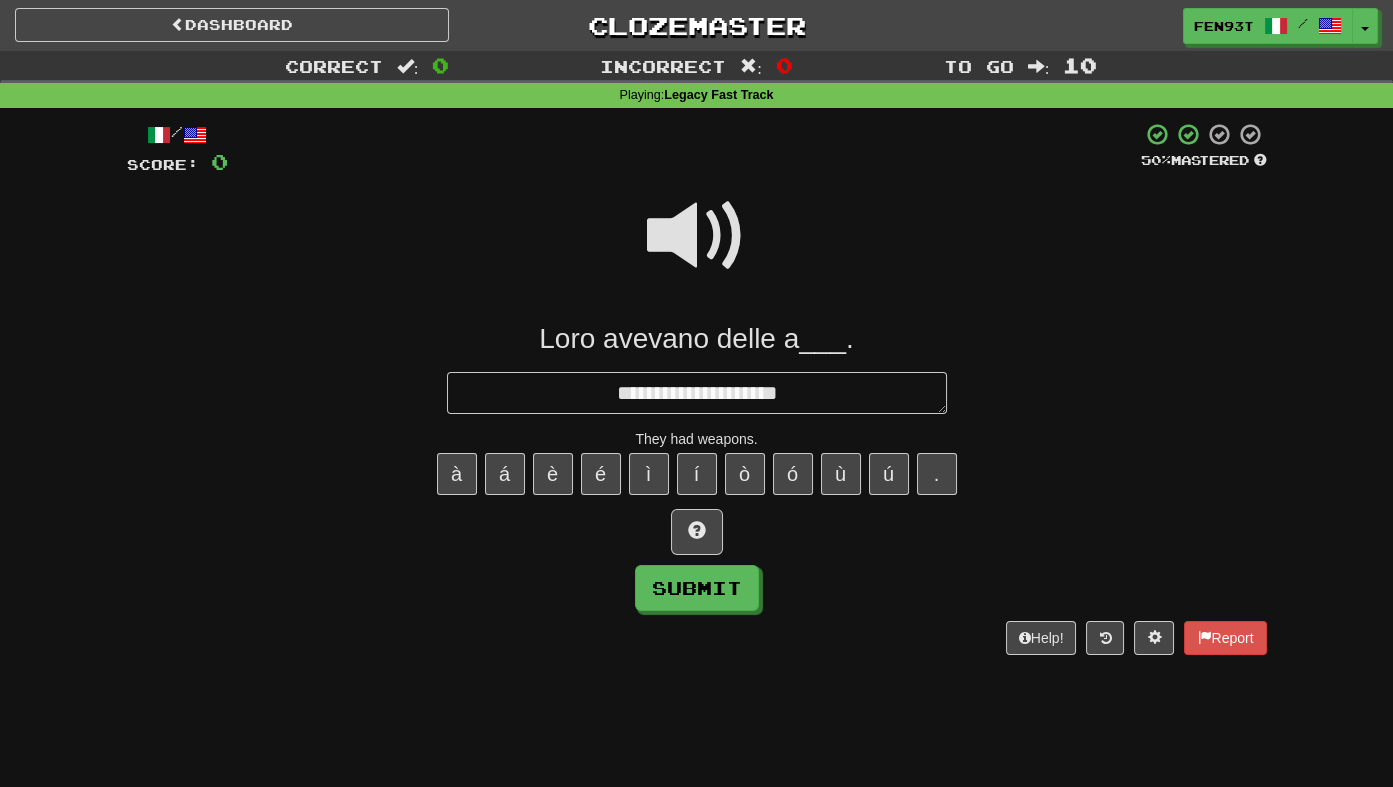 type on "*" 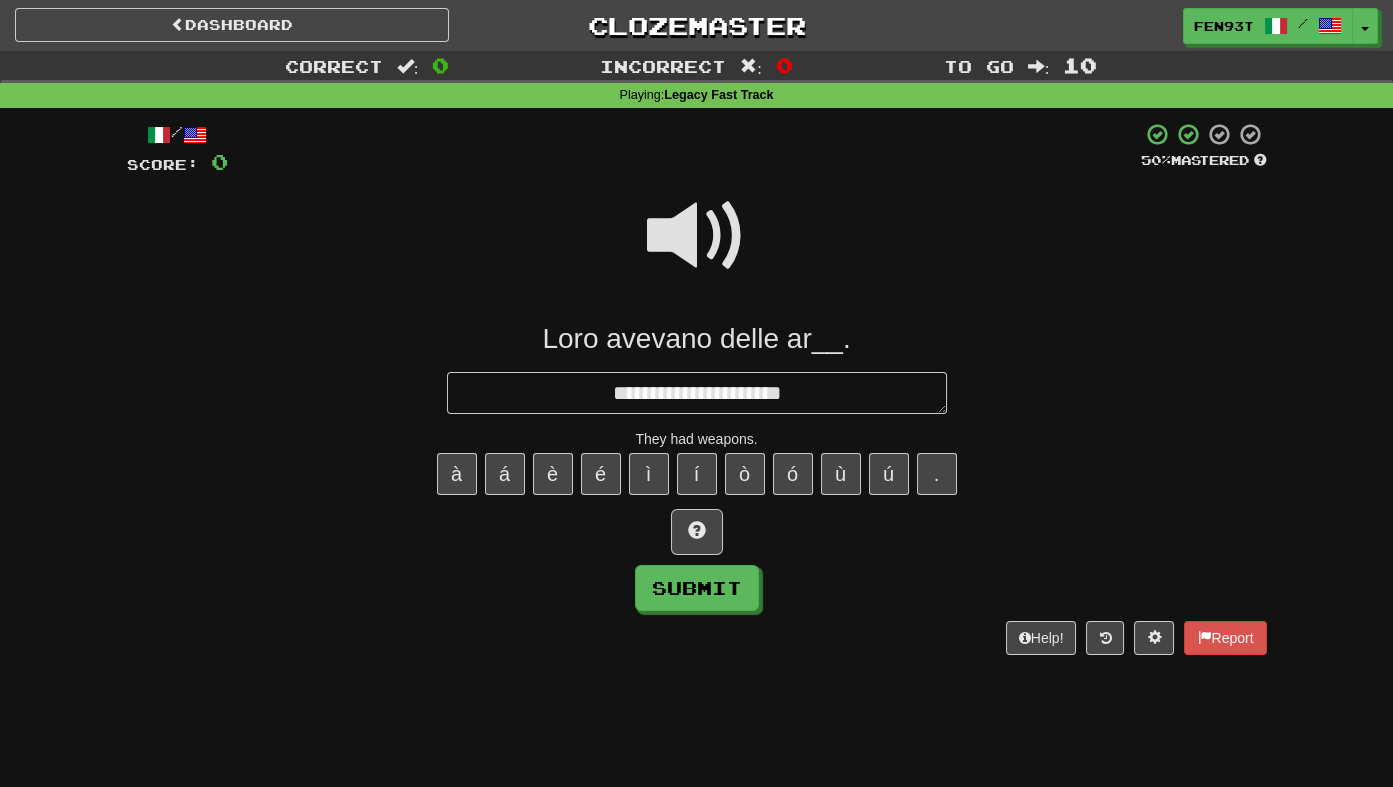 type on "*" 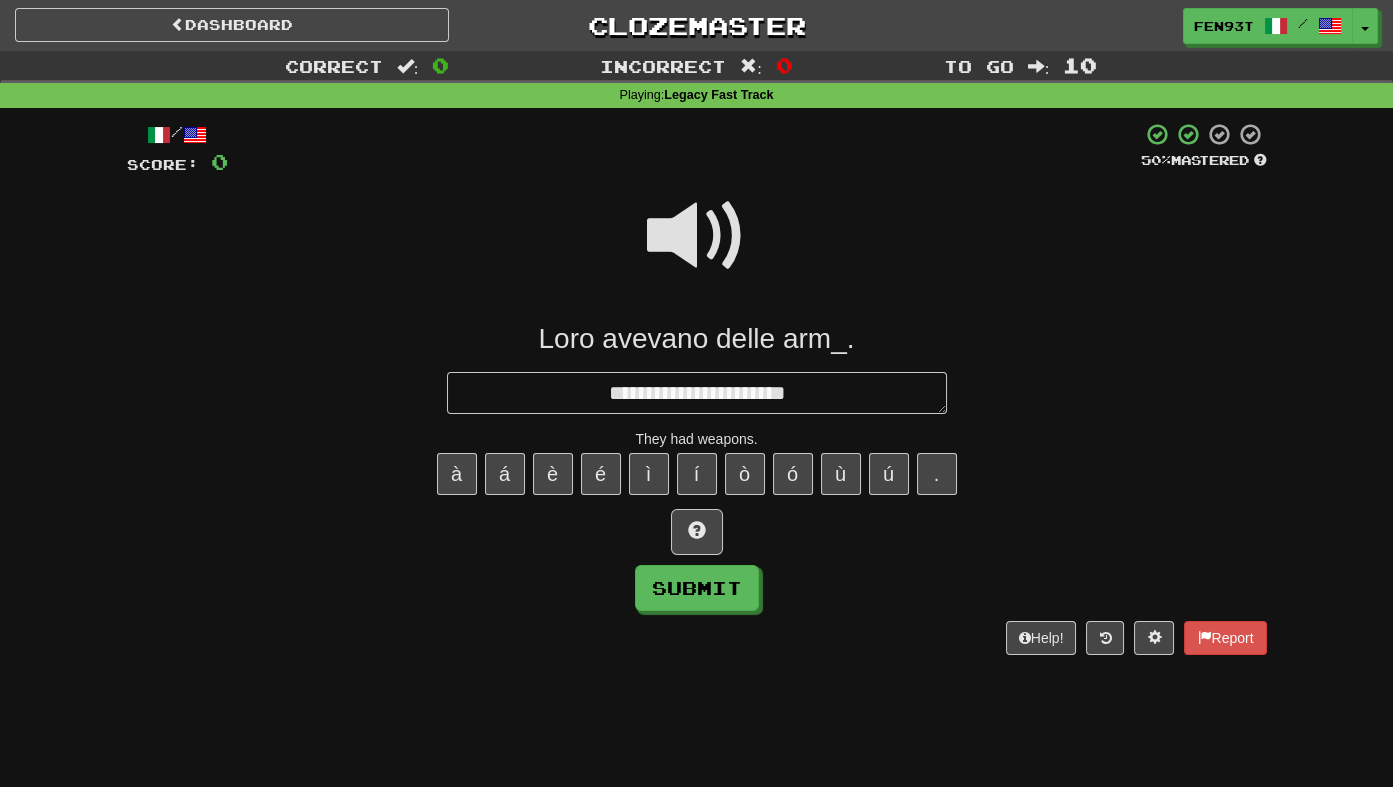 type on "*" 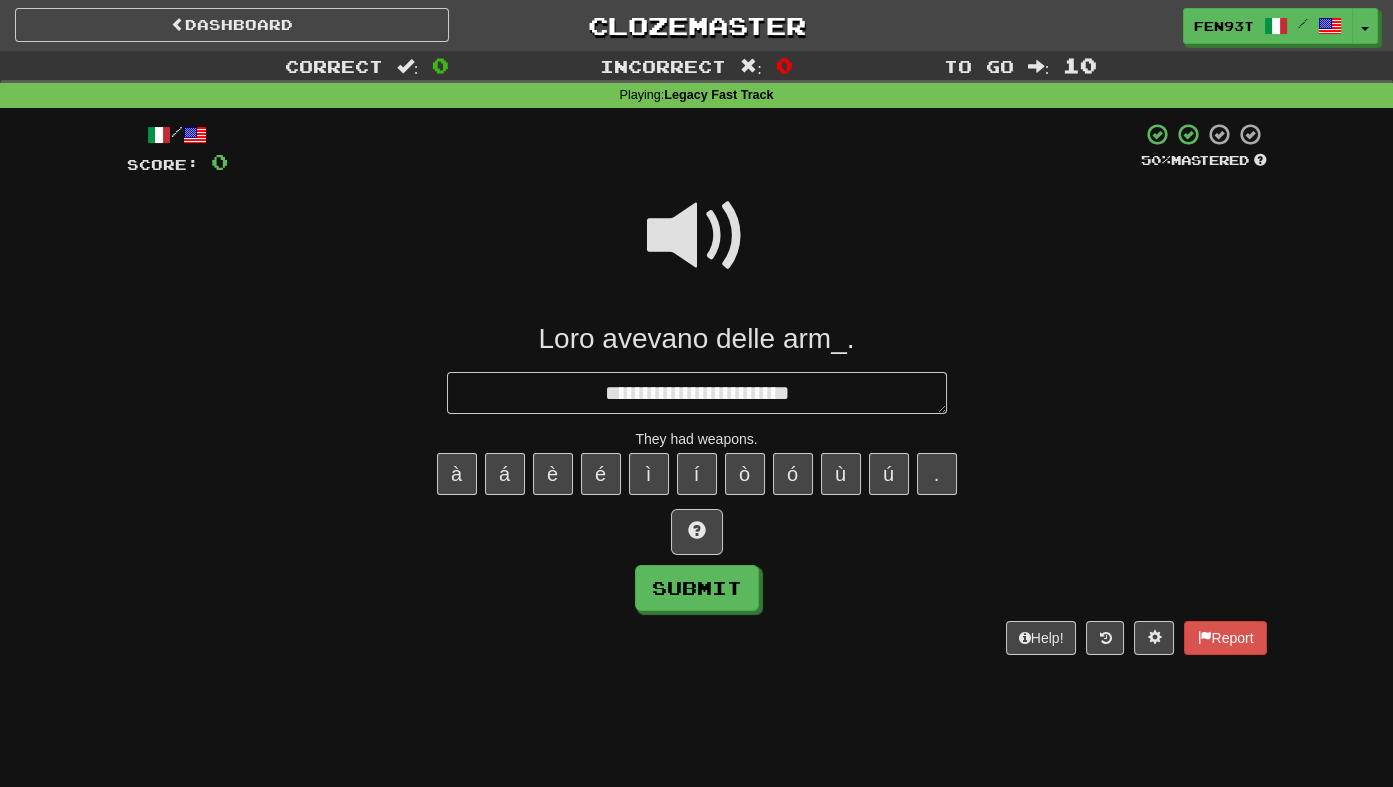 type on "*" 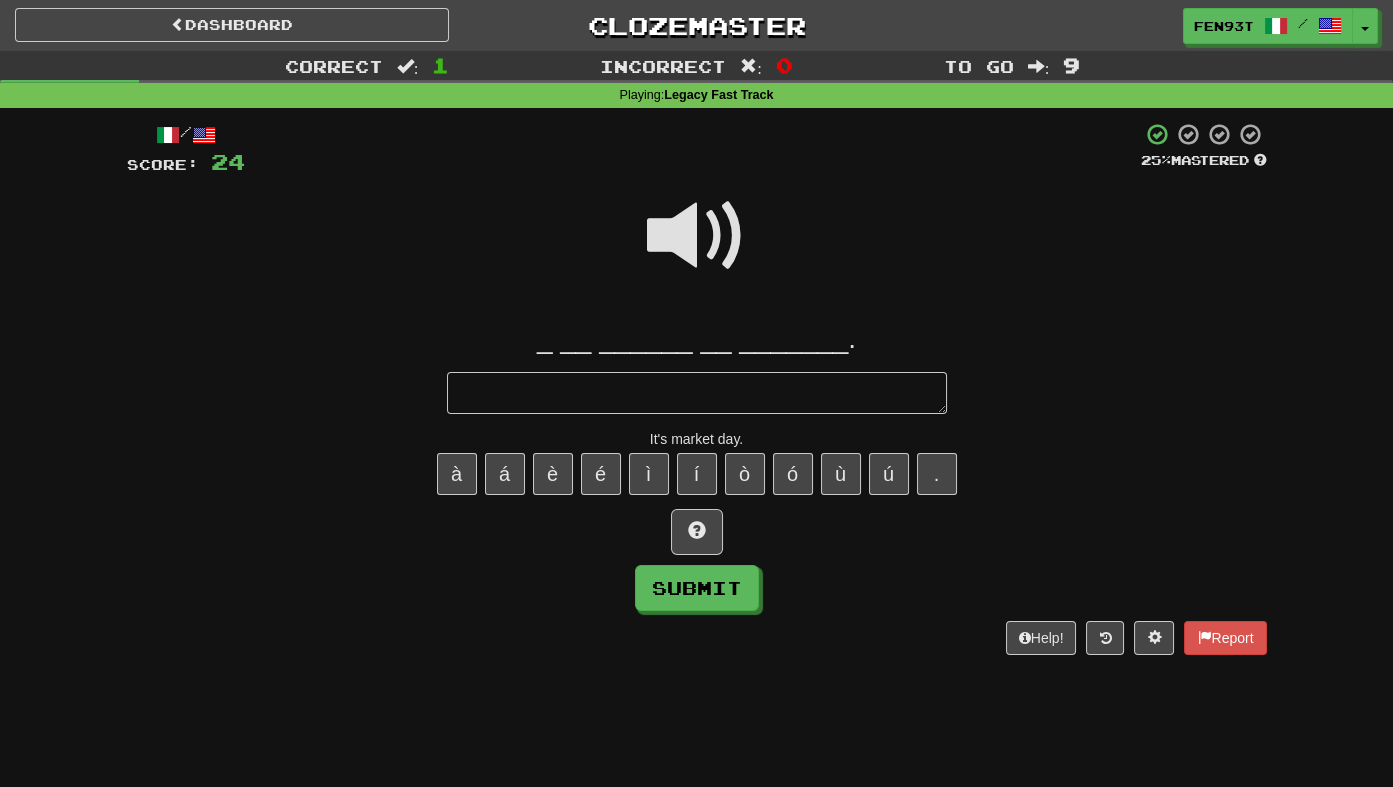 type on "*" 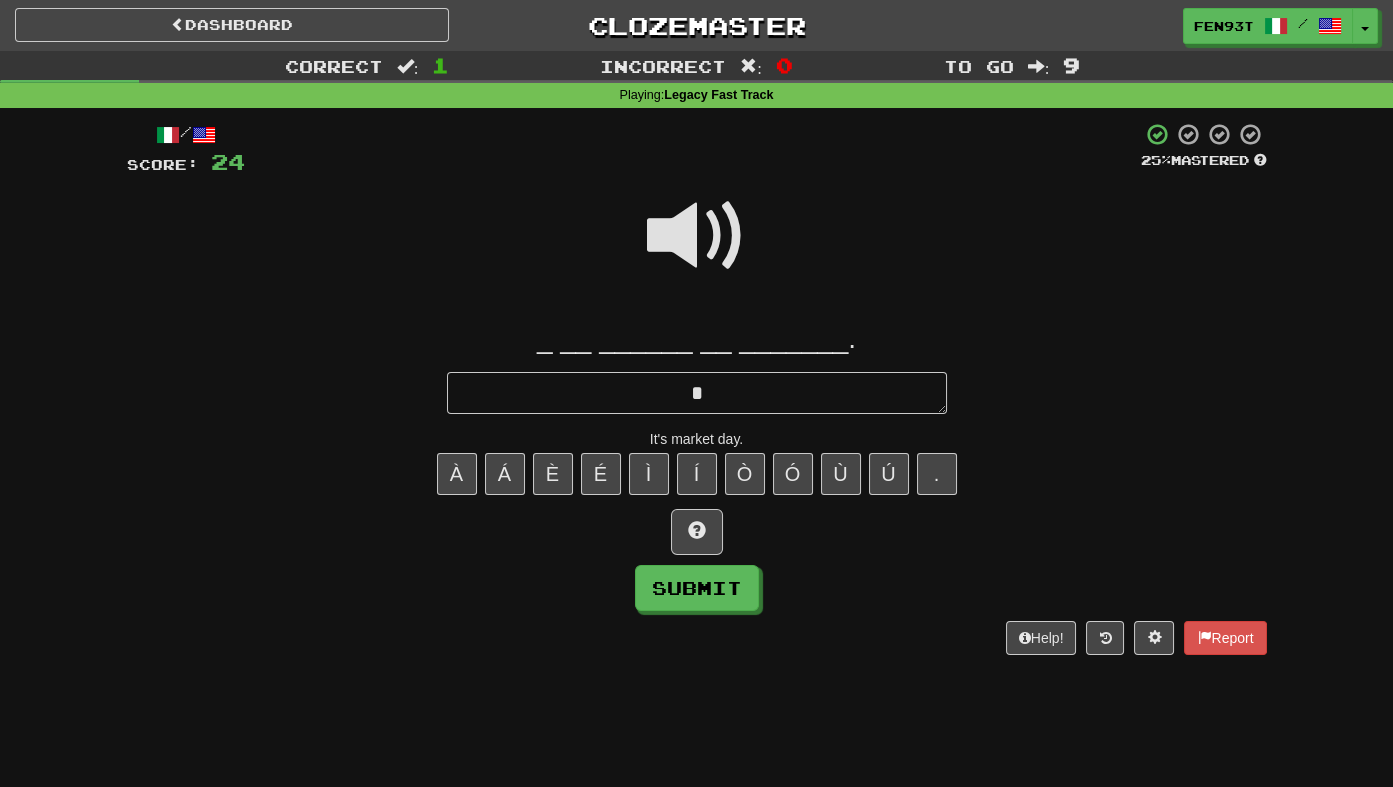 type 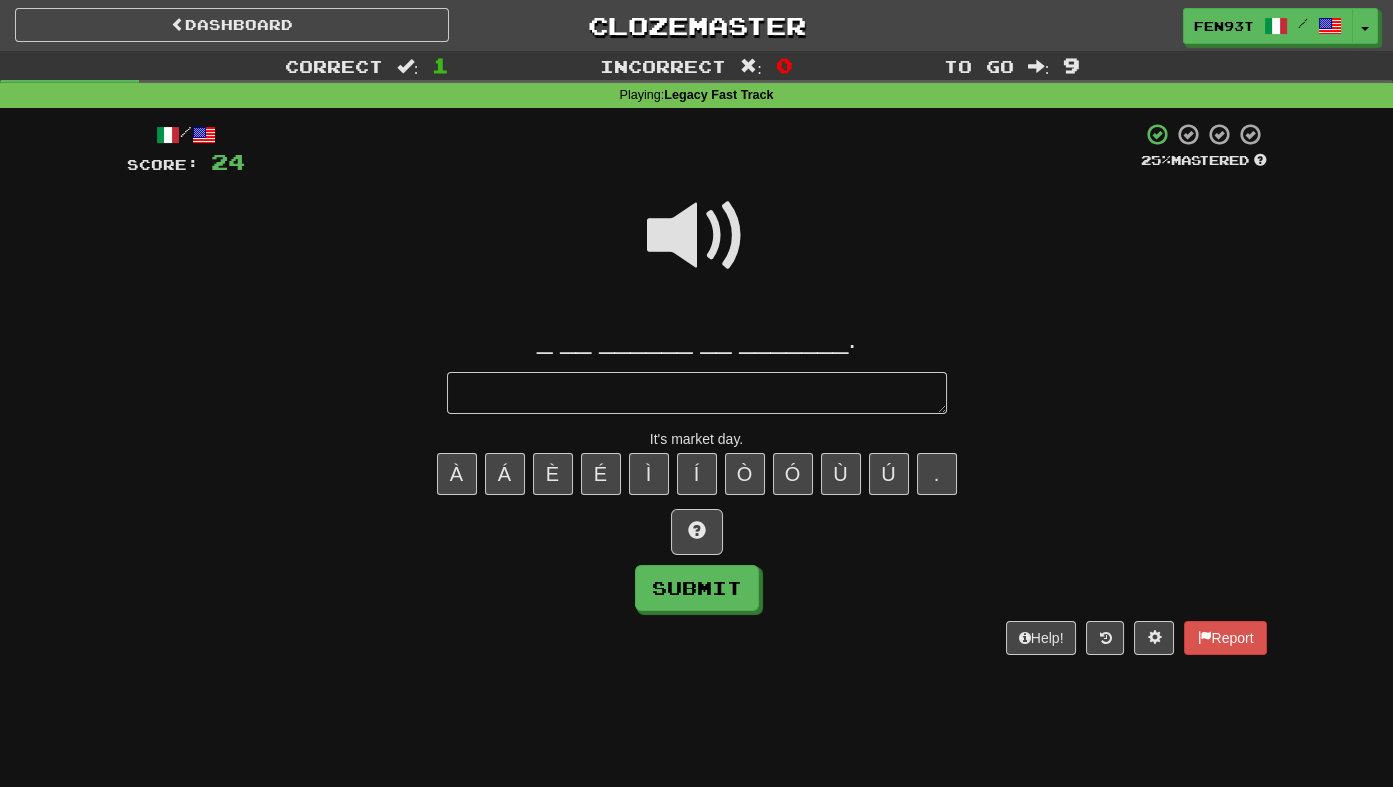 type on "*" 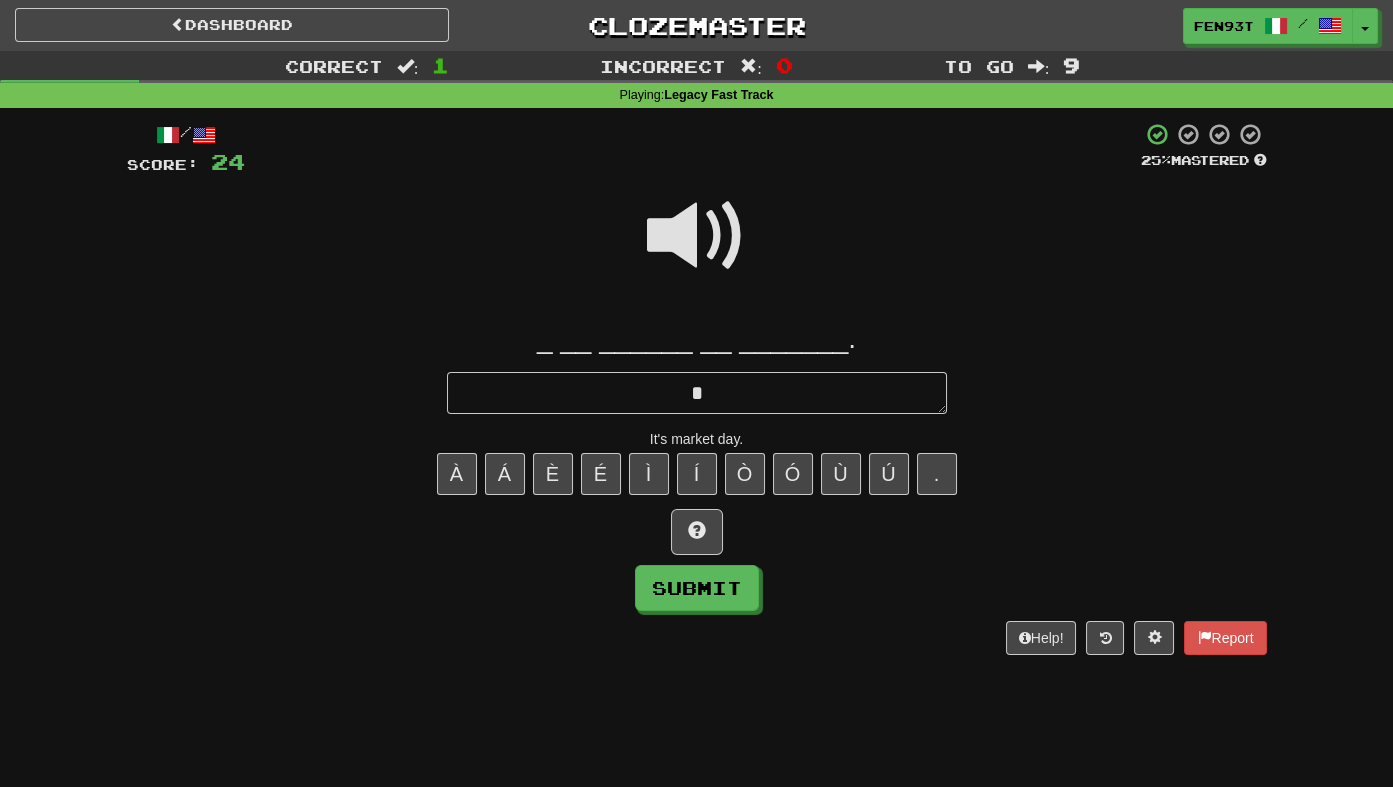 type 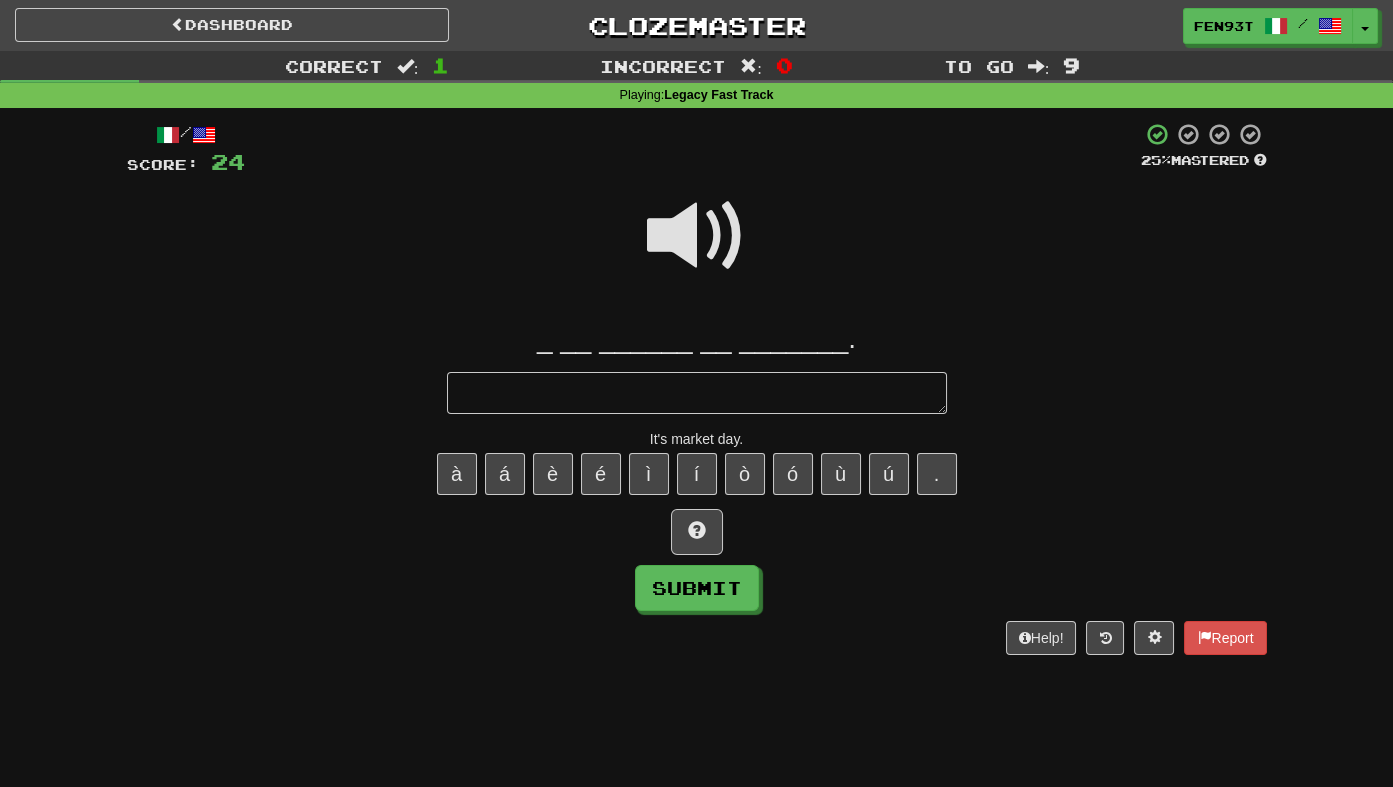 type on "*" 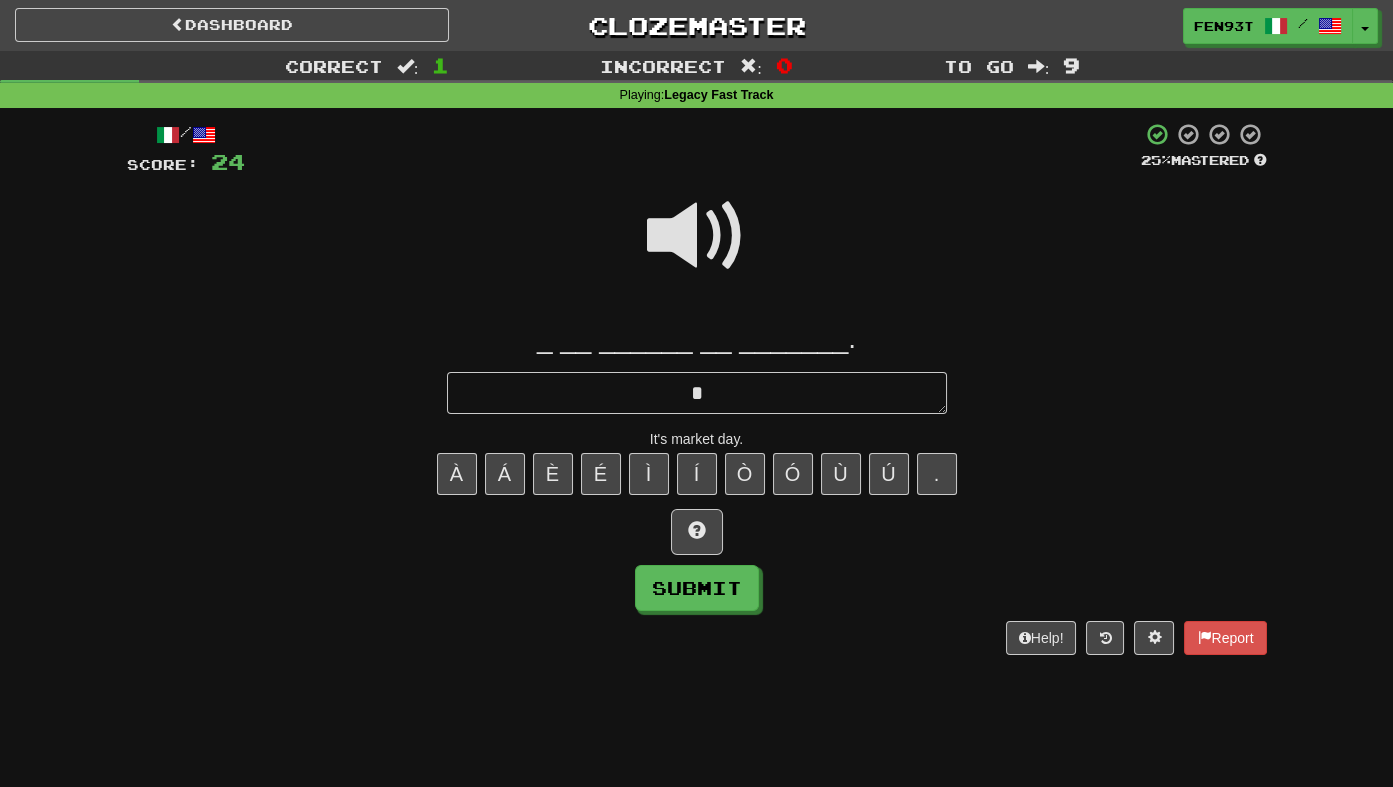 type 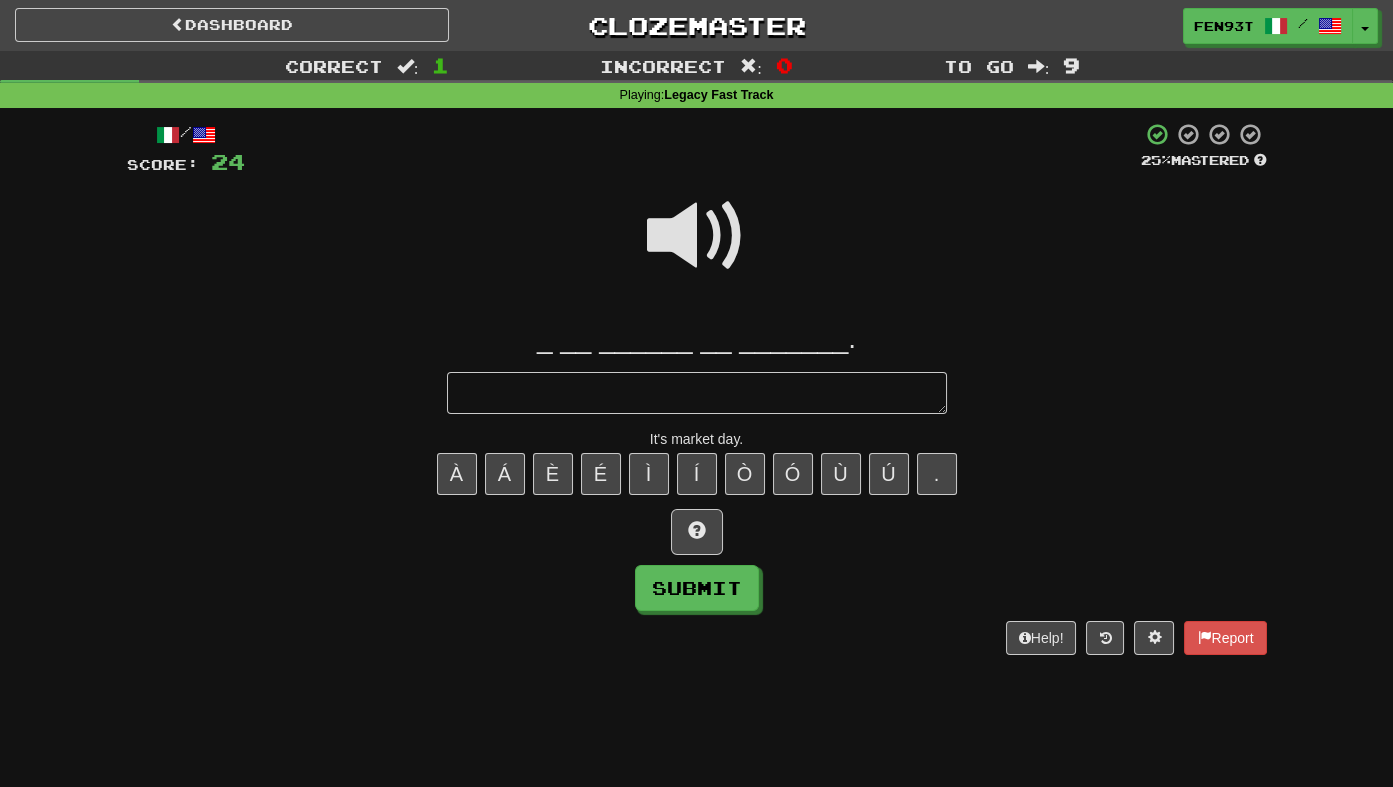 type on "*" 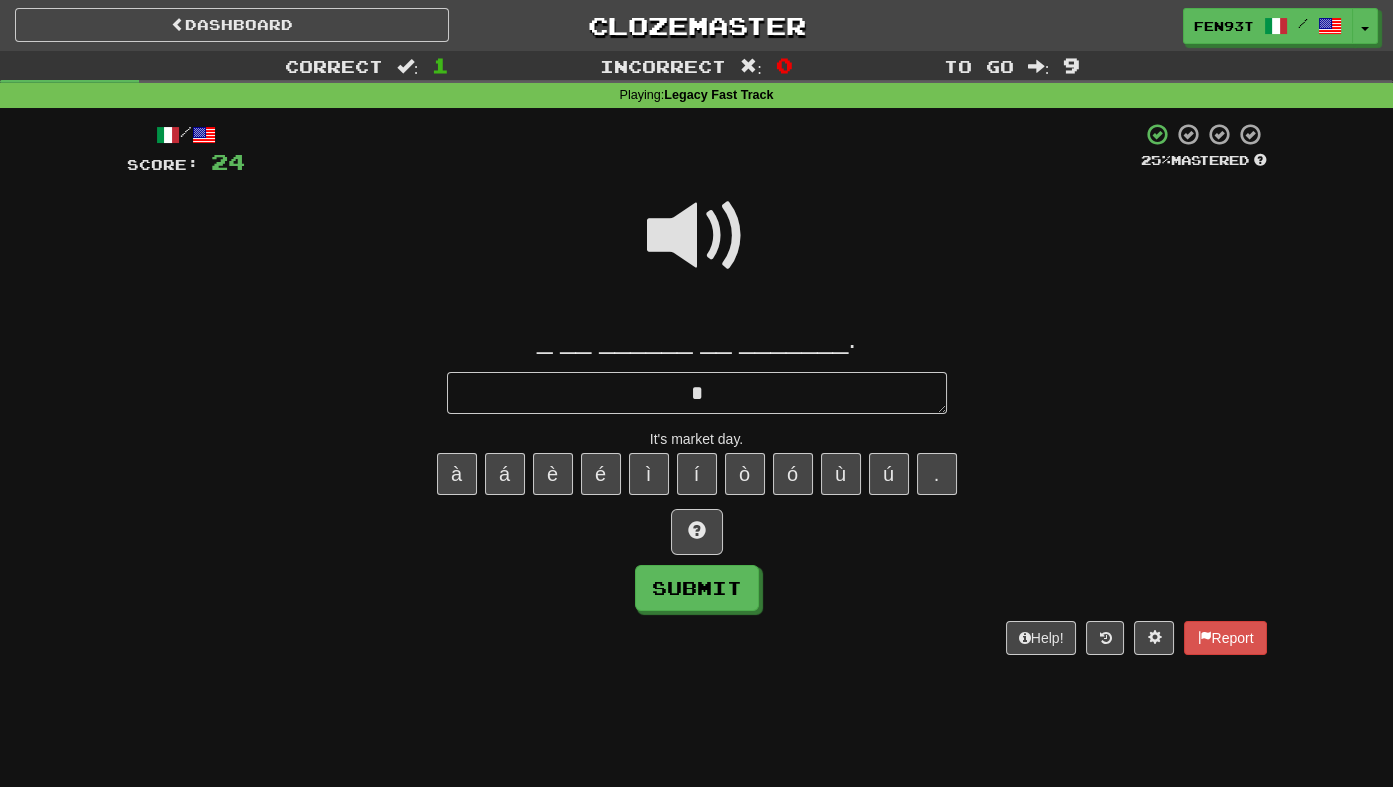 type 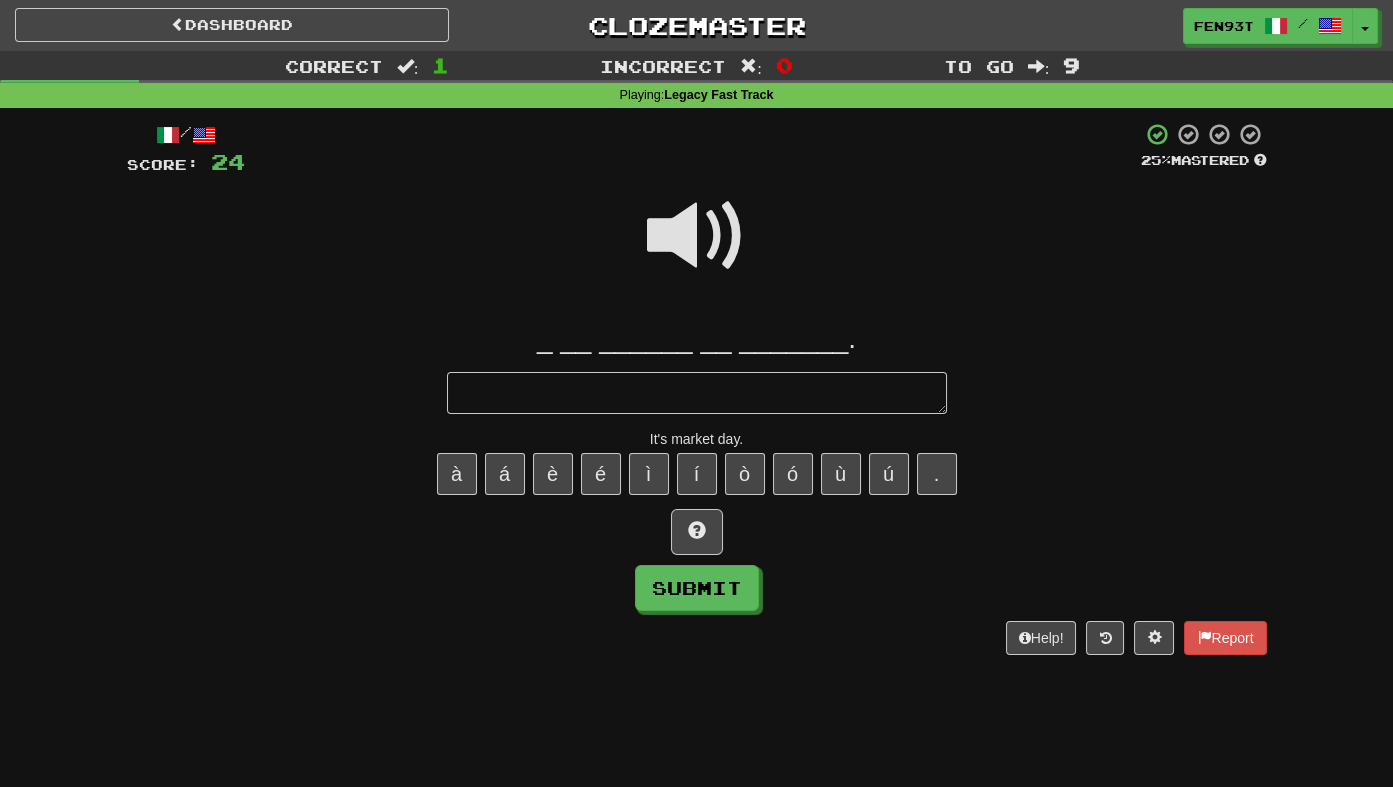 type on "*" 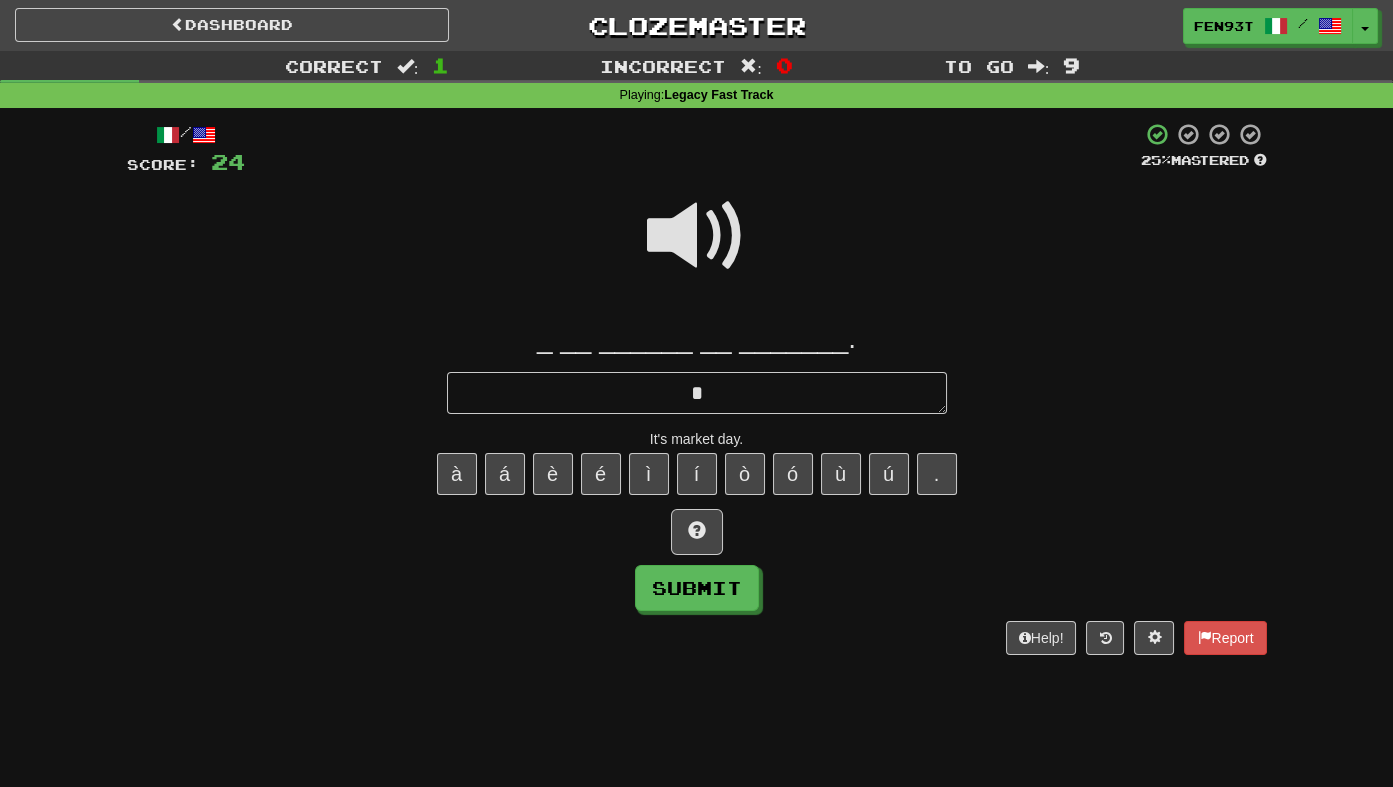 type on "*" 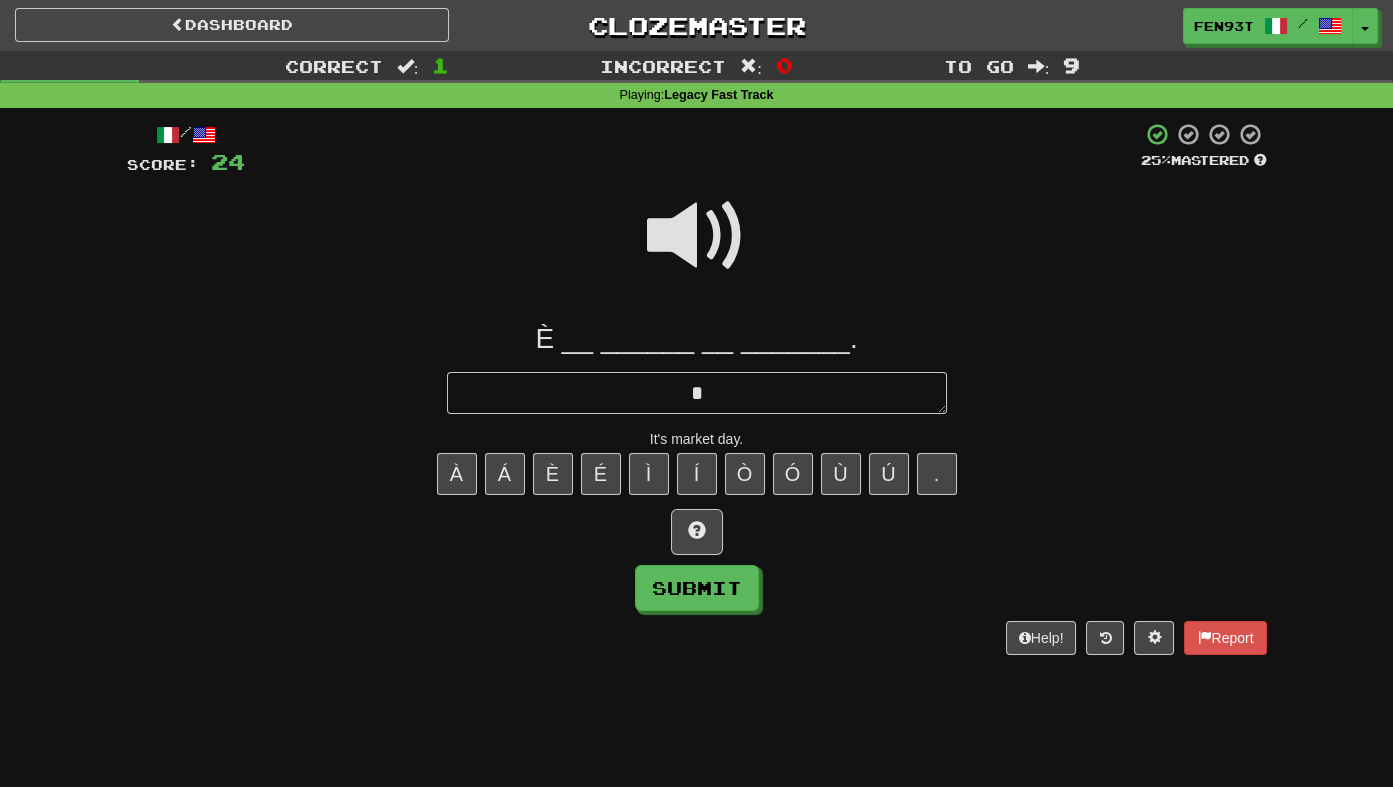 type on "*" 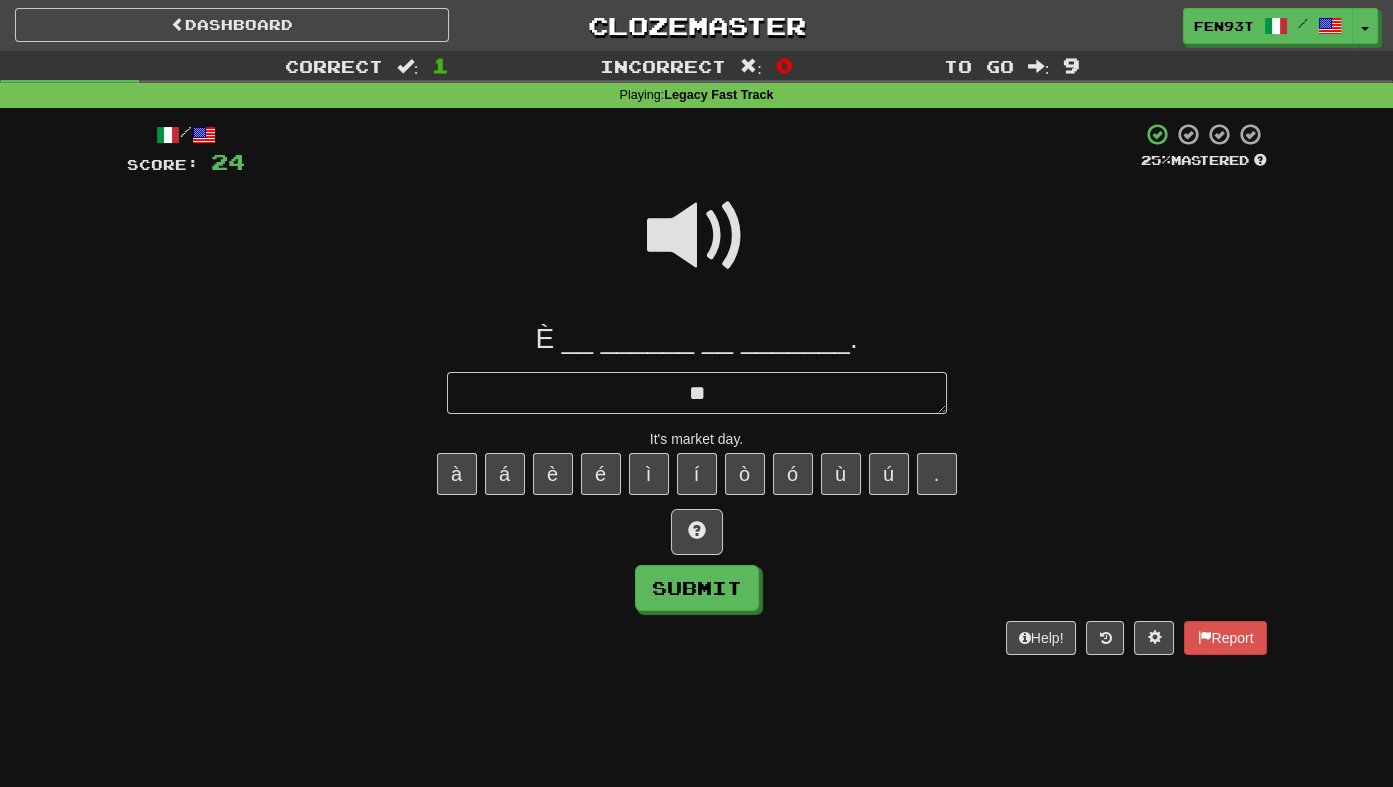 type on "*" 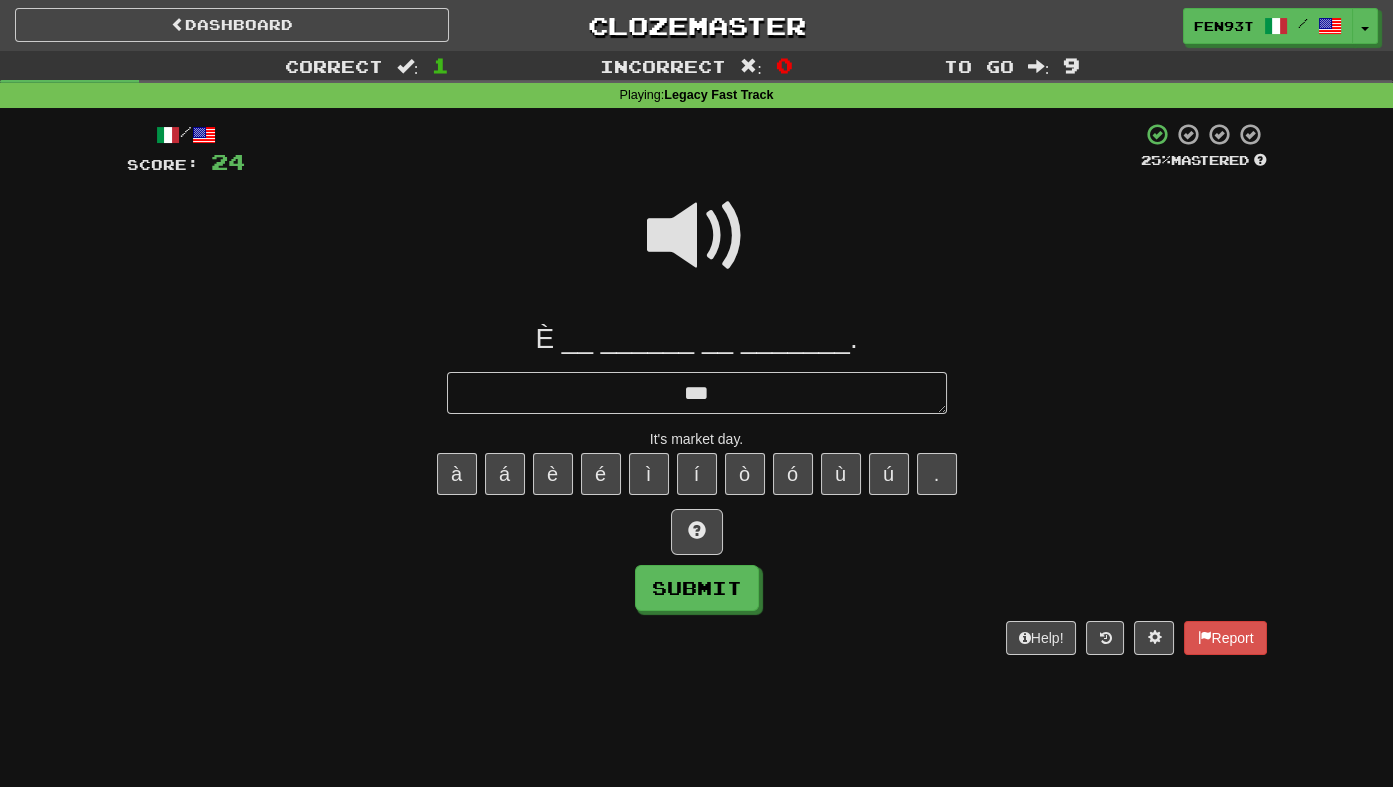 type on "*" 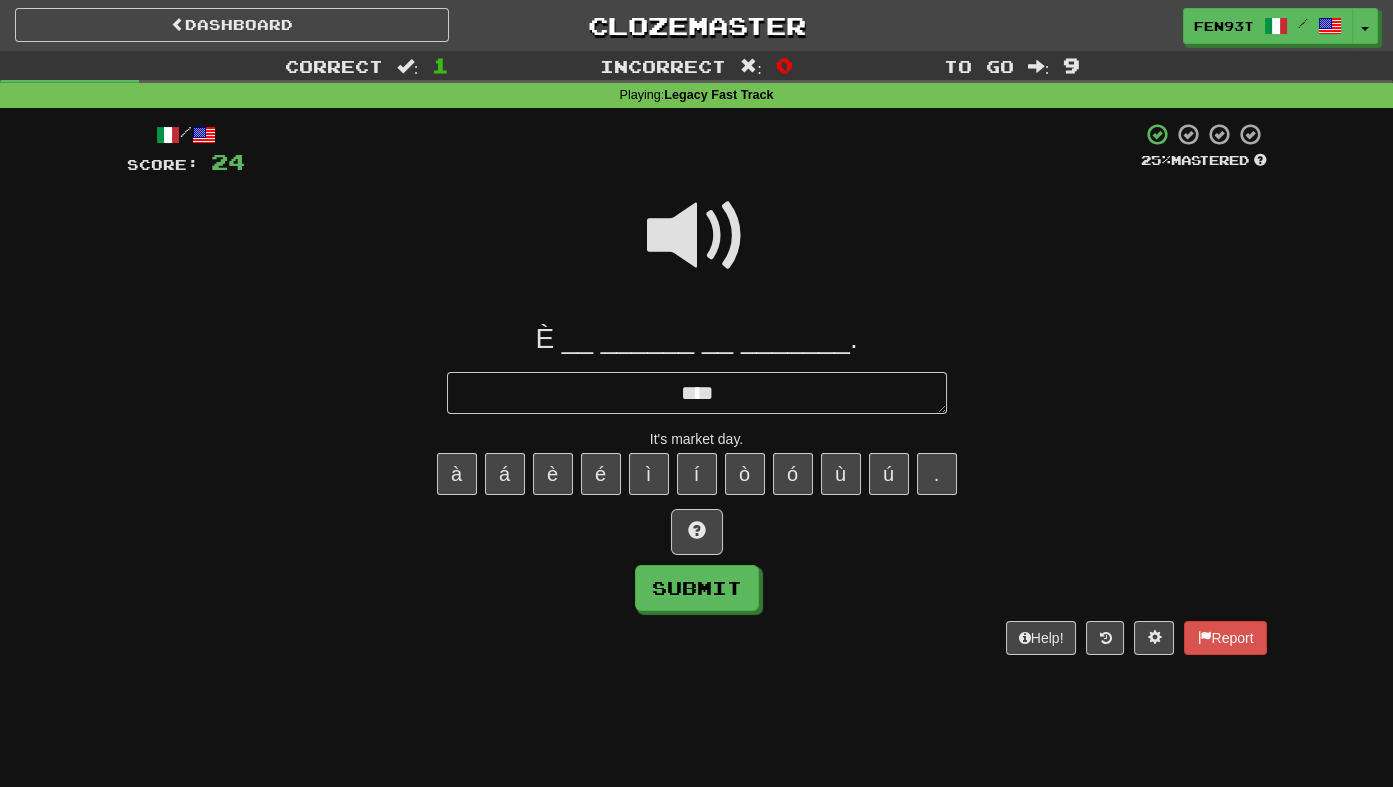 type on "*" 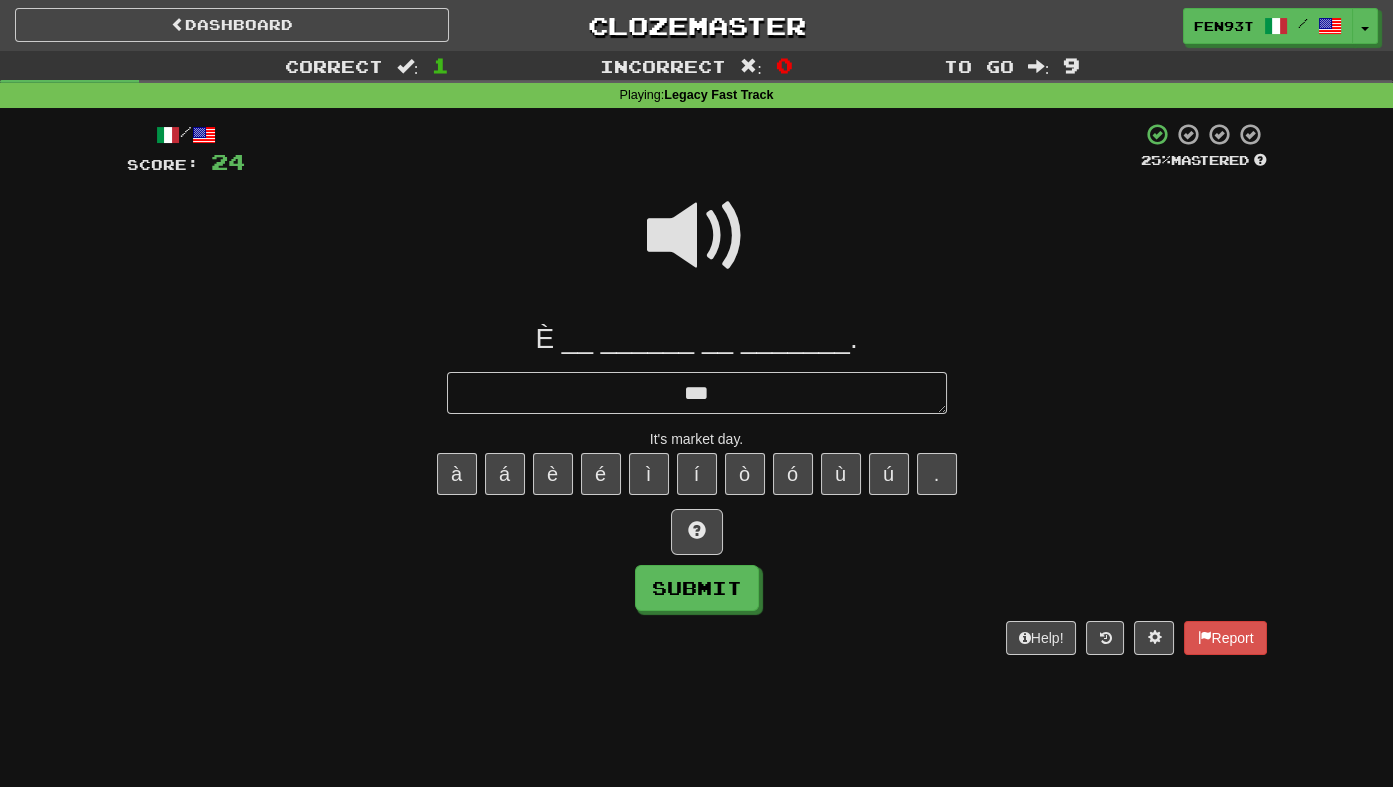 type on "*" 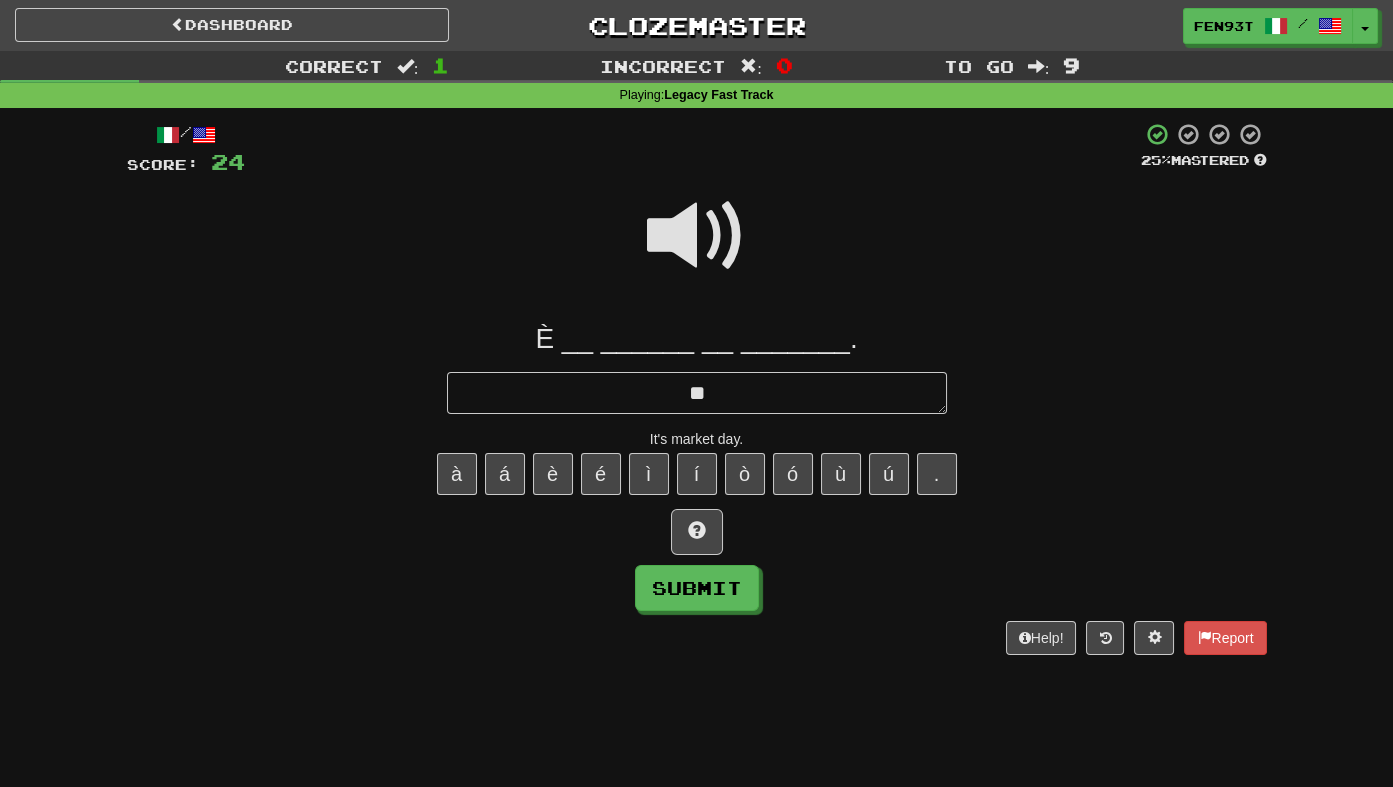 type on "*" 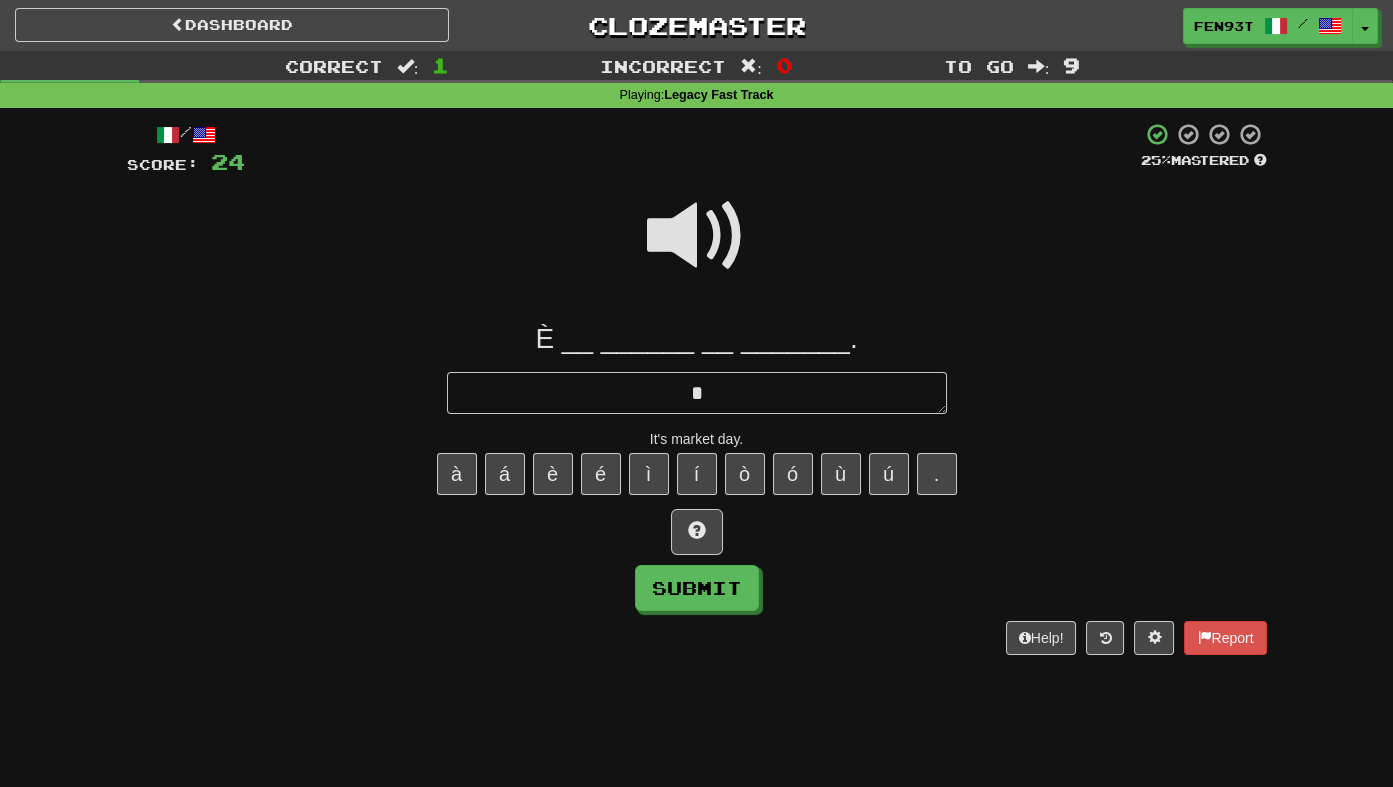 type 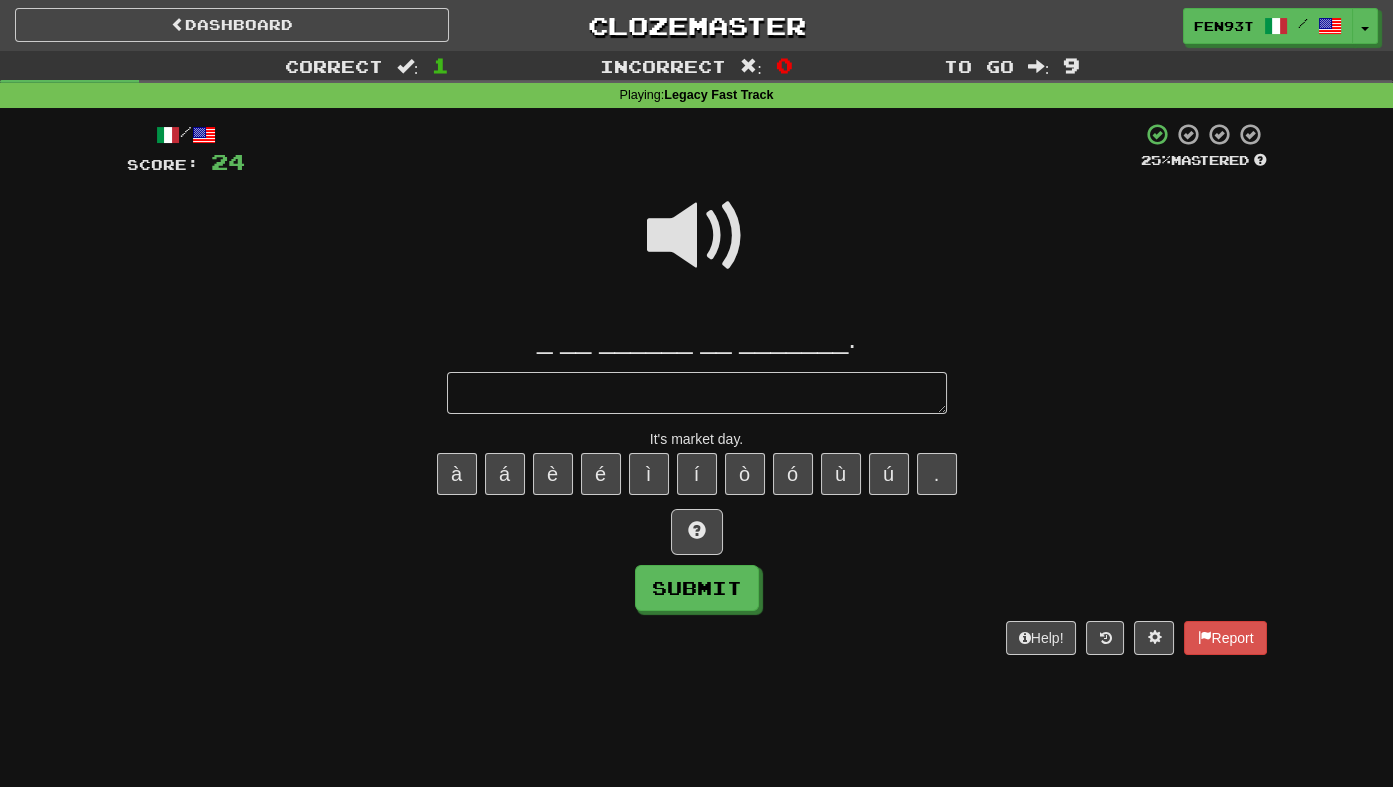 type on "*" 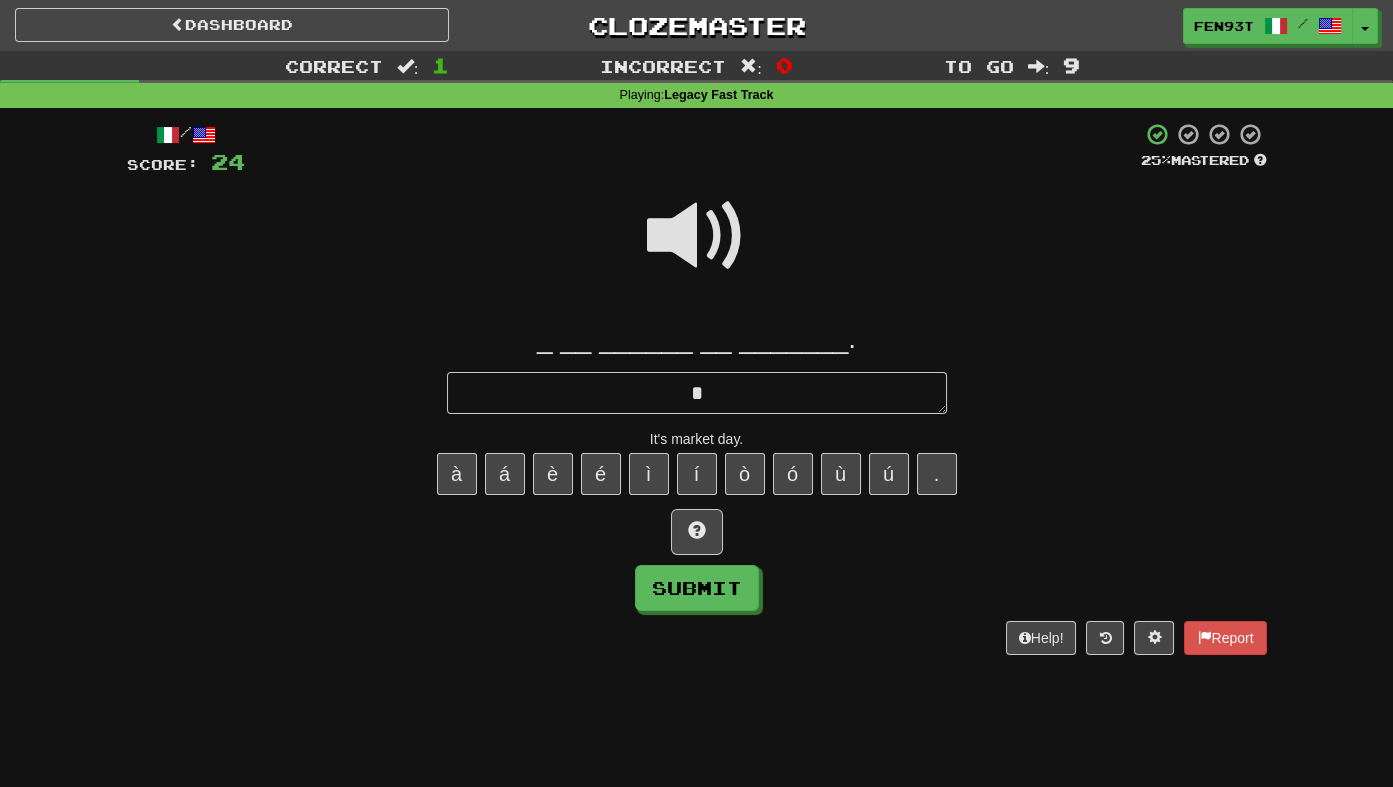 type on "*" 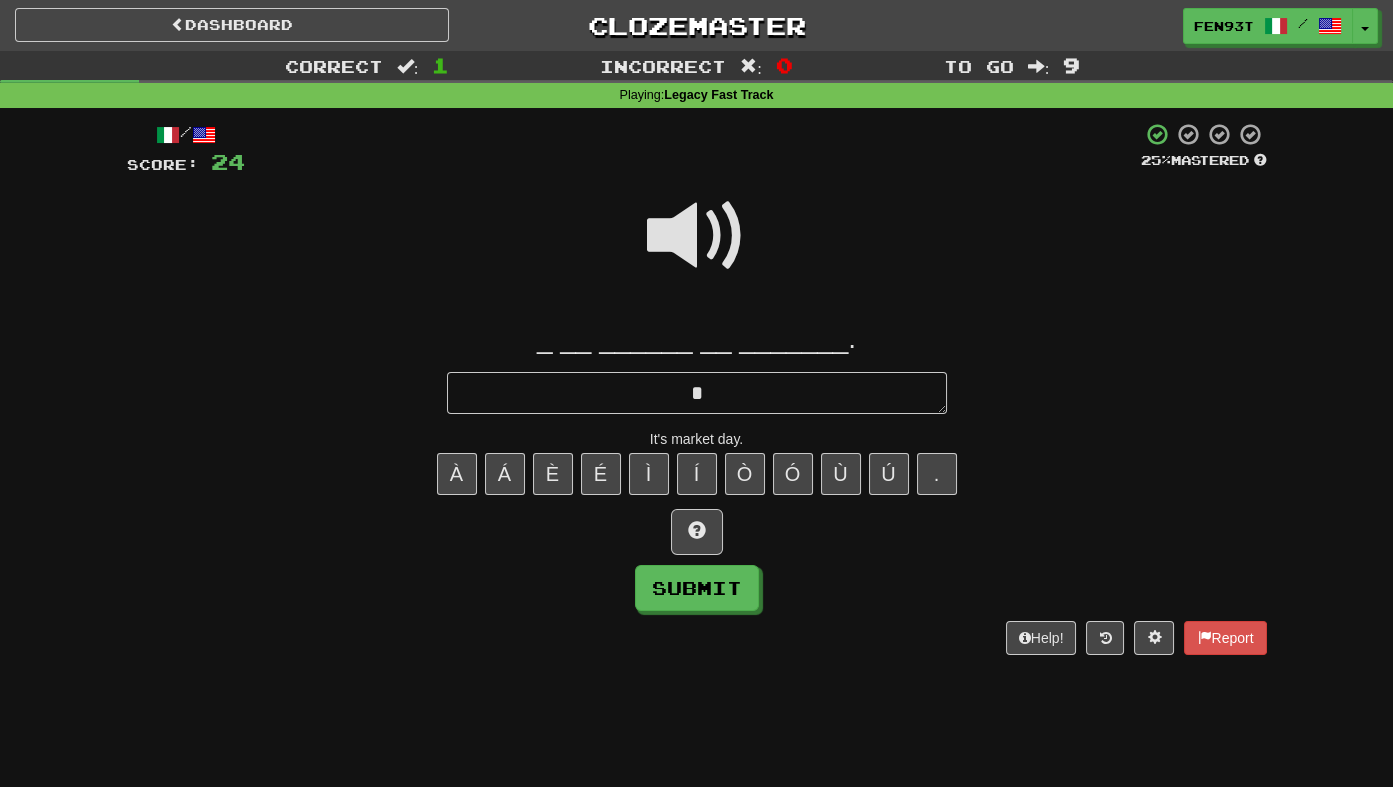 type on "*" 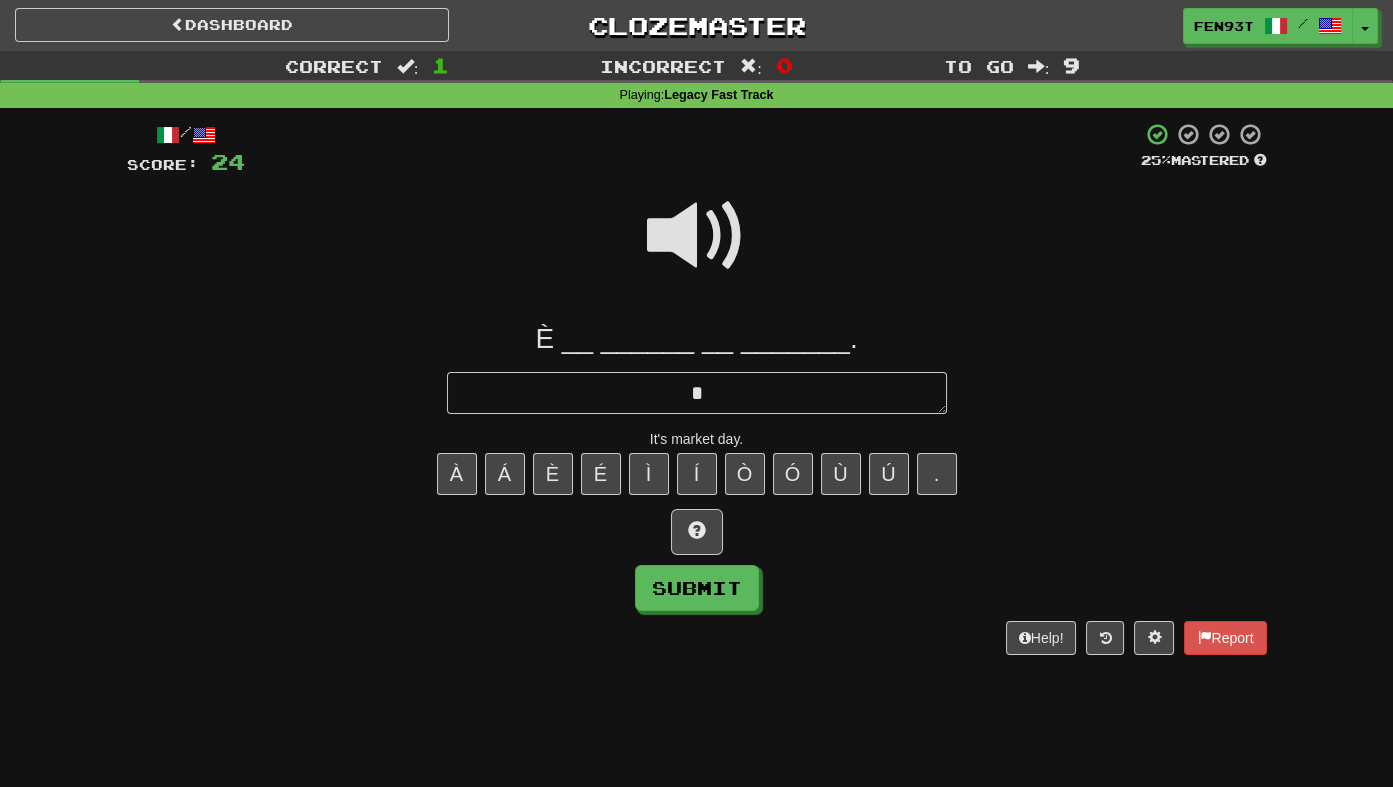 type on "*" 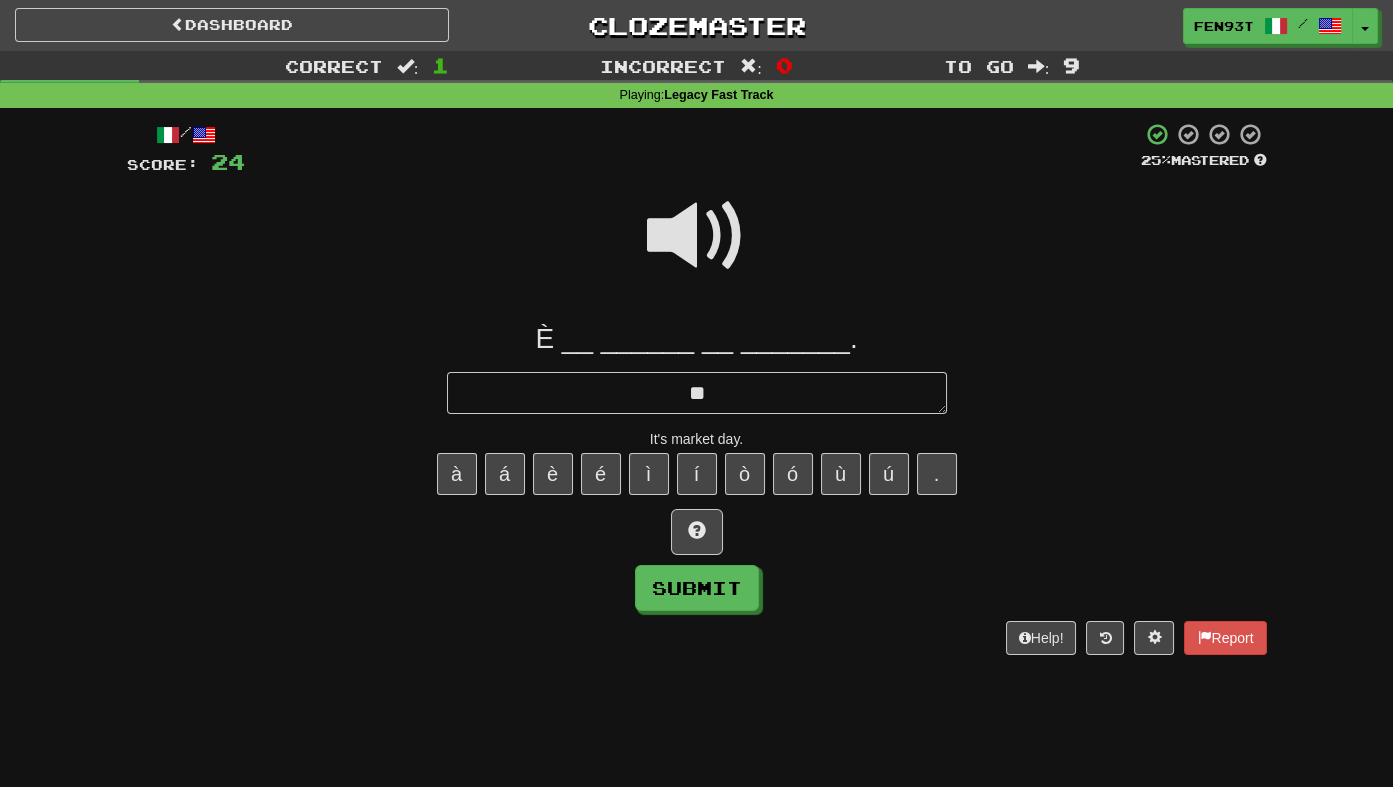 type on "*" 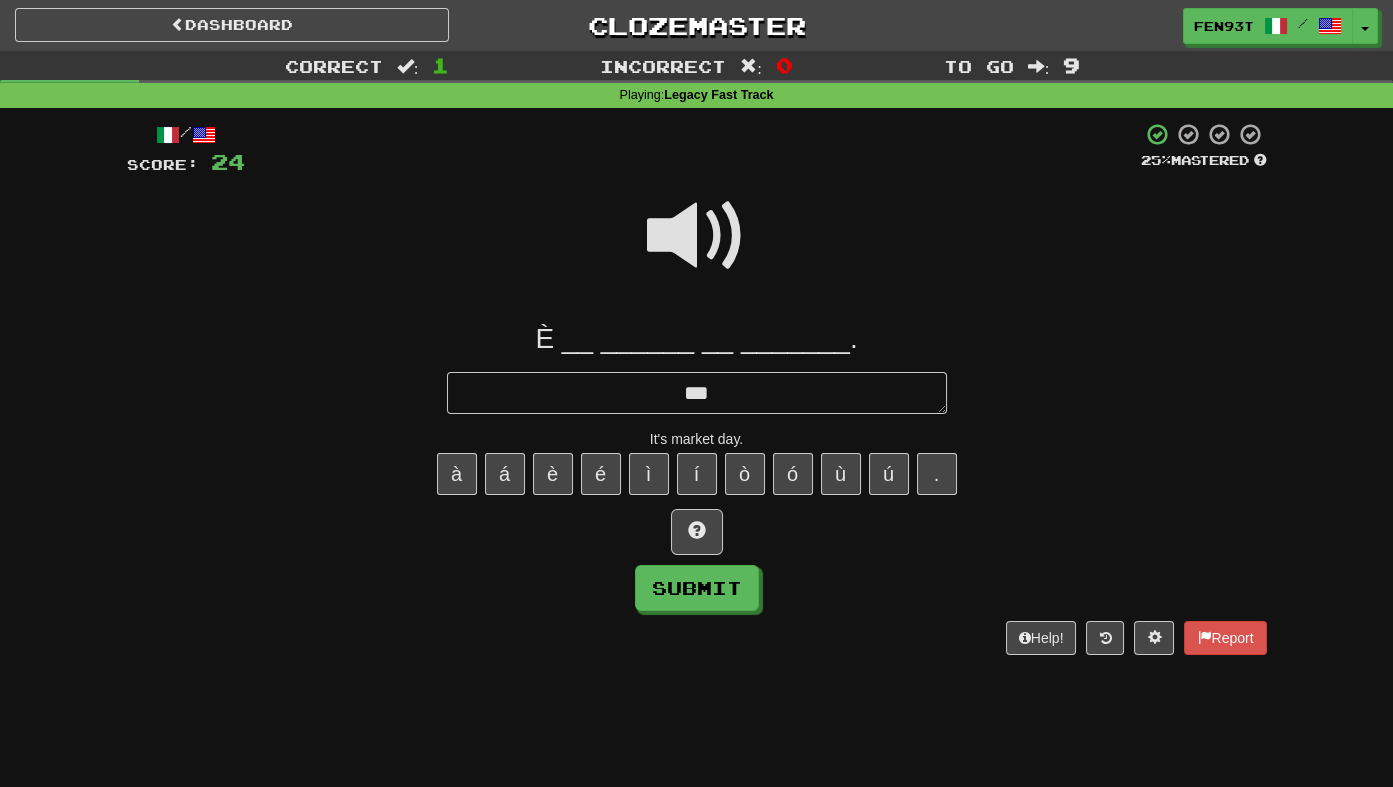 type on "*" 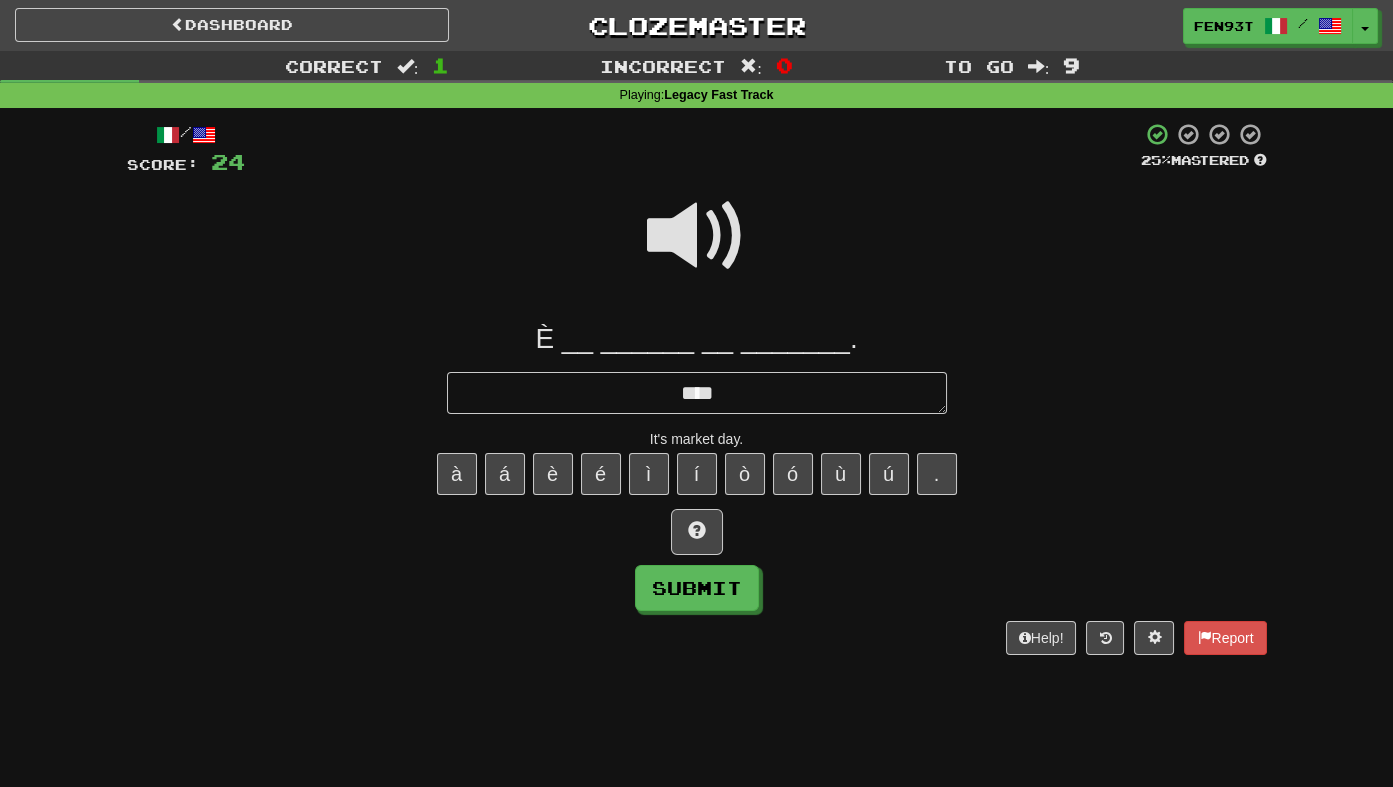 type on "*" 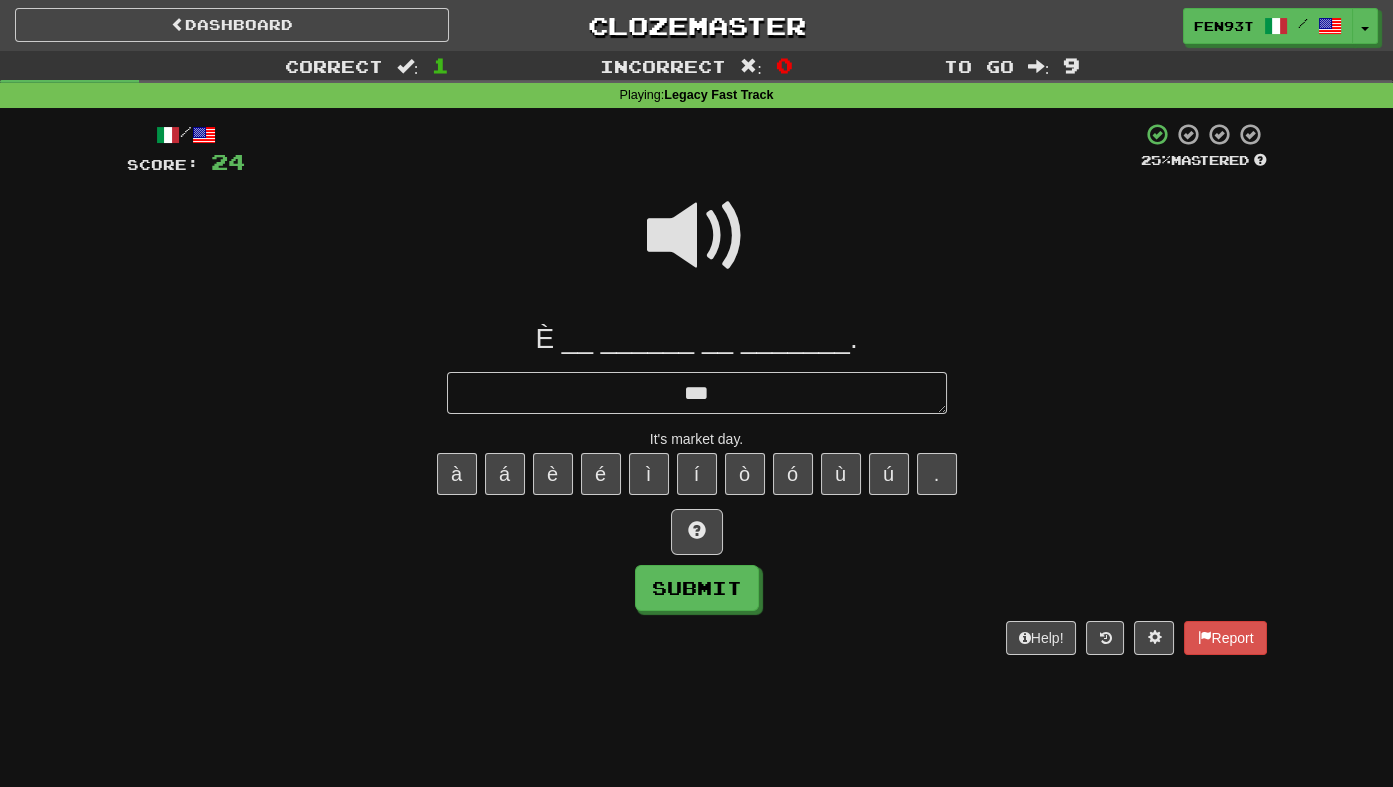 type on "*" 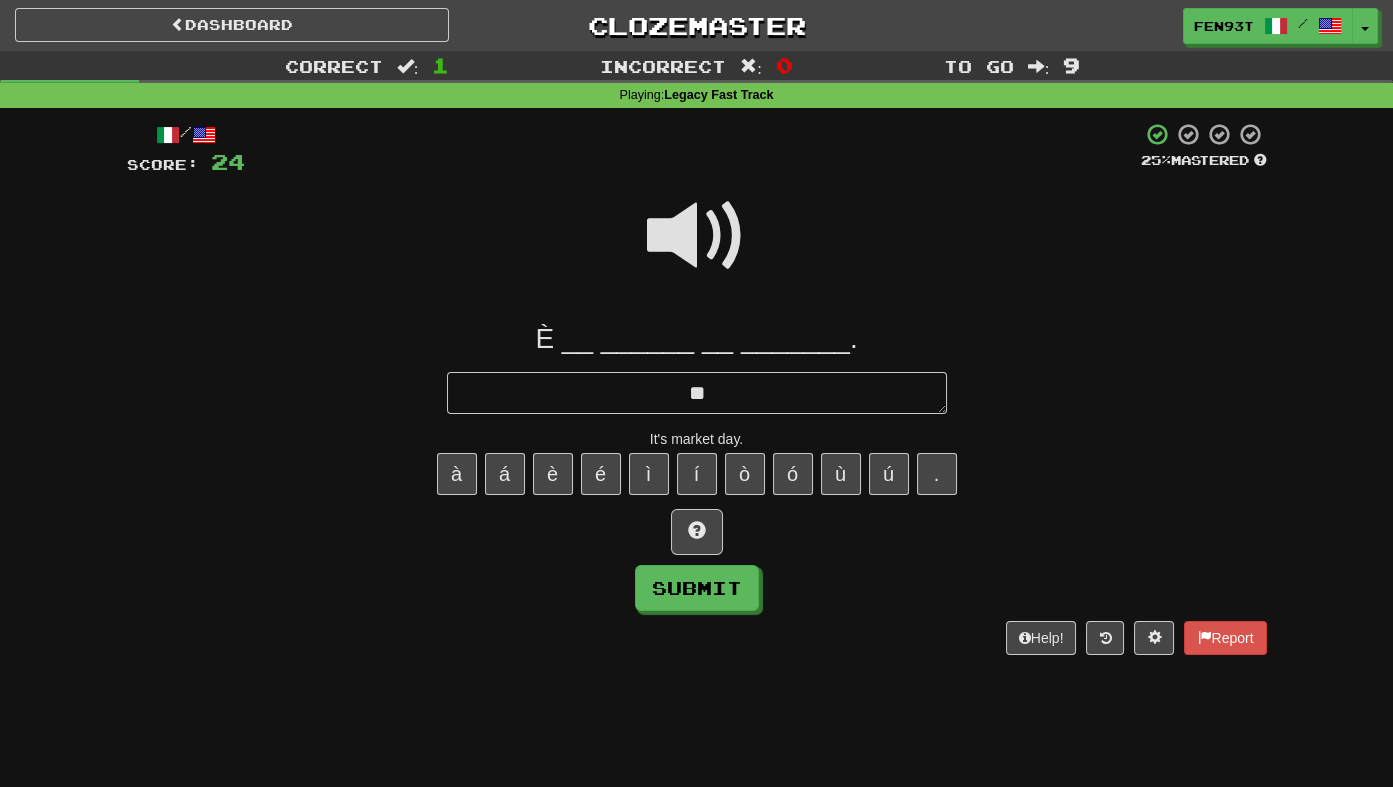 type on "*" 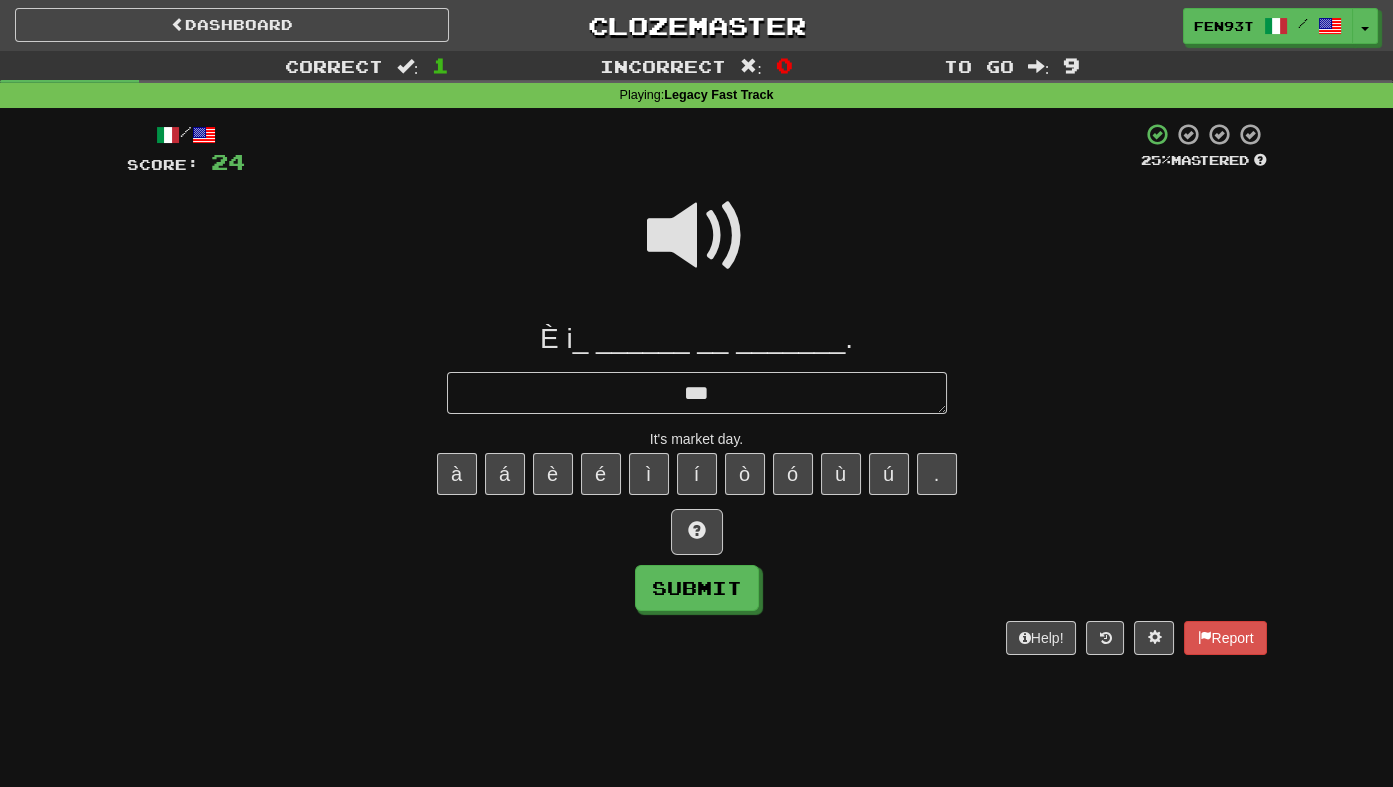 type on "*" 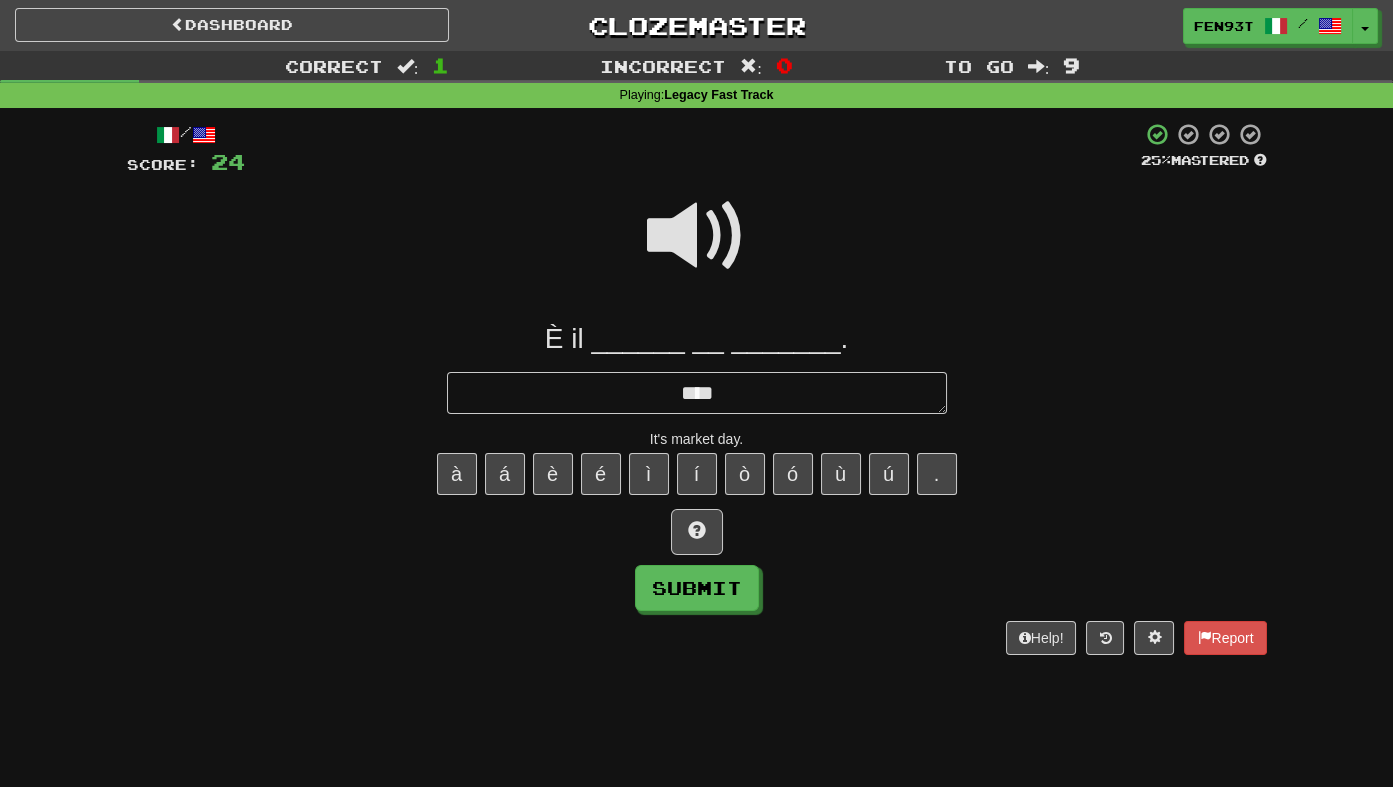 type on "*" 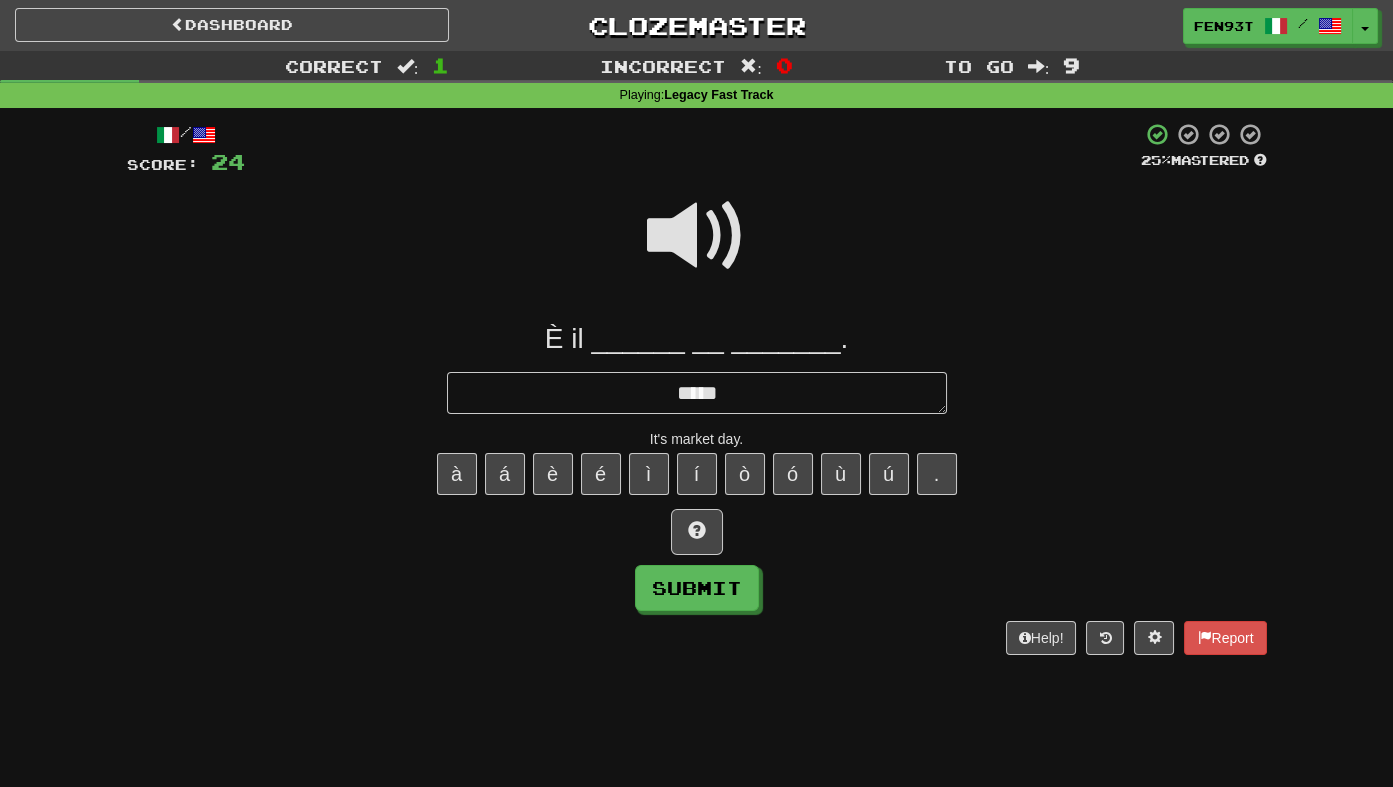 type on "*" 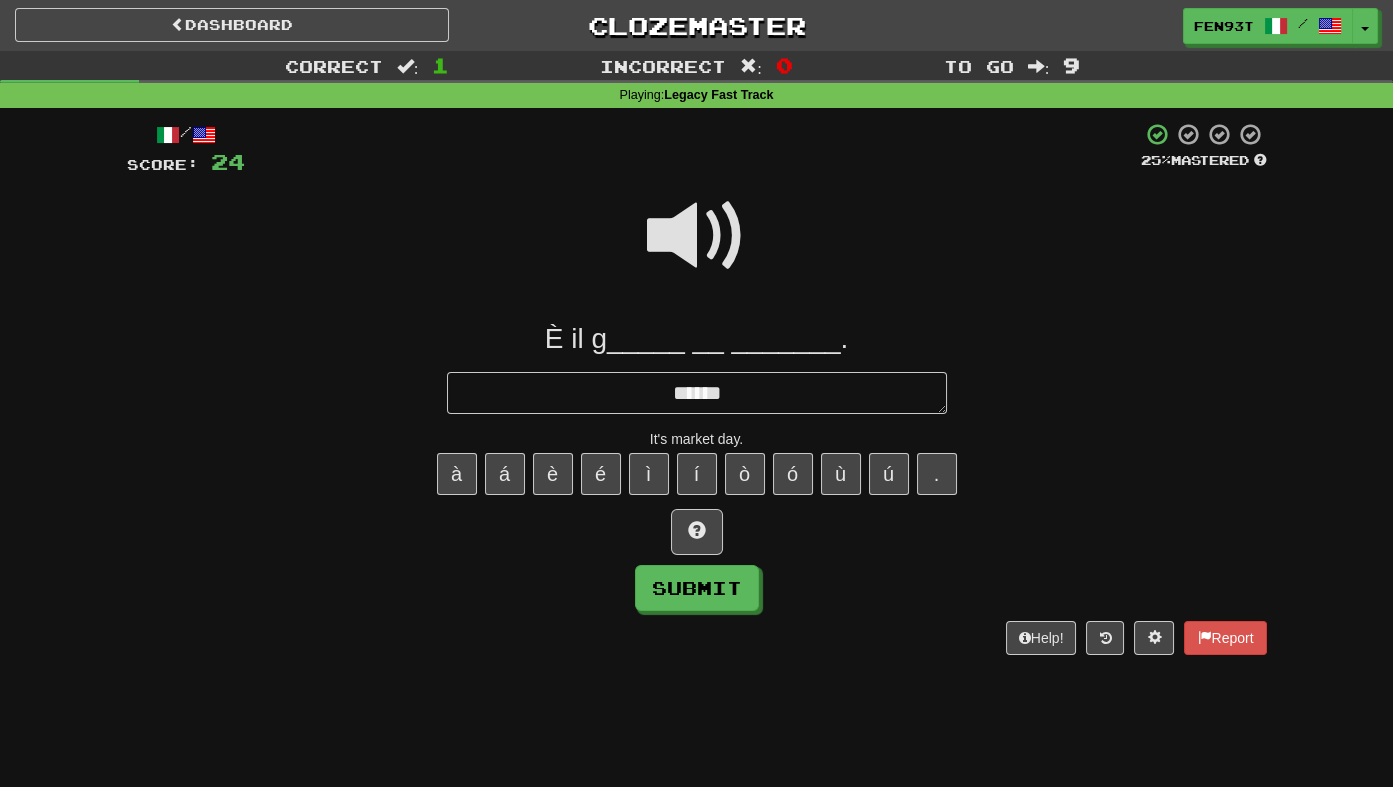 type on "*******" 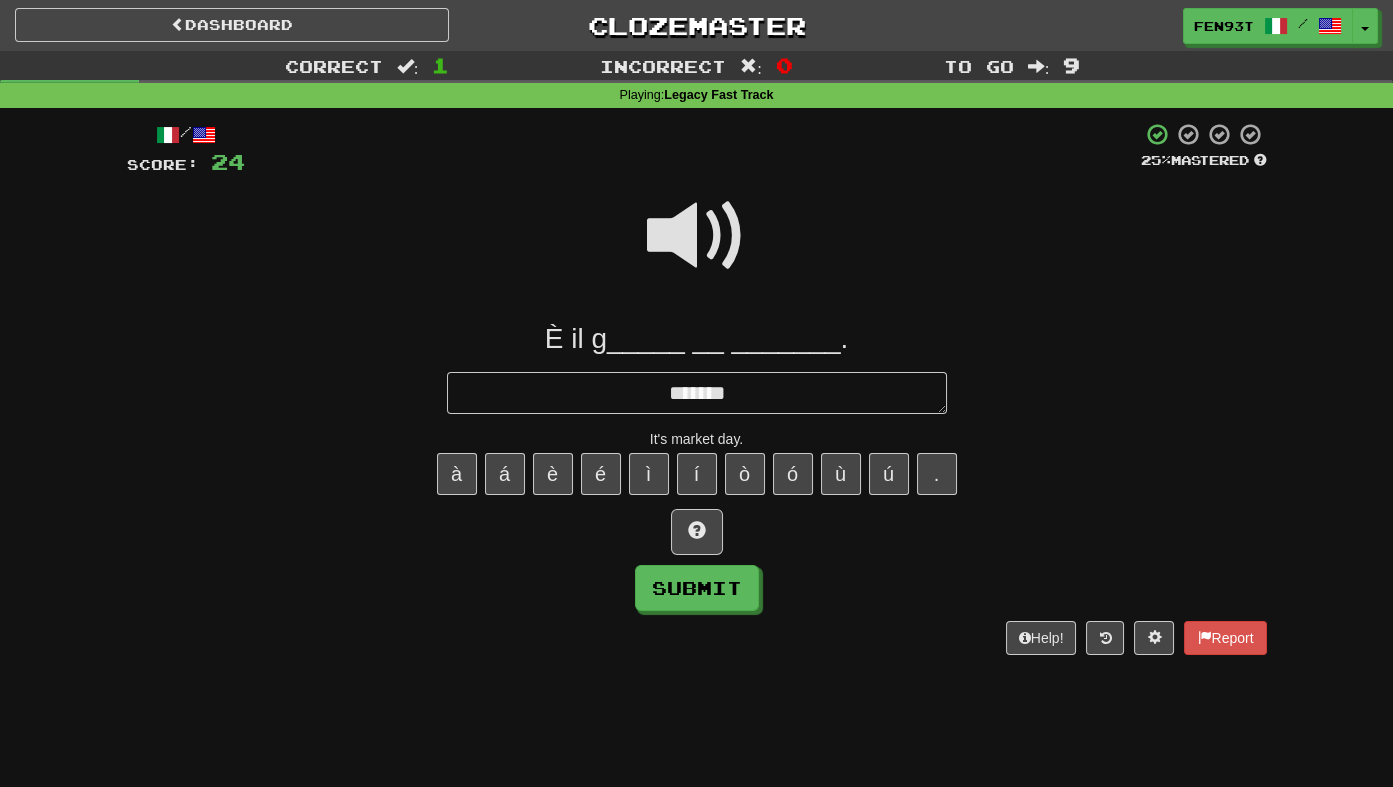 type on "*" 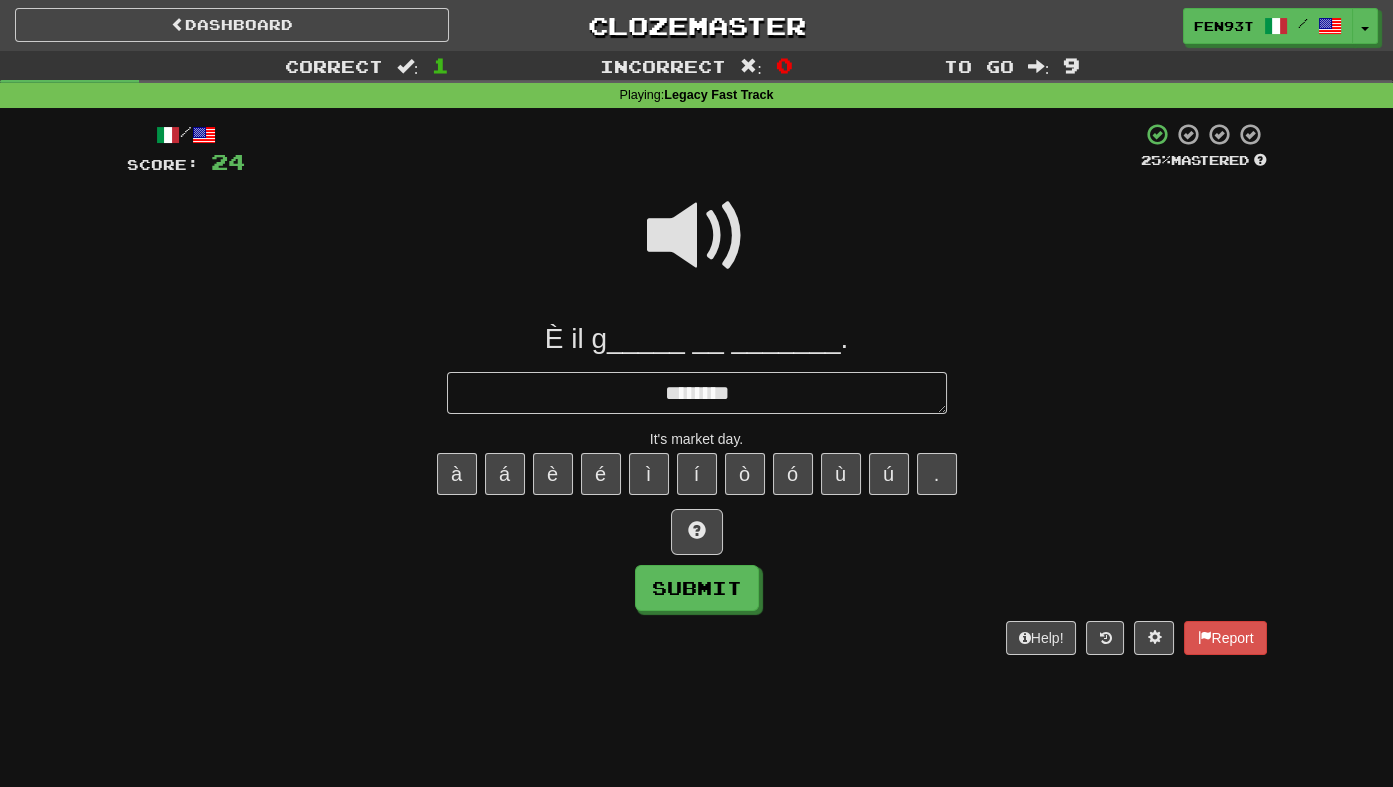 type on "*********" 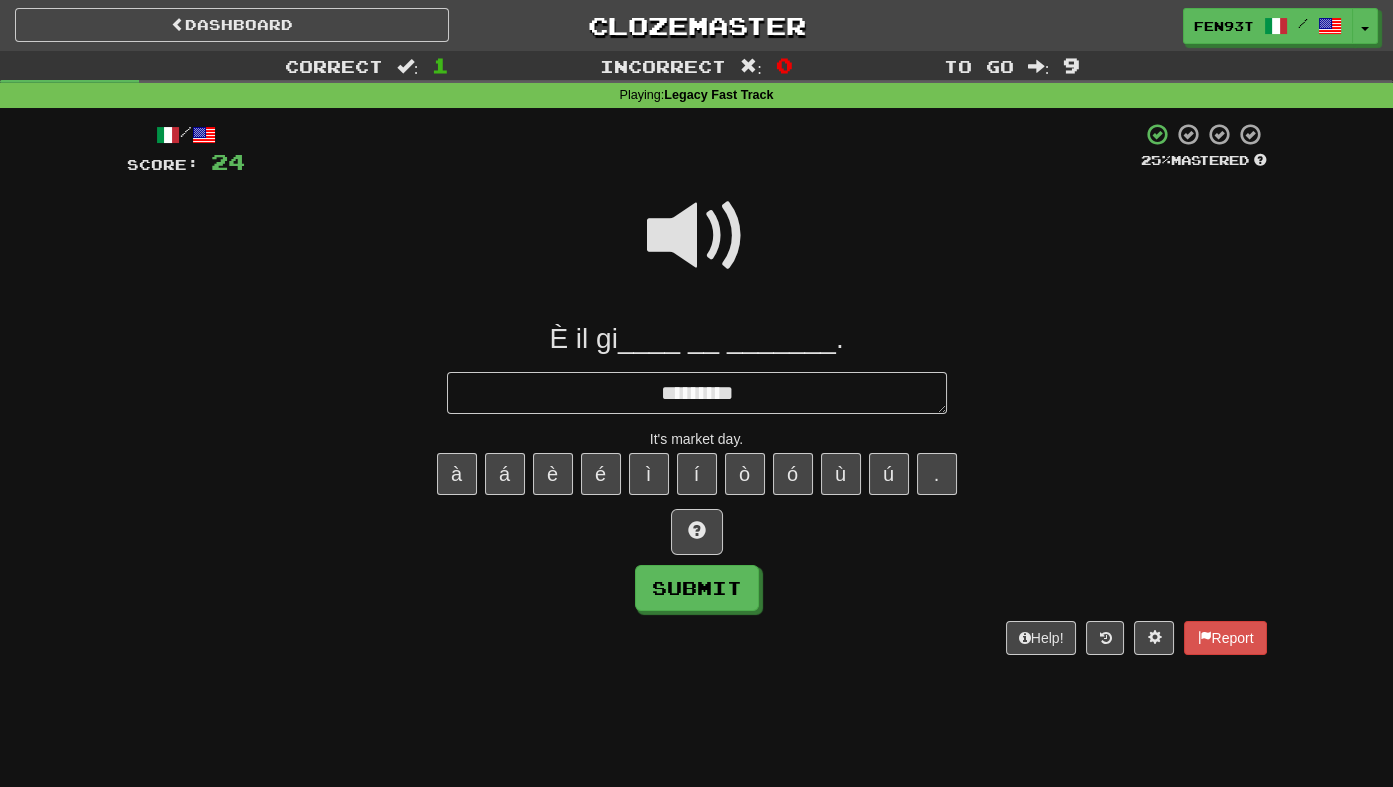 type on "*" 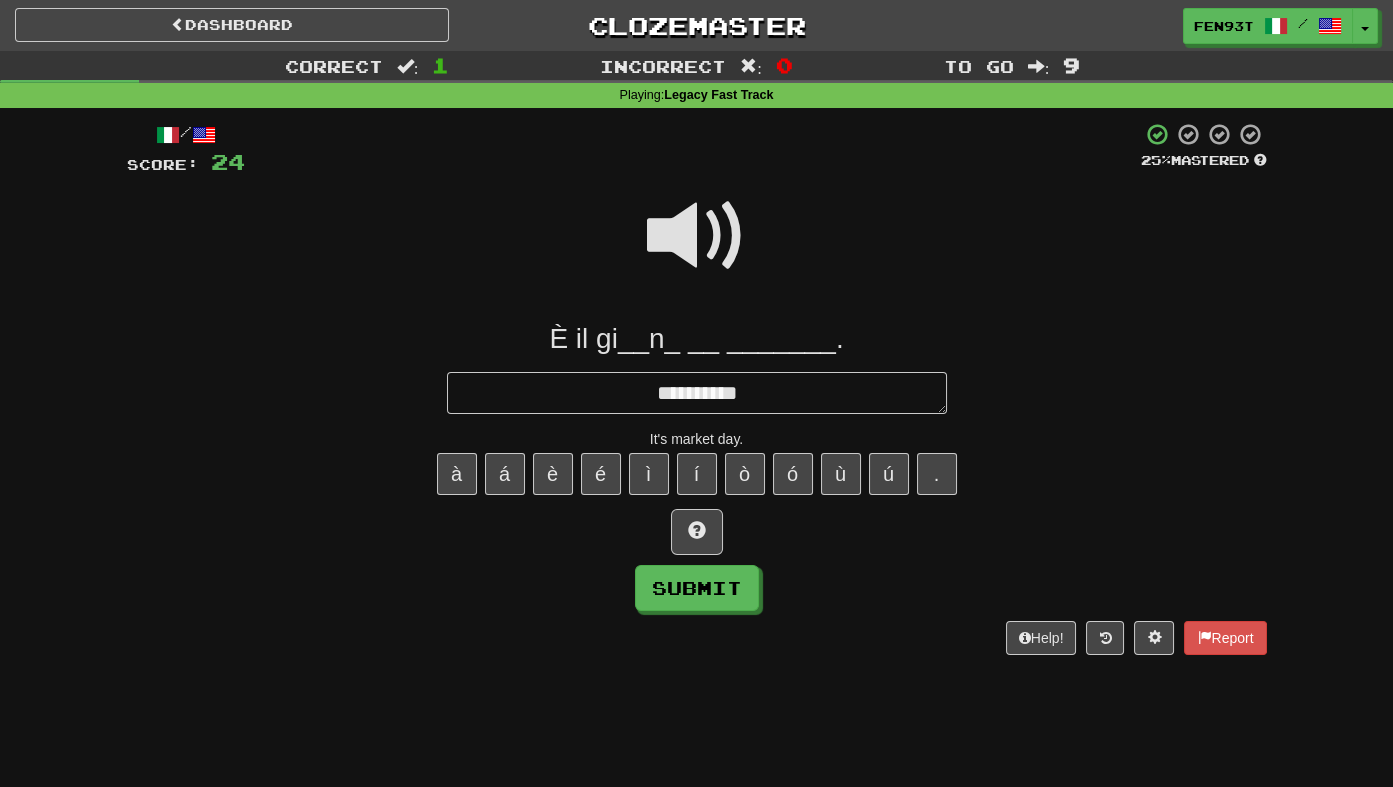 type on "*" 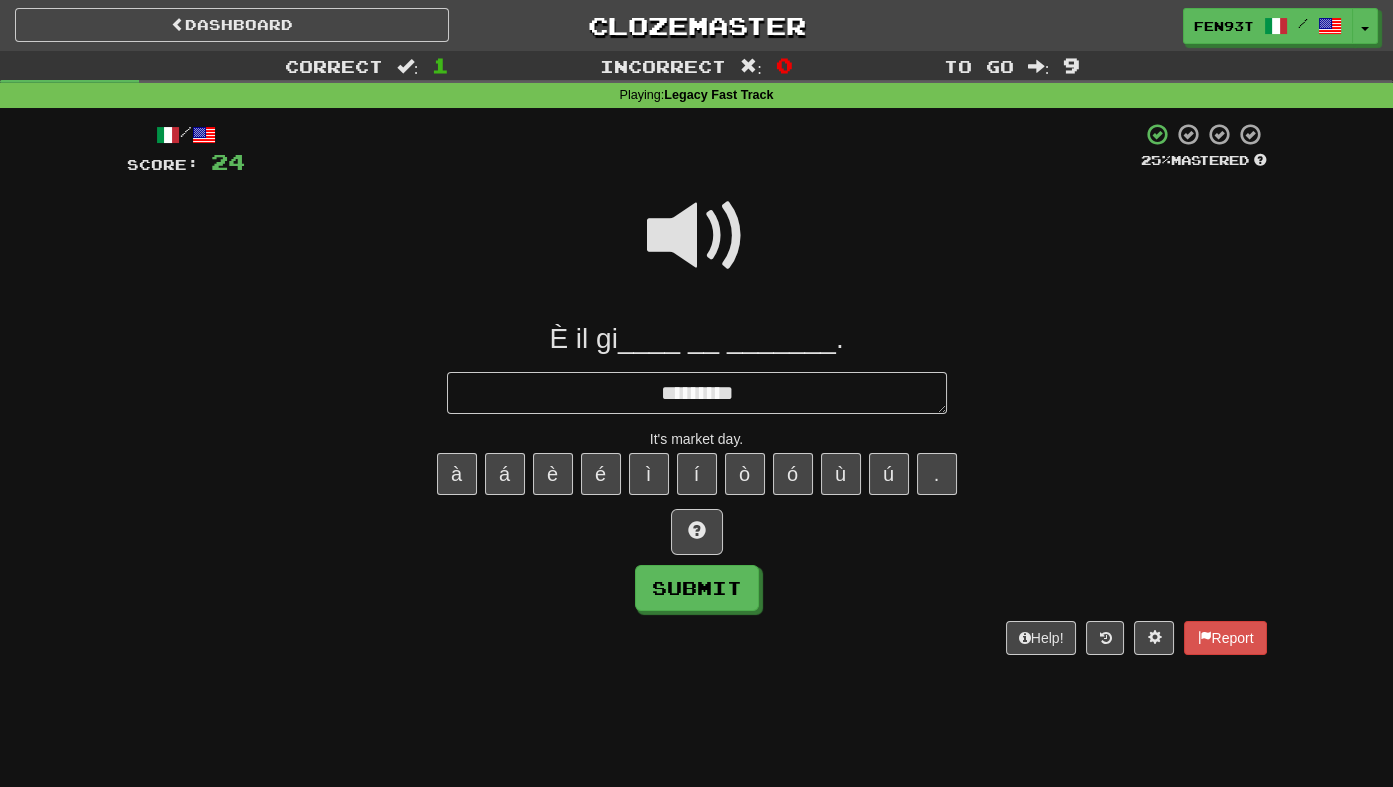 type on "*" 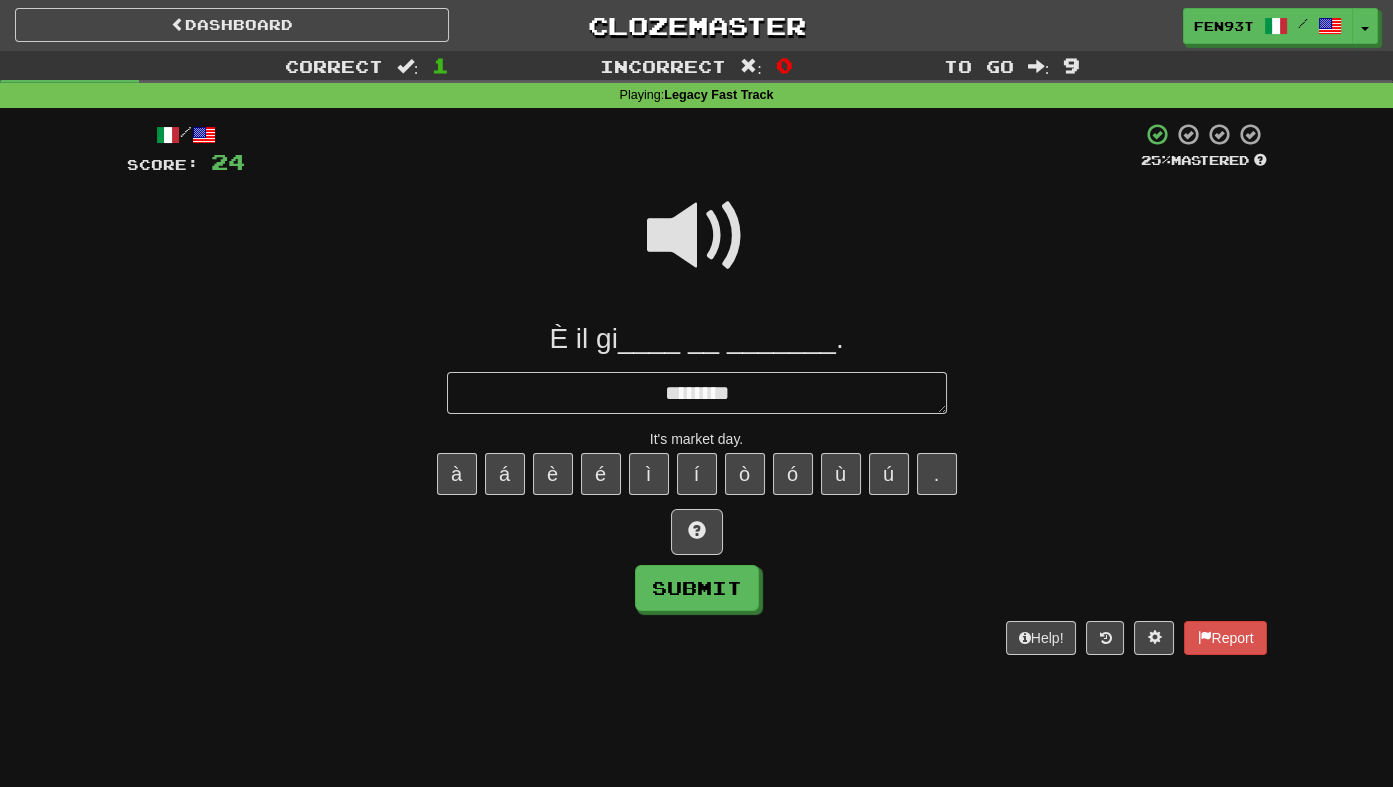 type on "*" 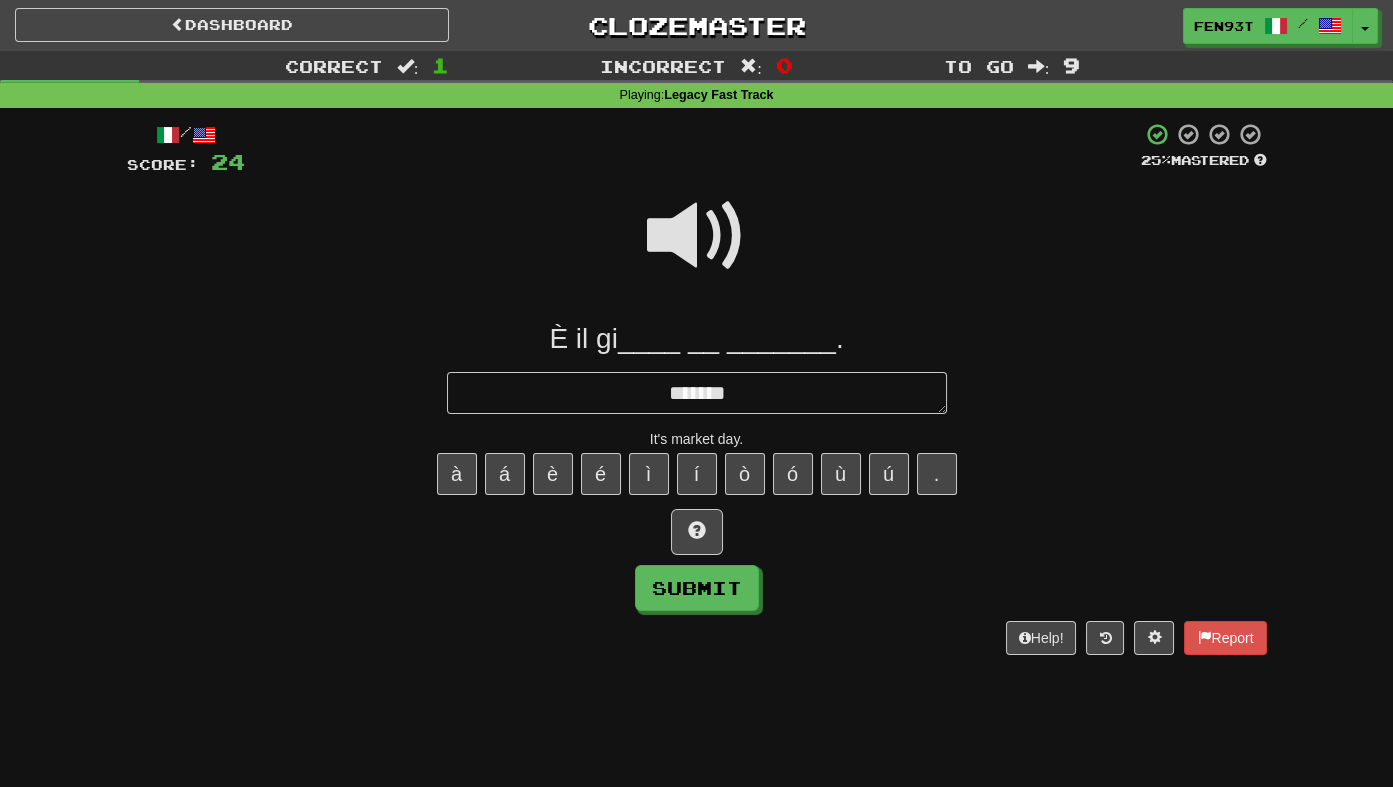 type on "*" 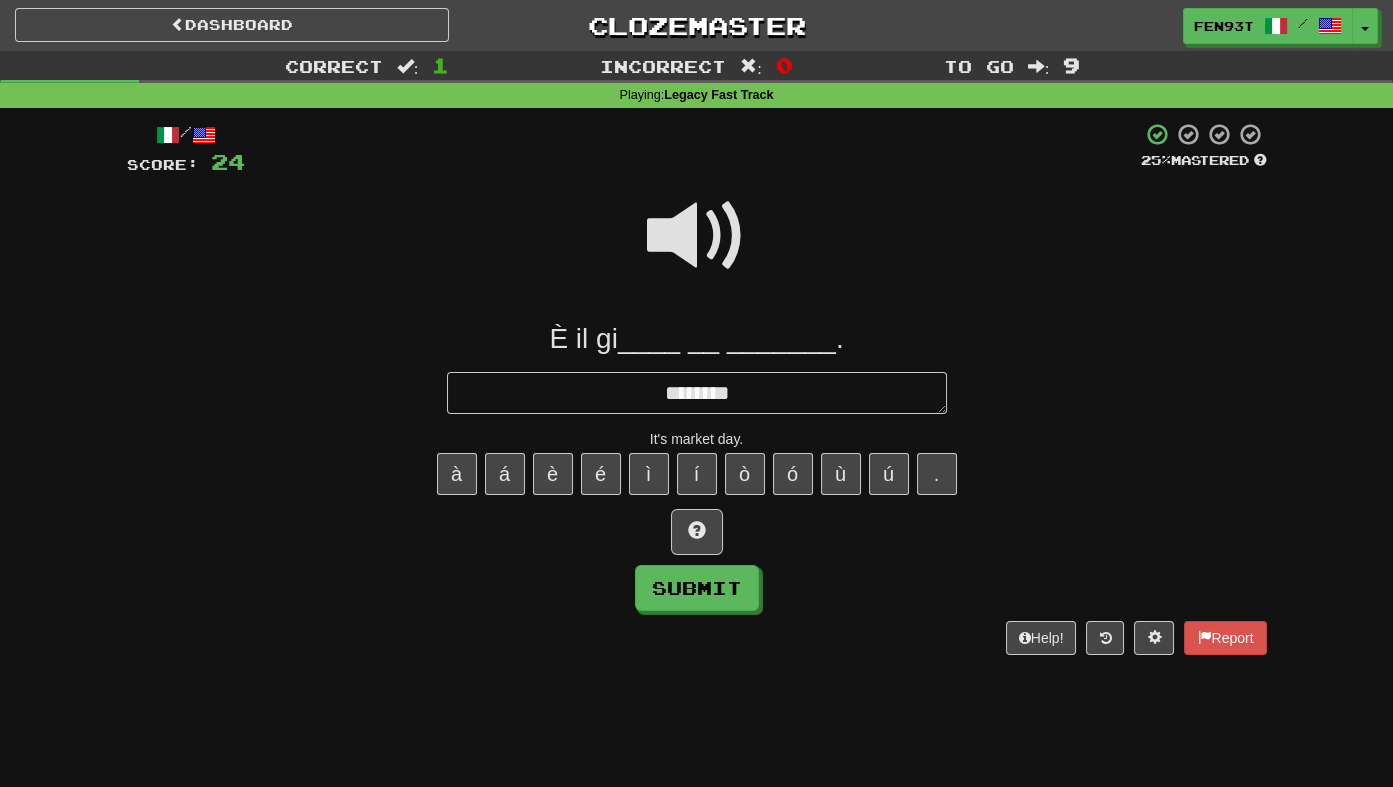 type on "*" 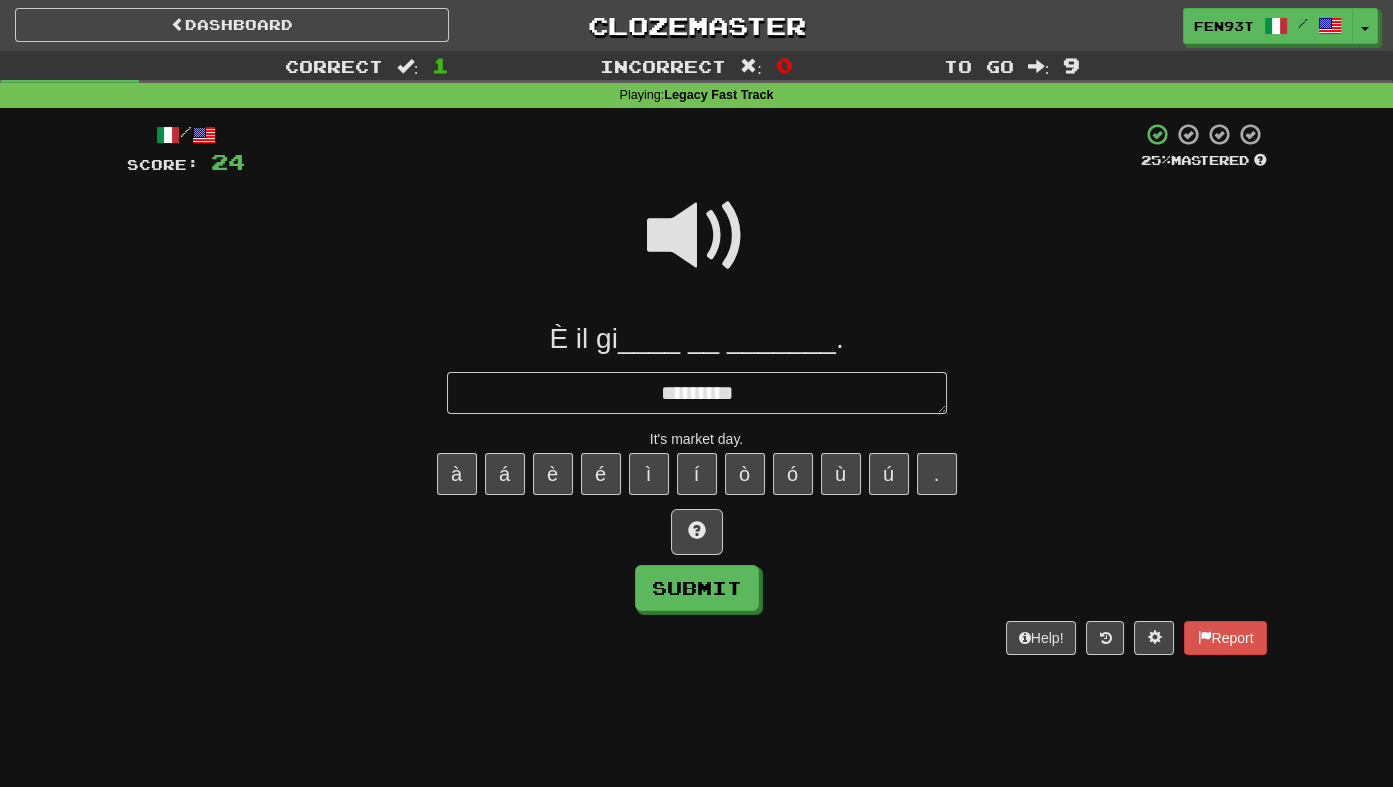 type on "*" 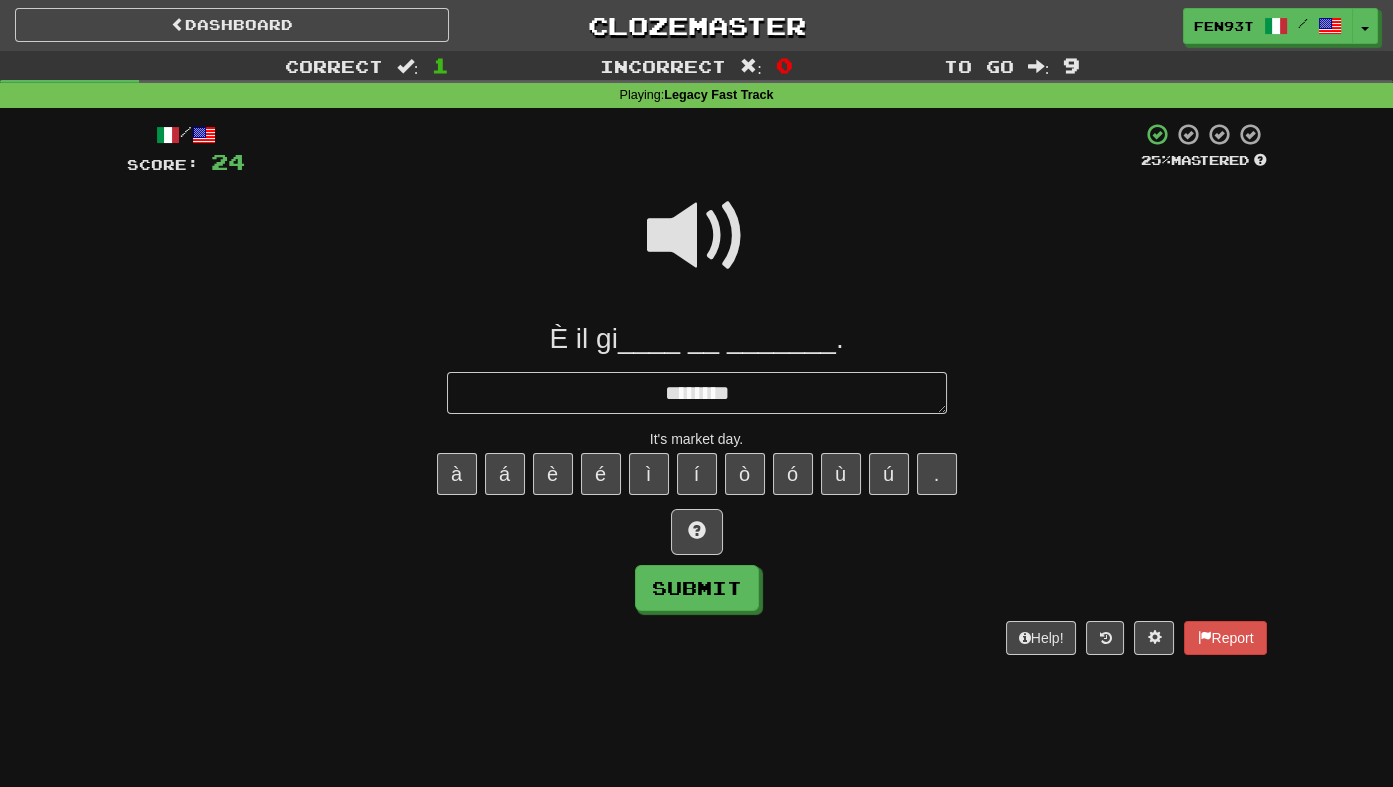 type on "*" 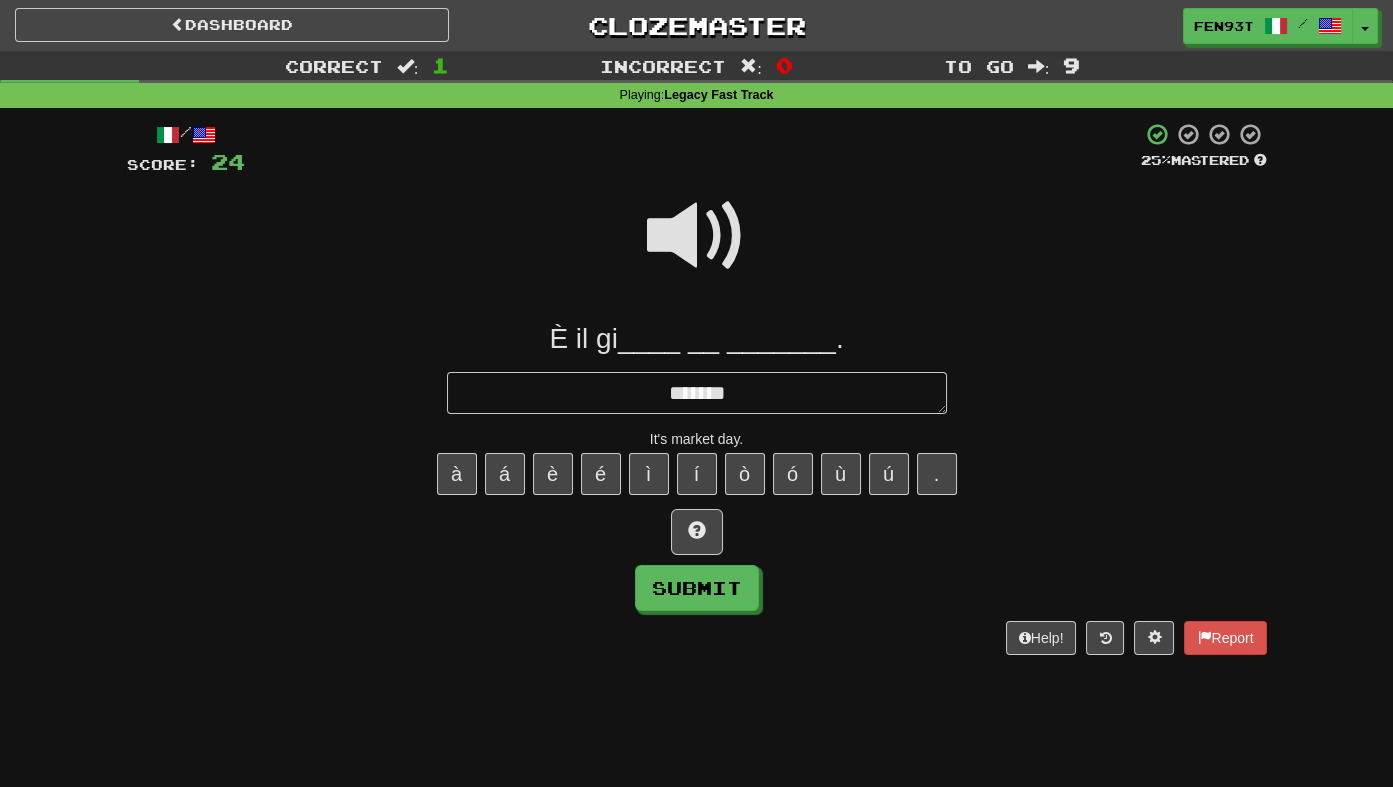 type on "*" 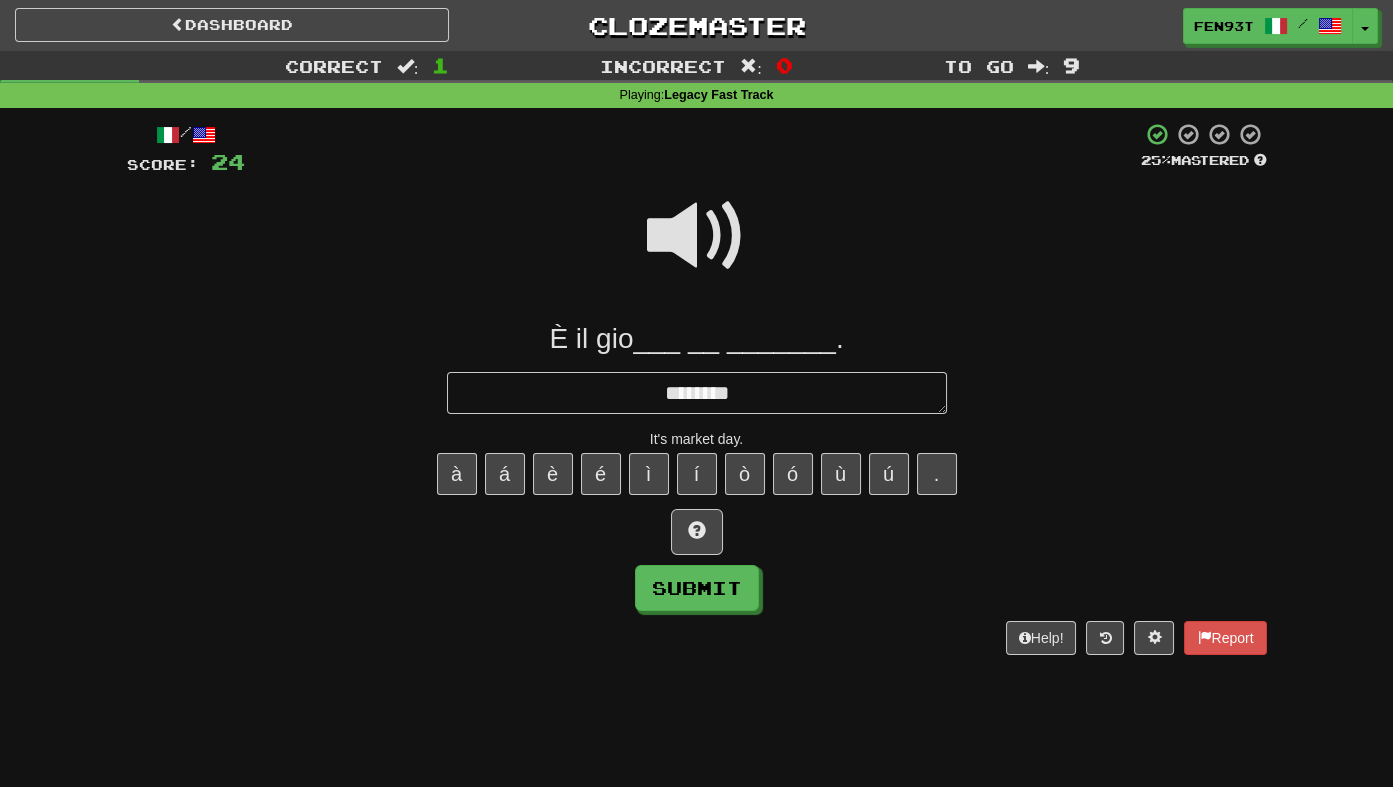 type on "*" 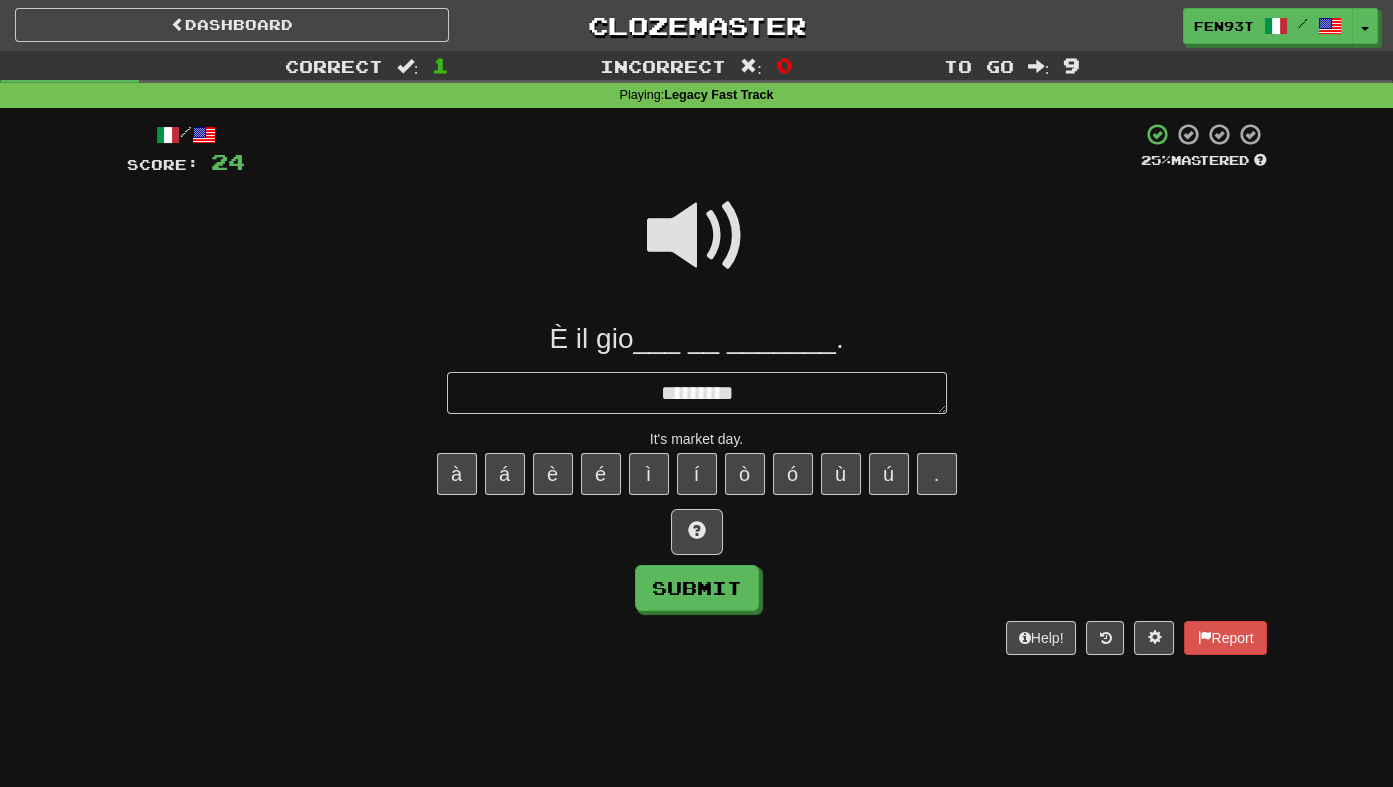 type on "*" 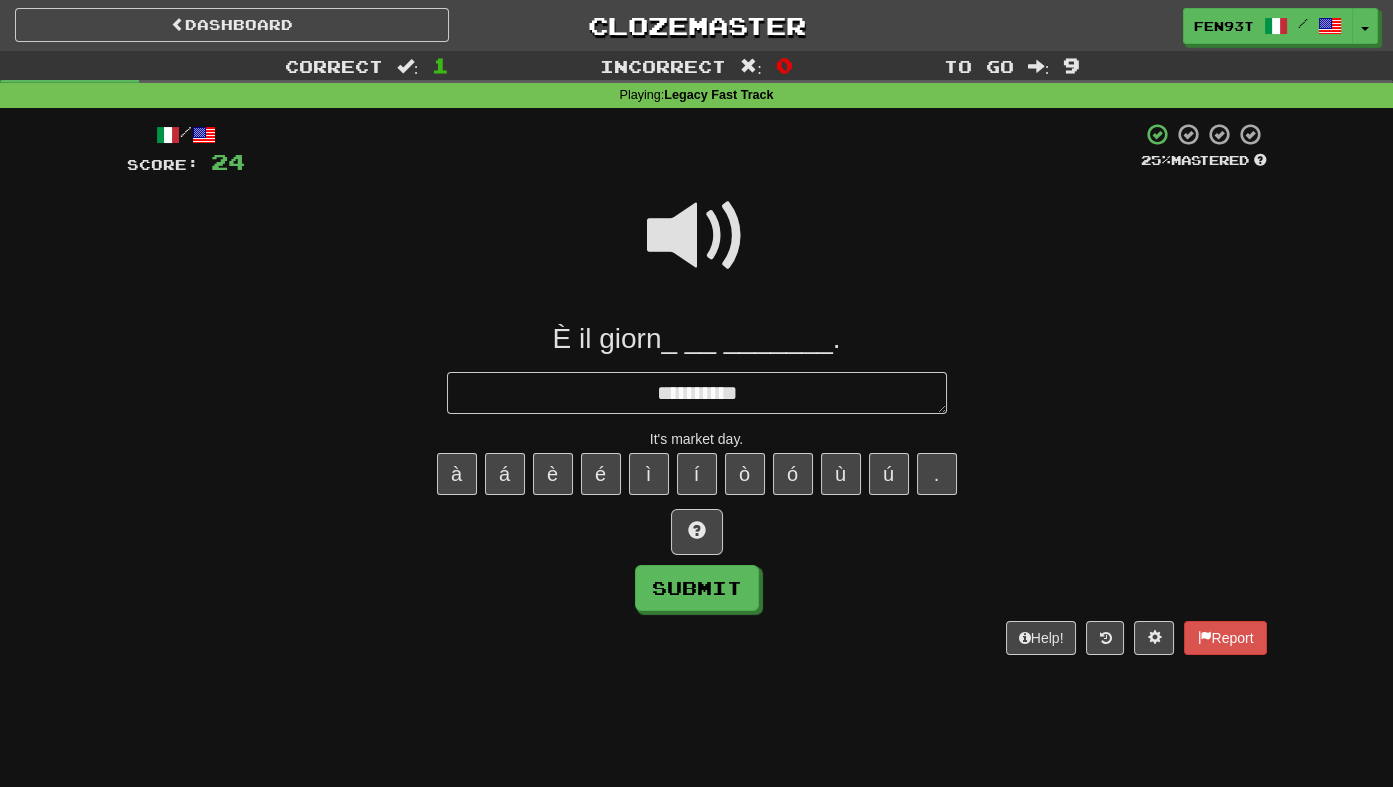 type on "**********" 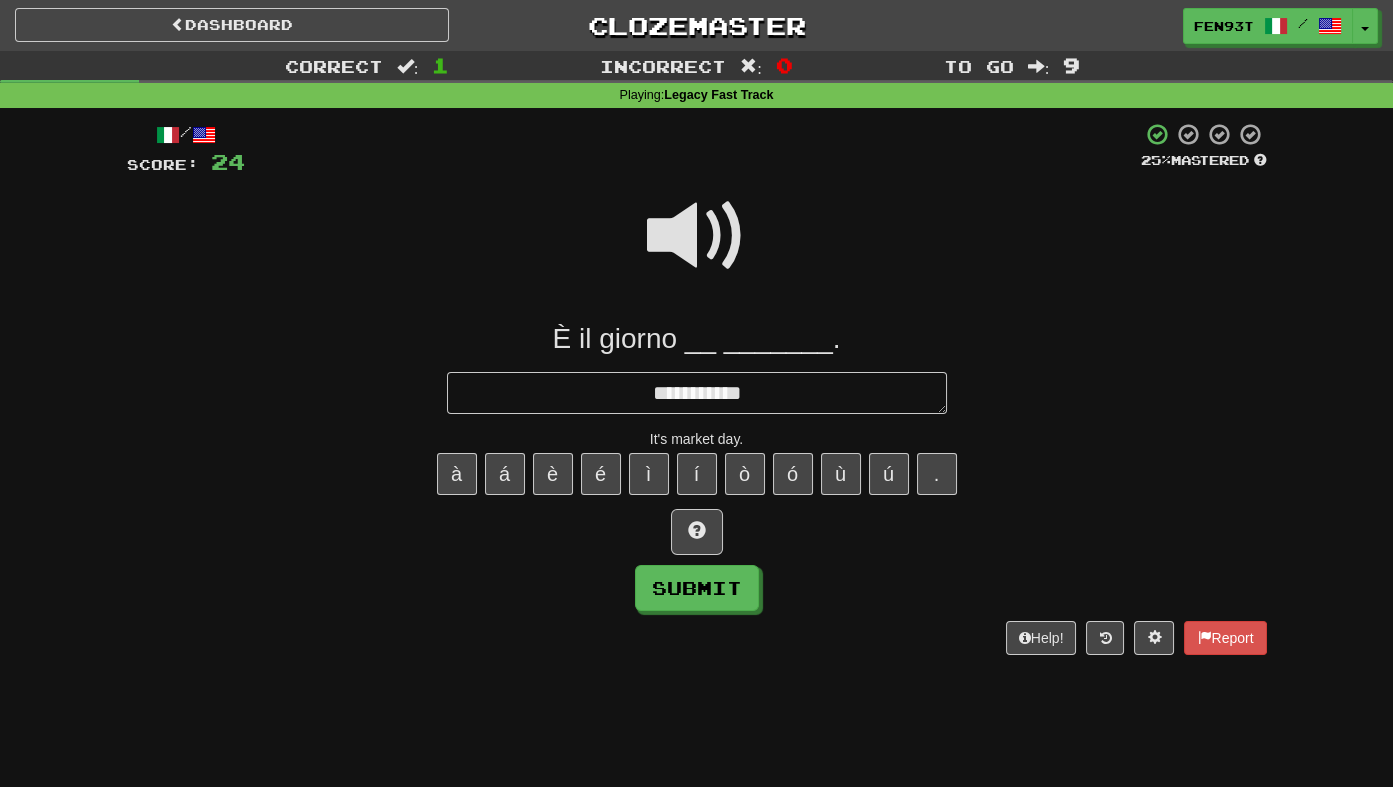 type on "*" 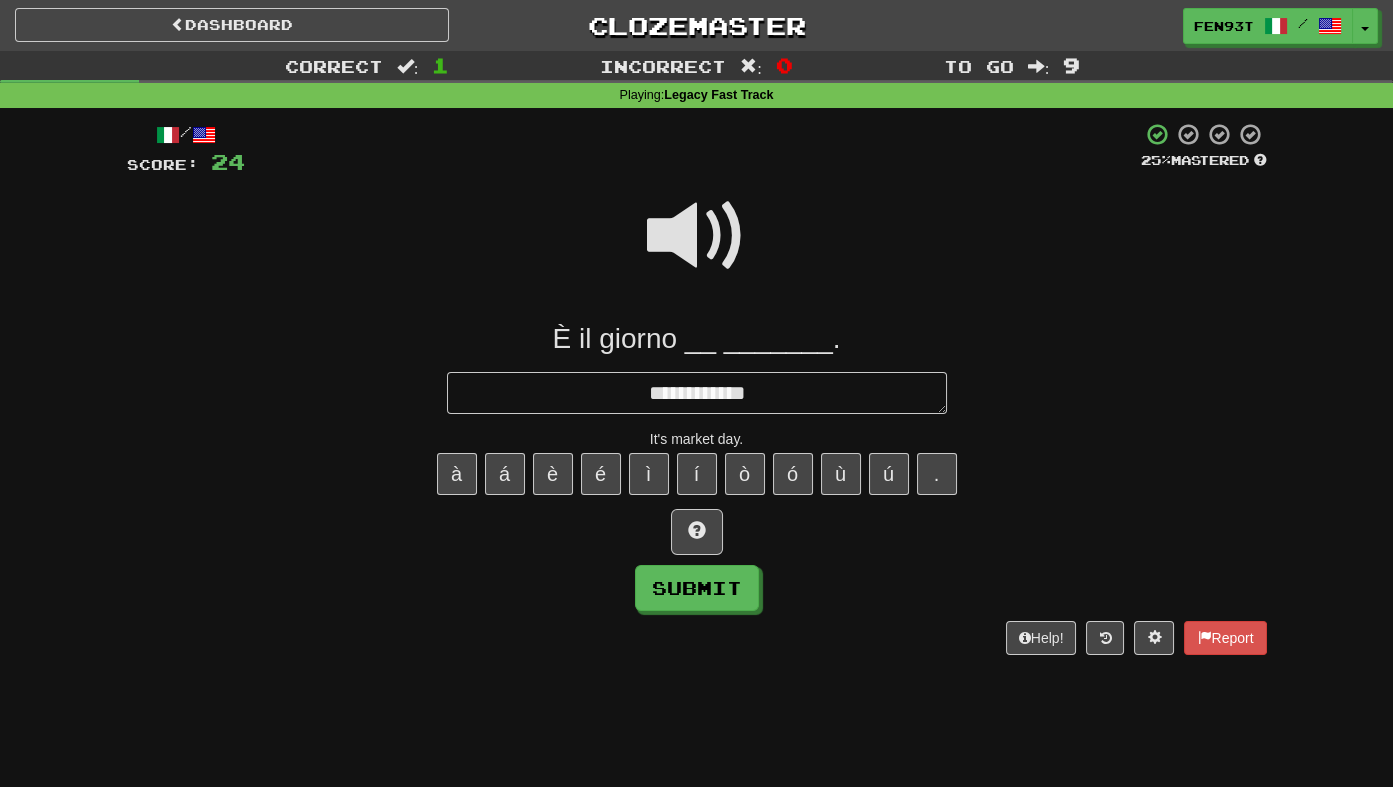 type on "*" 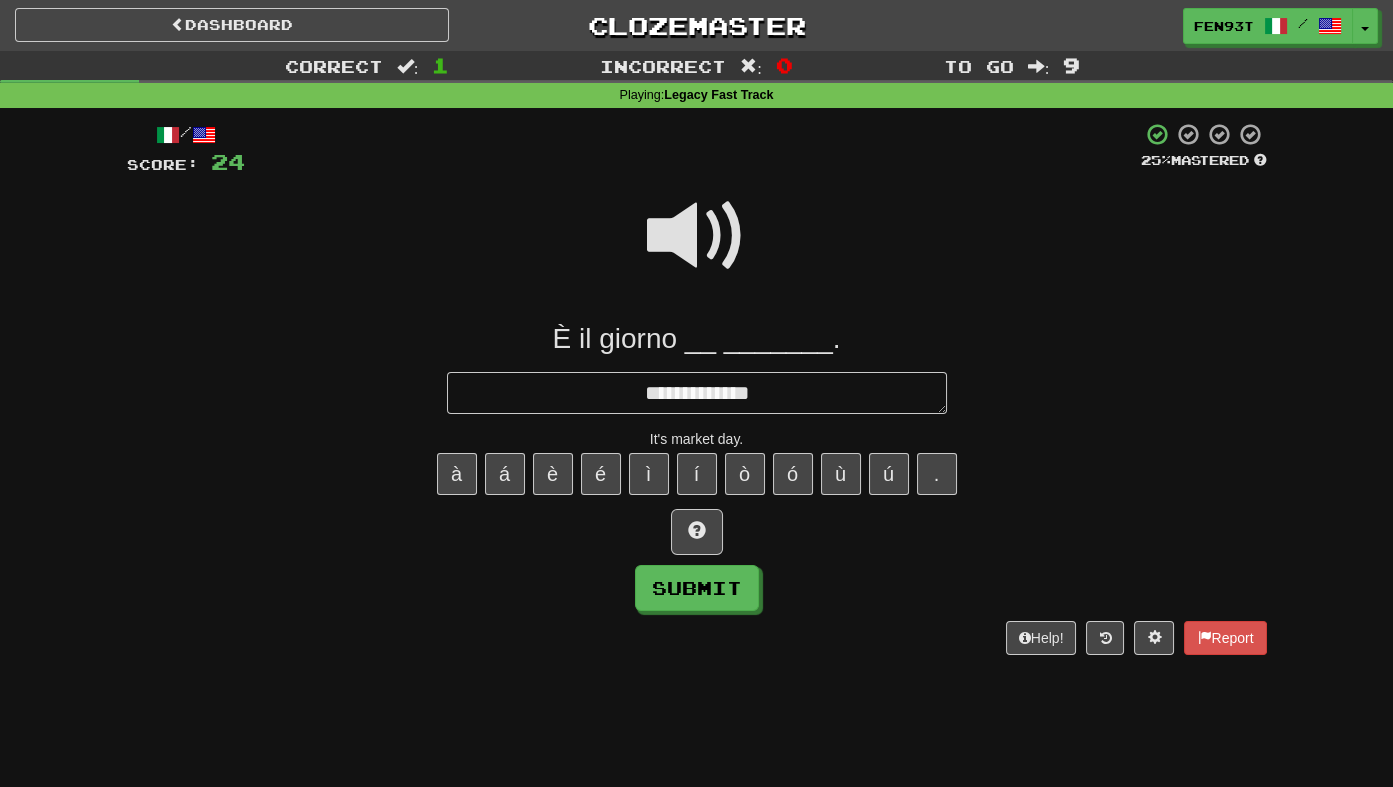 type on "**********" 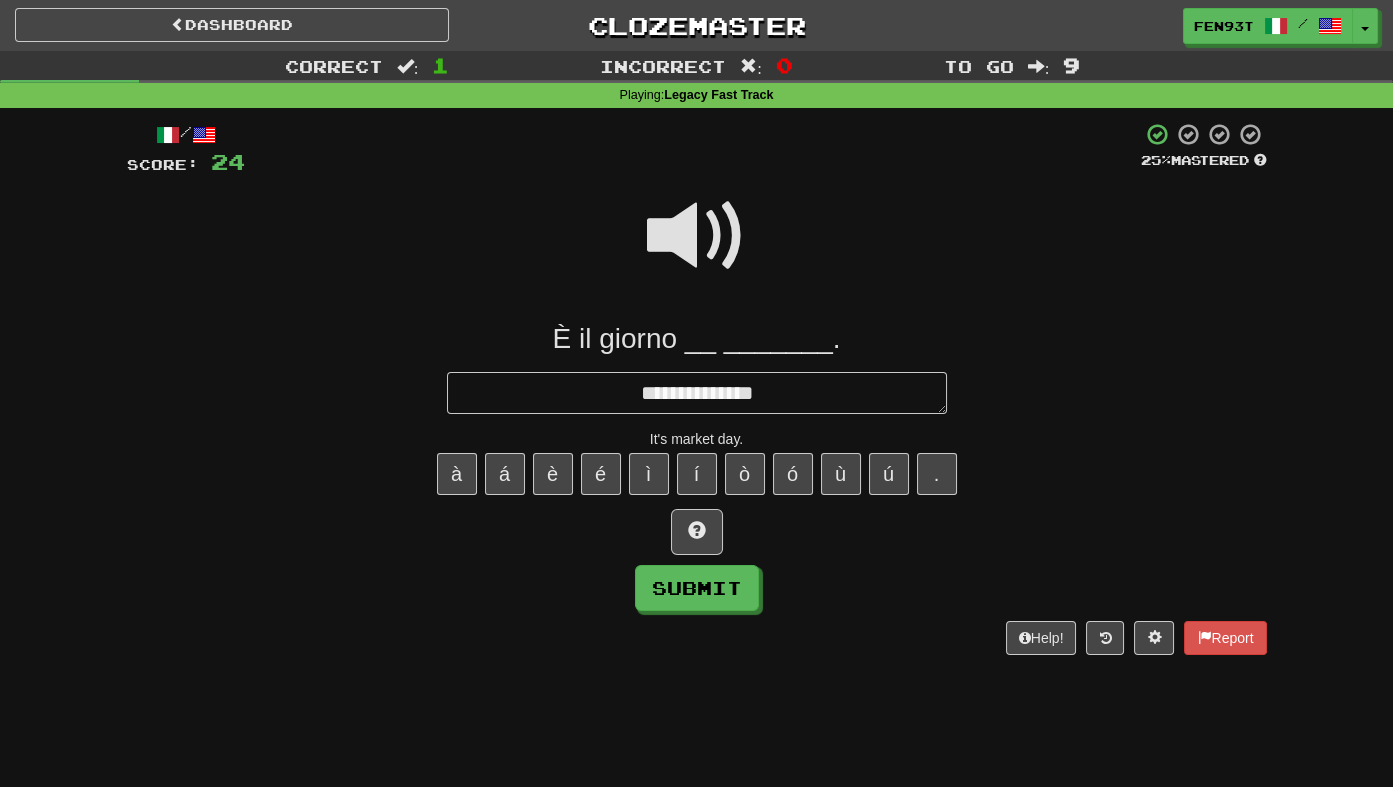 type on "*" 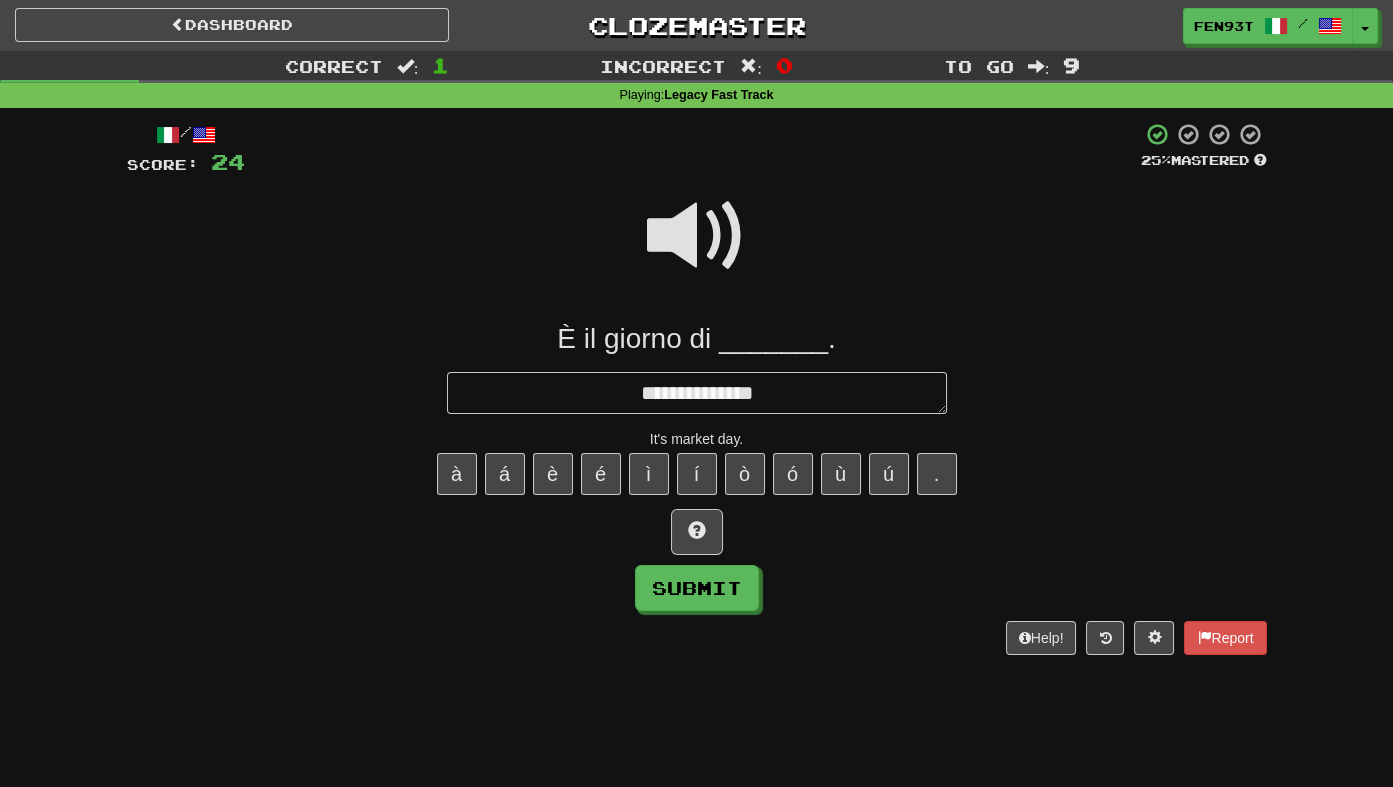 type on "**********" 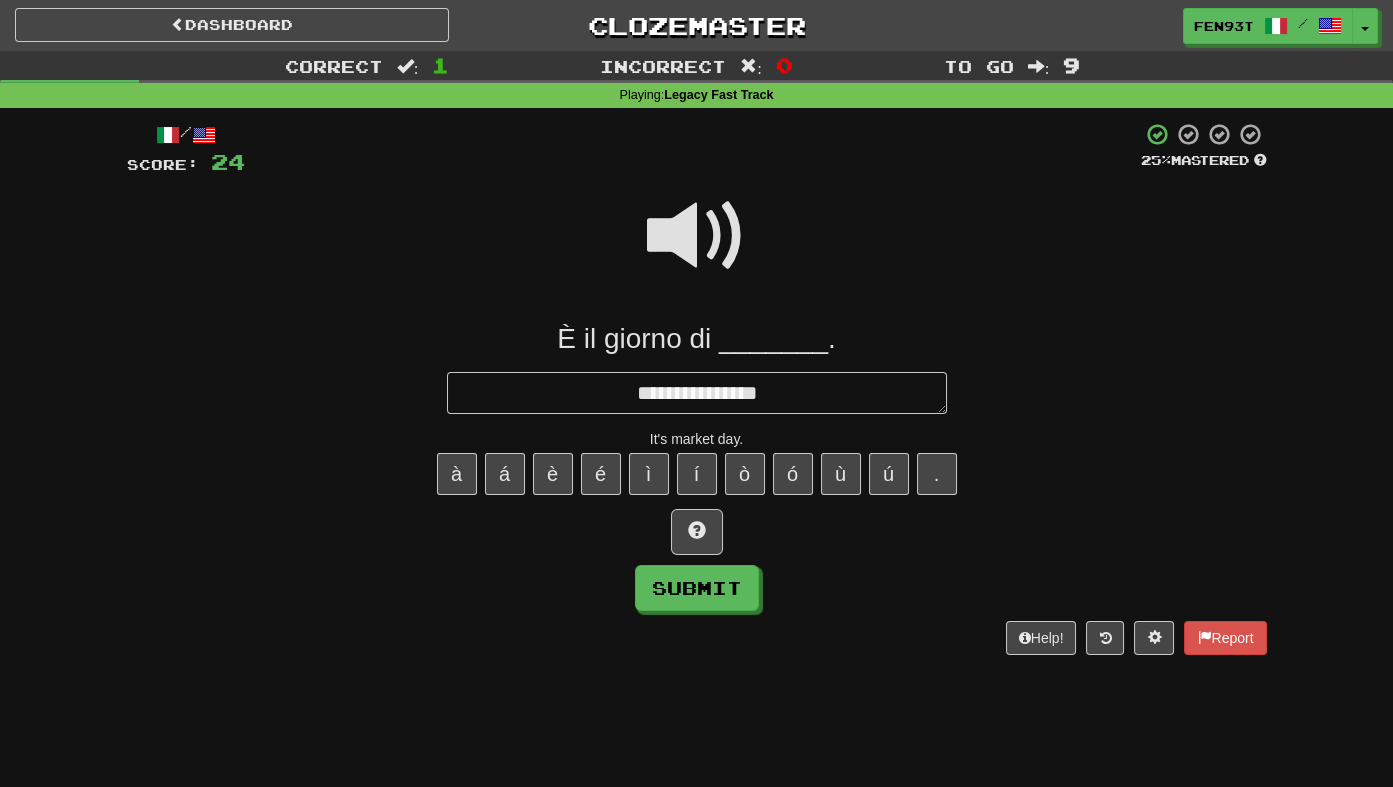 type on "*" 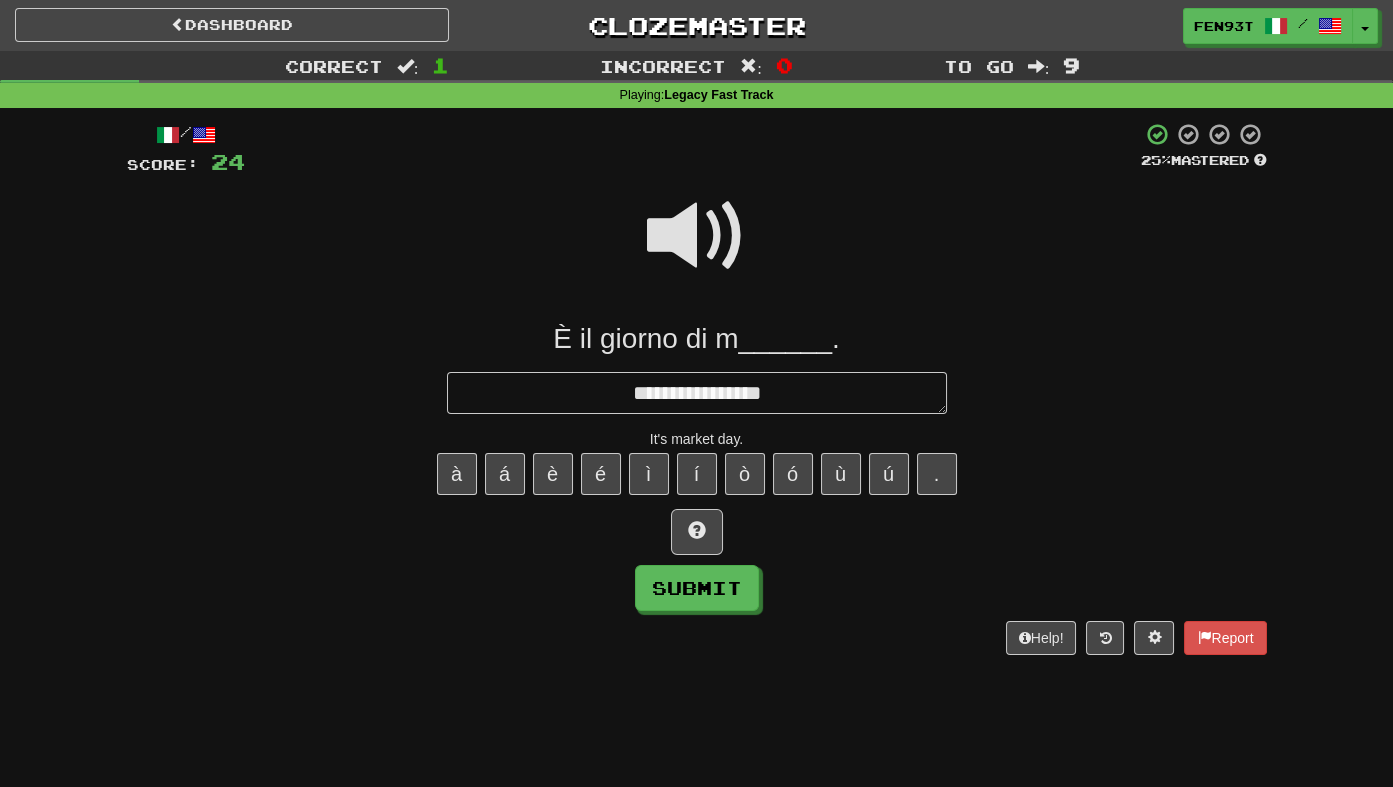 type on "*" 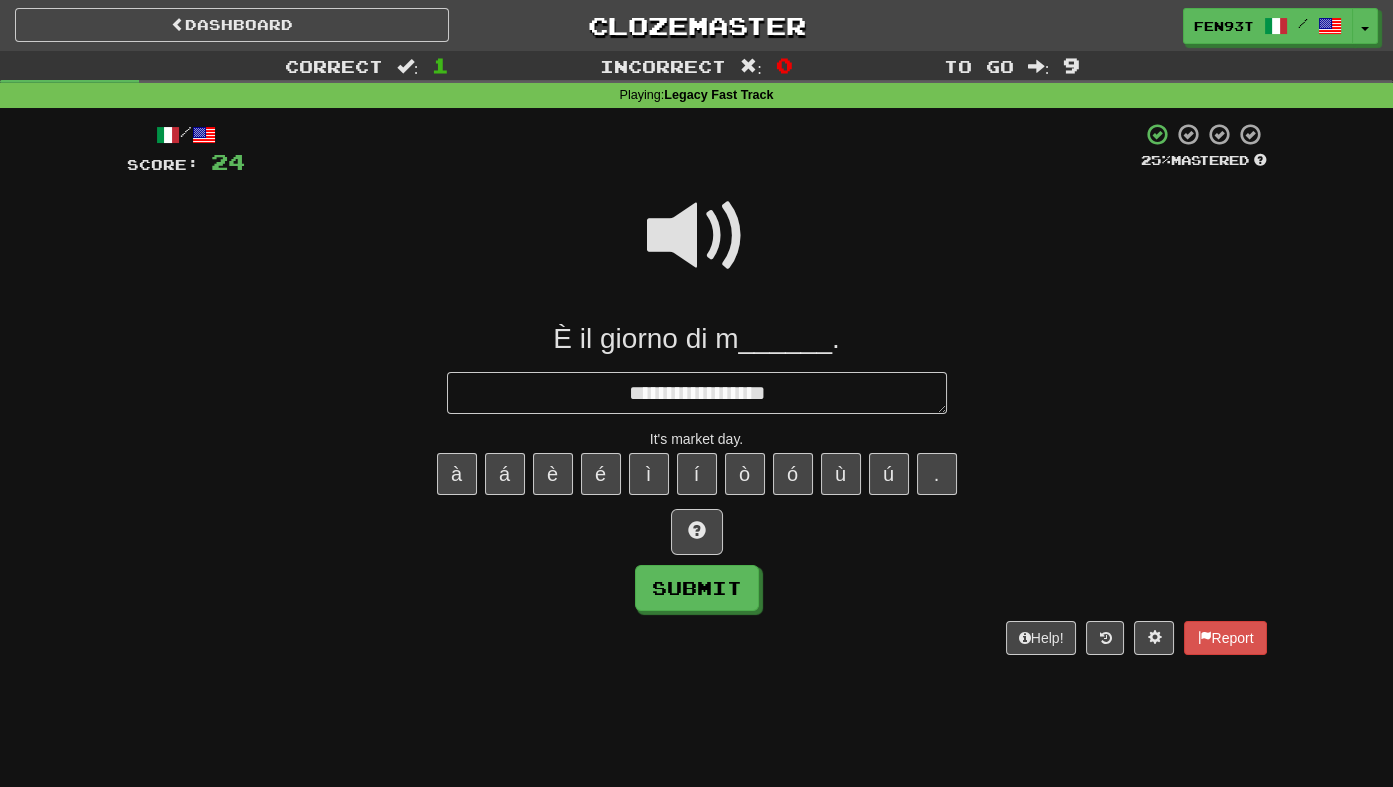 type on "*" 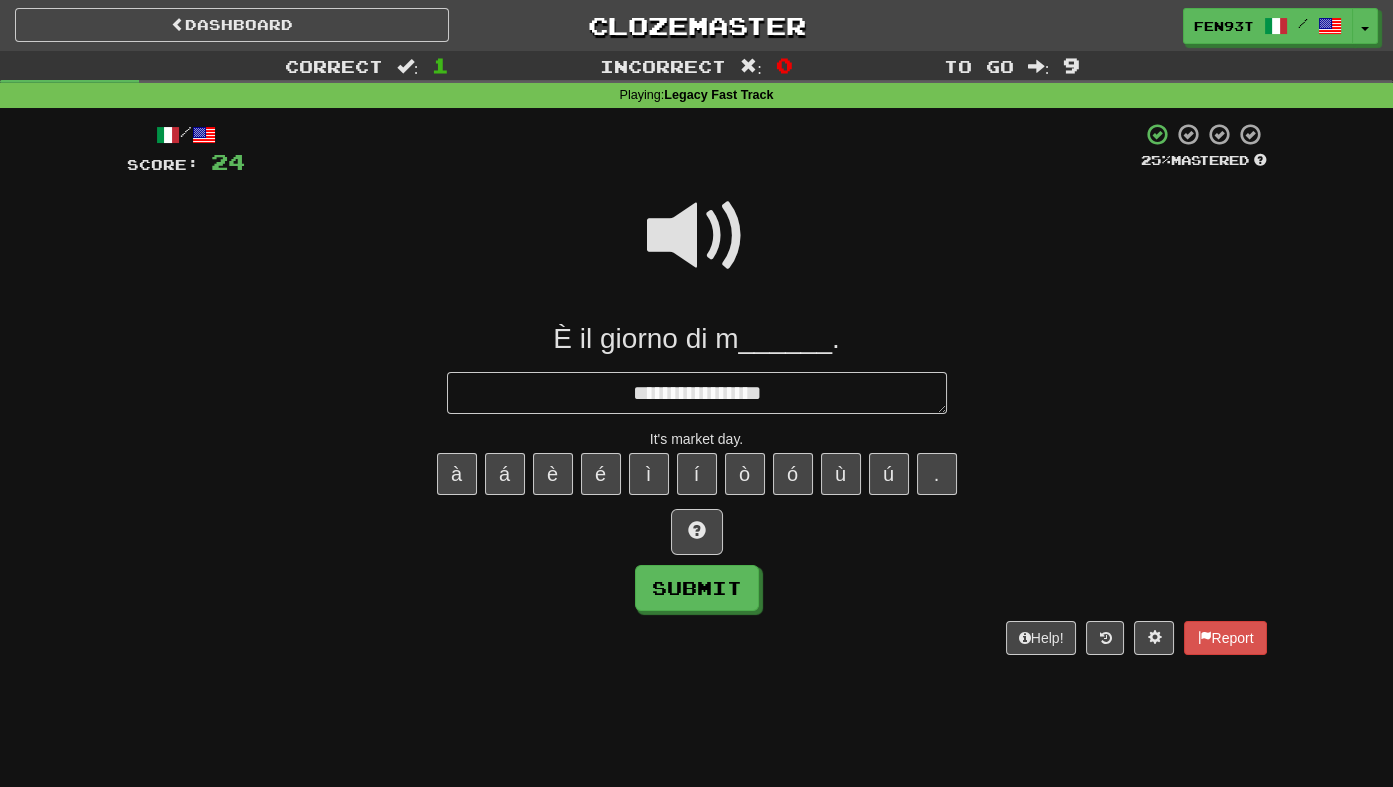 type on "*" 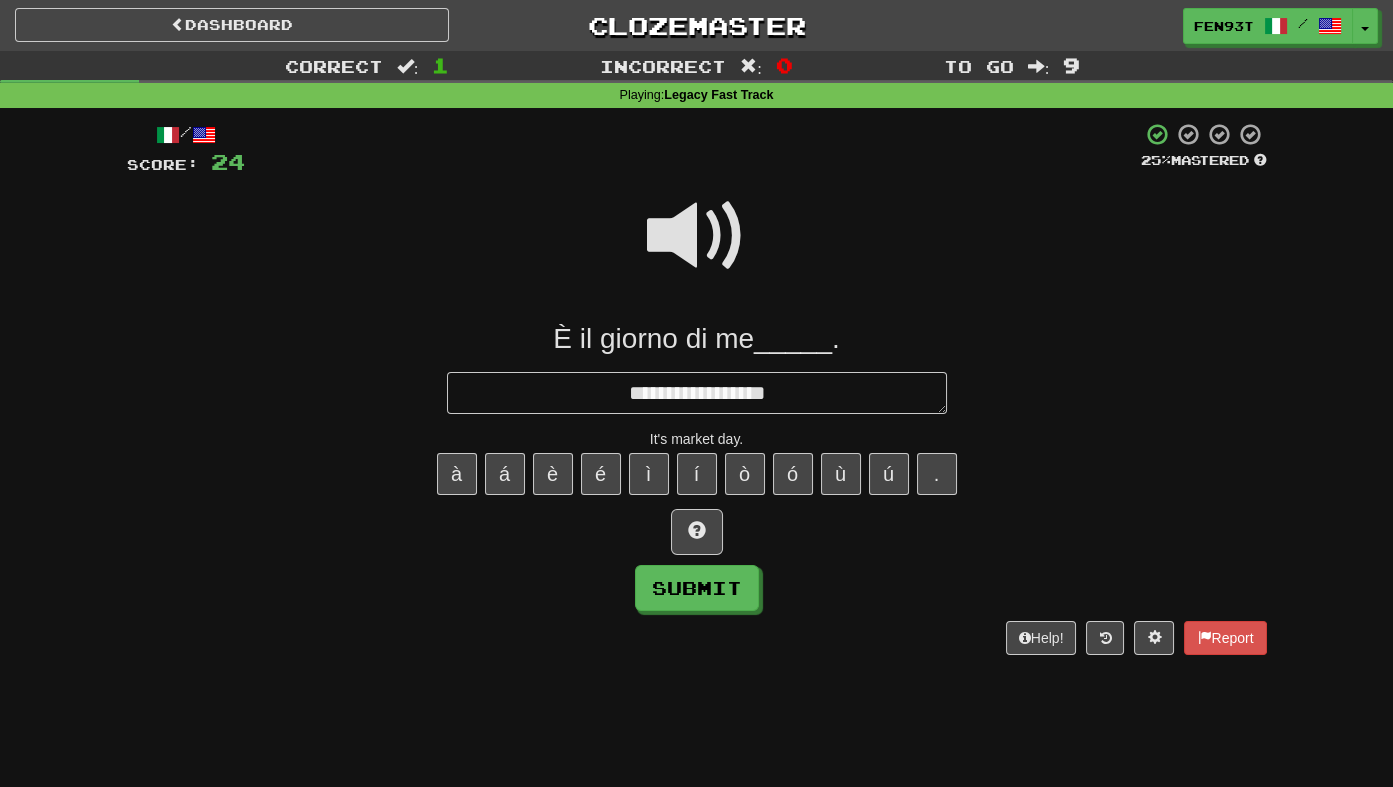 type on "*" 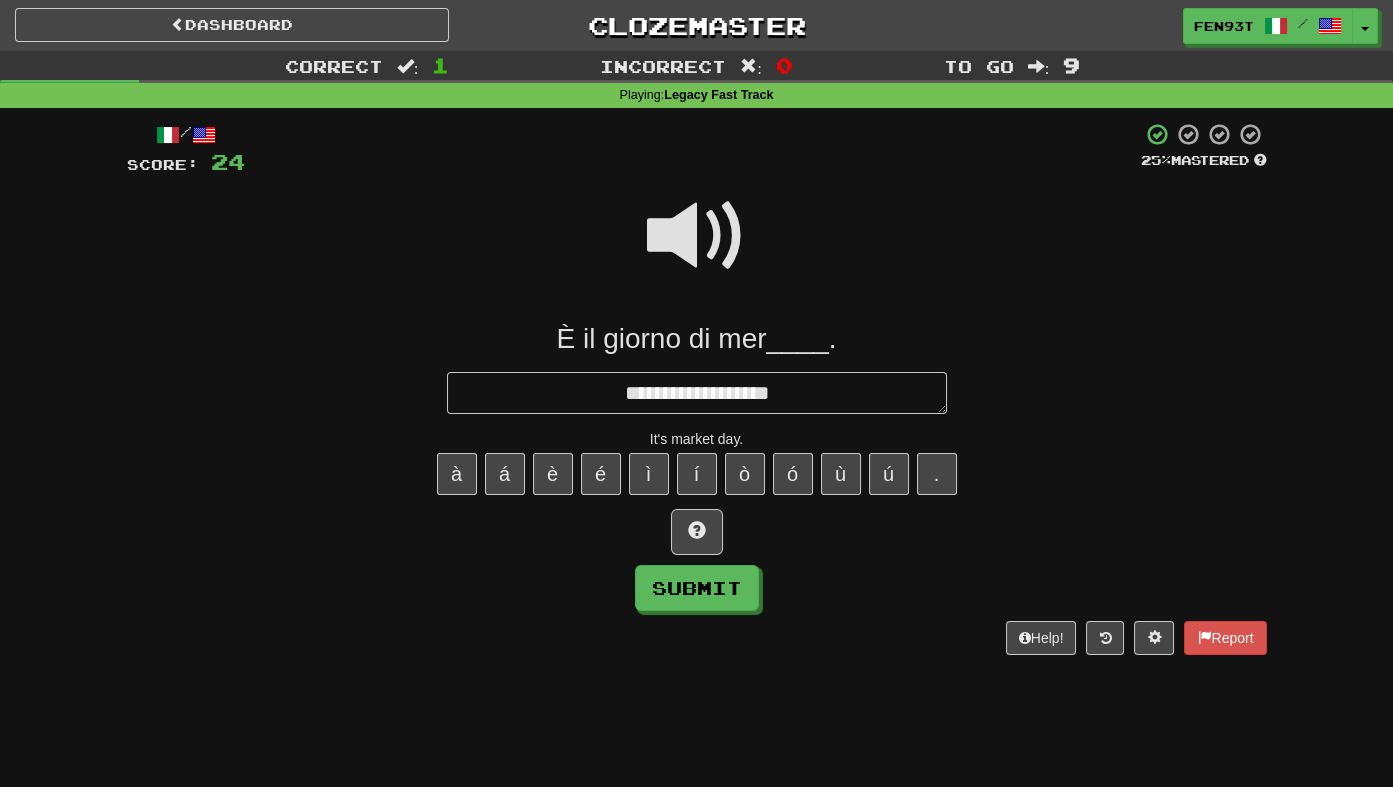 type on "*" 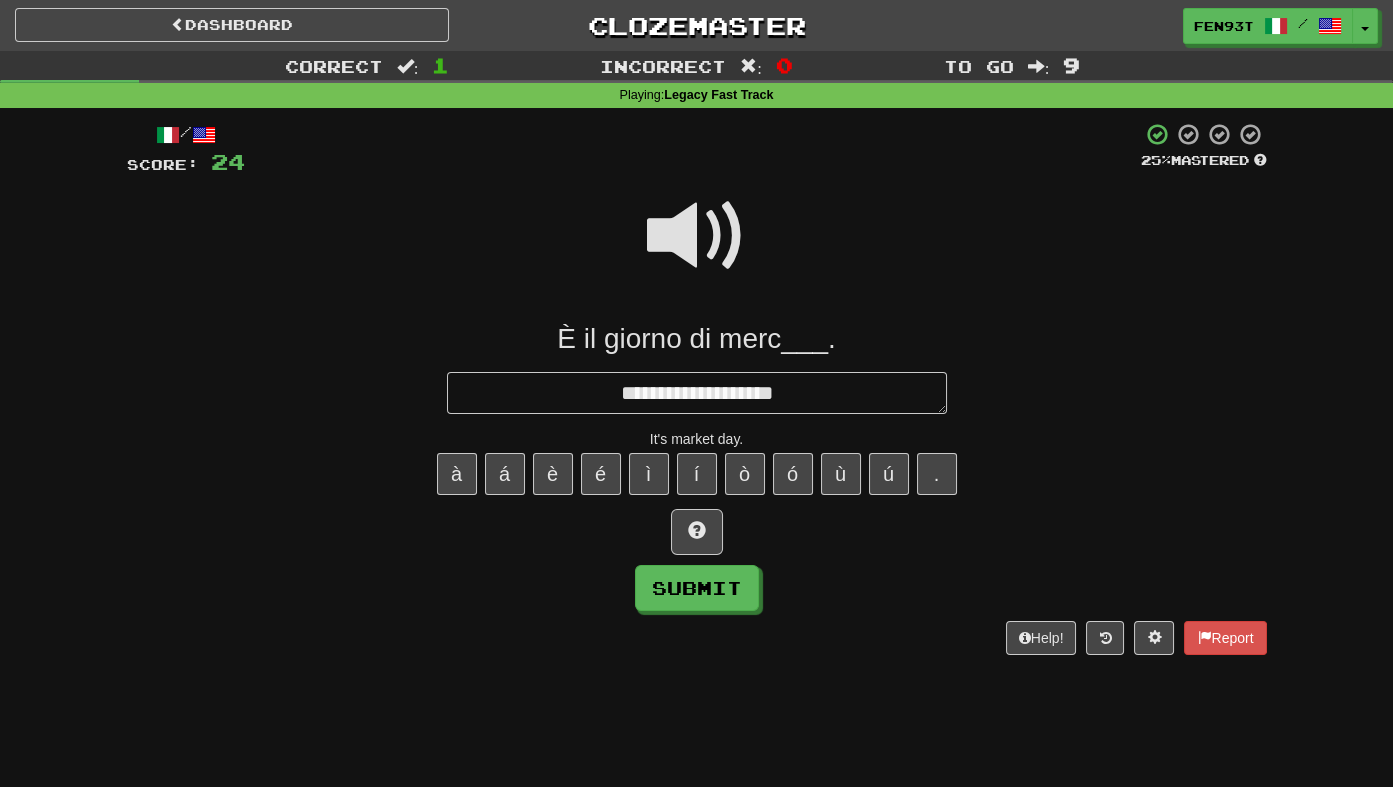 type on "*" 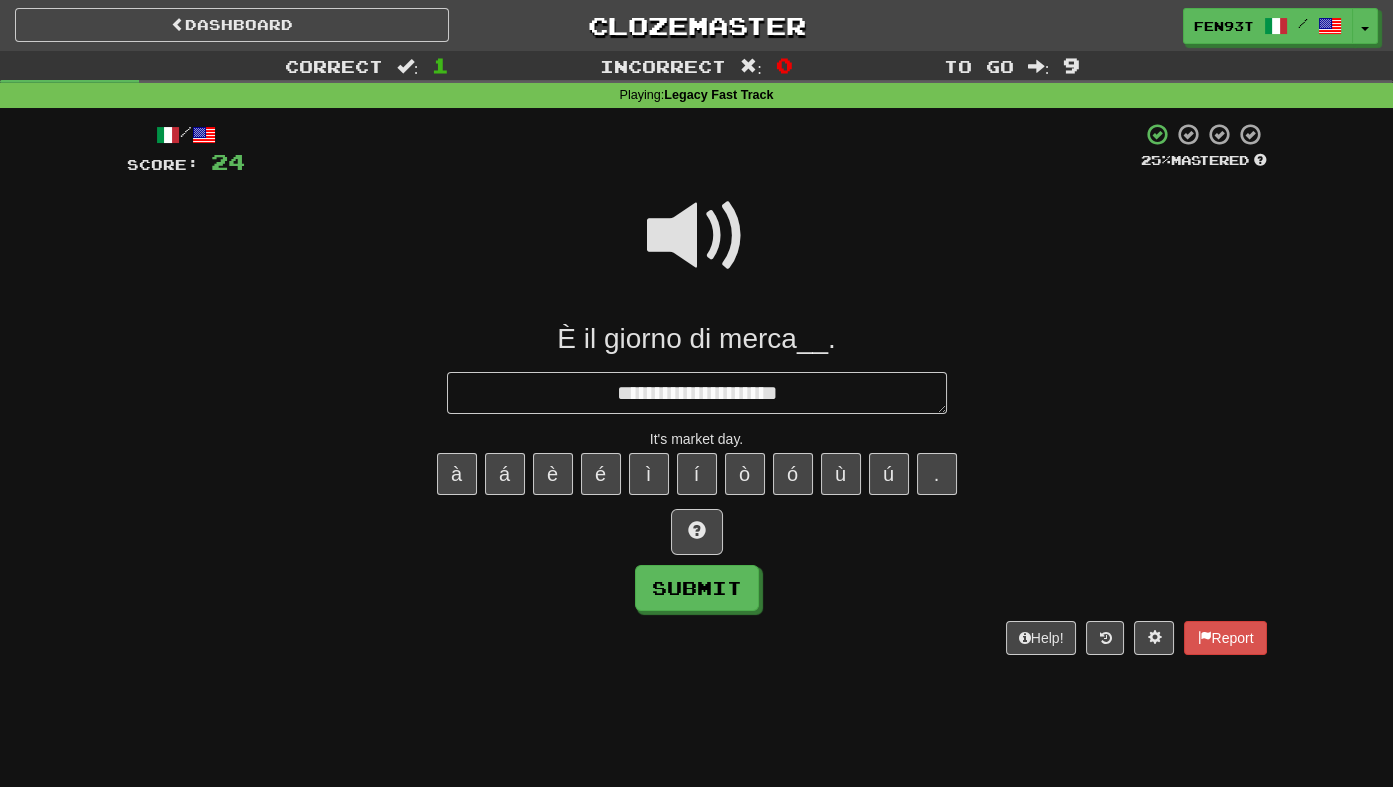 type on "*" 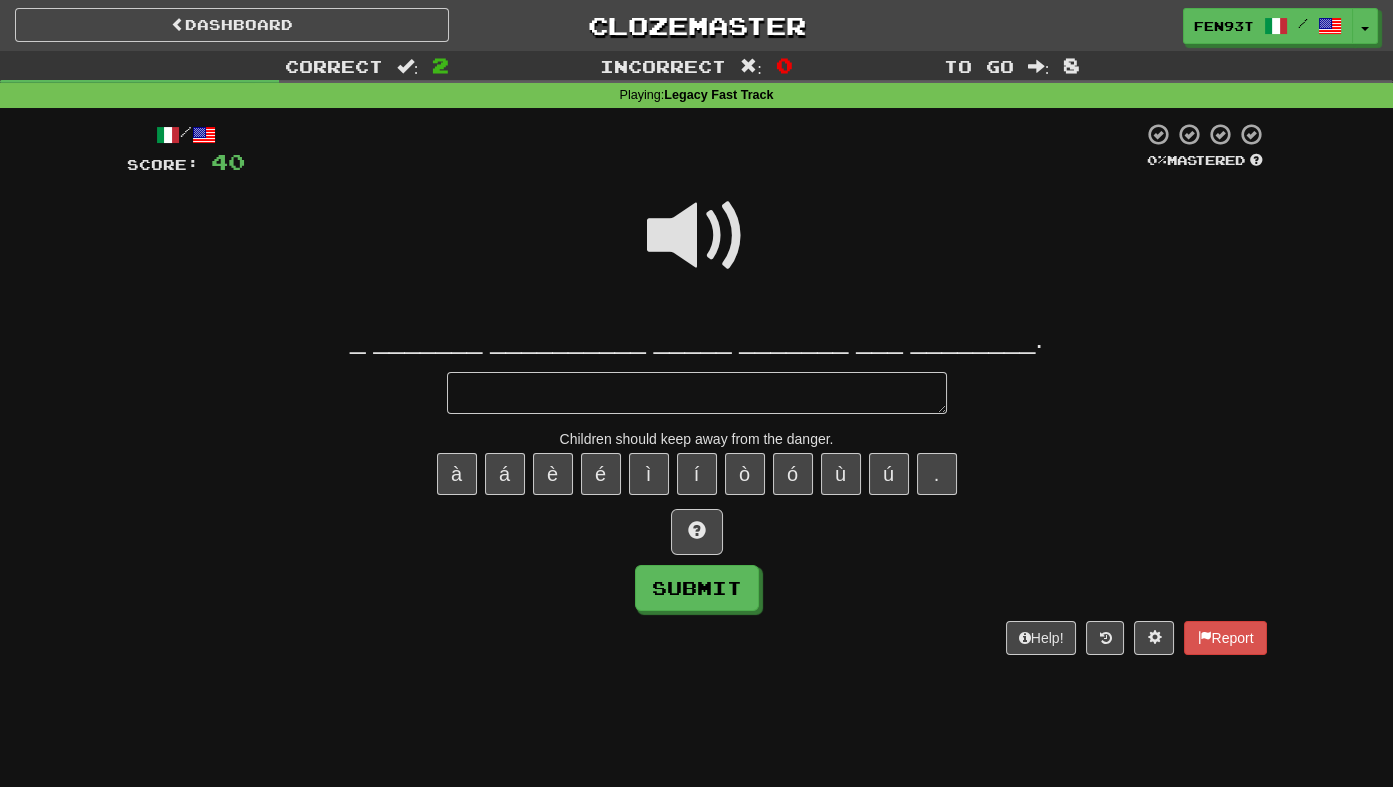 type on "*" 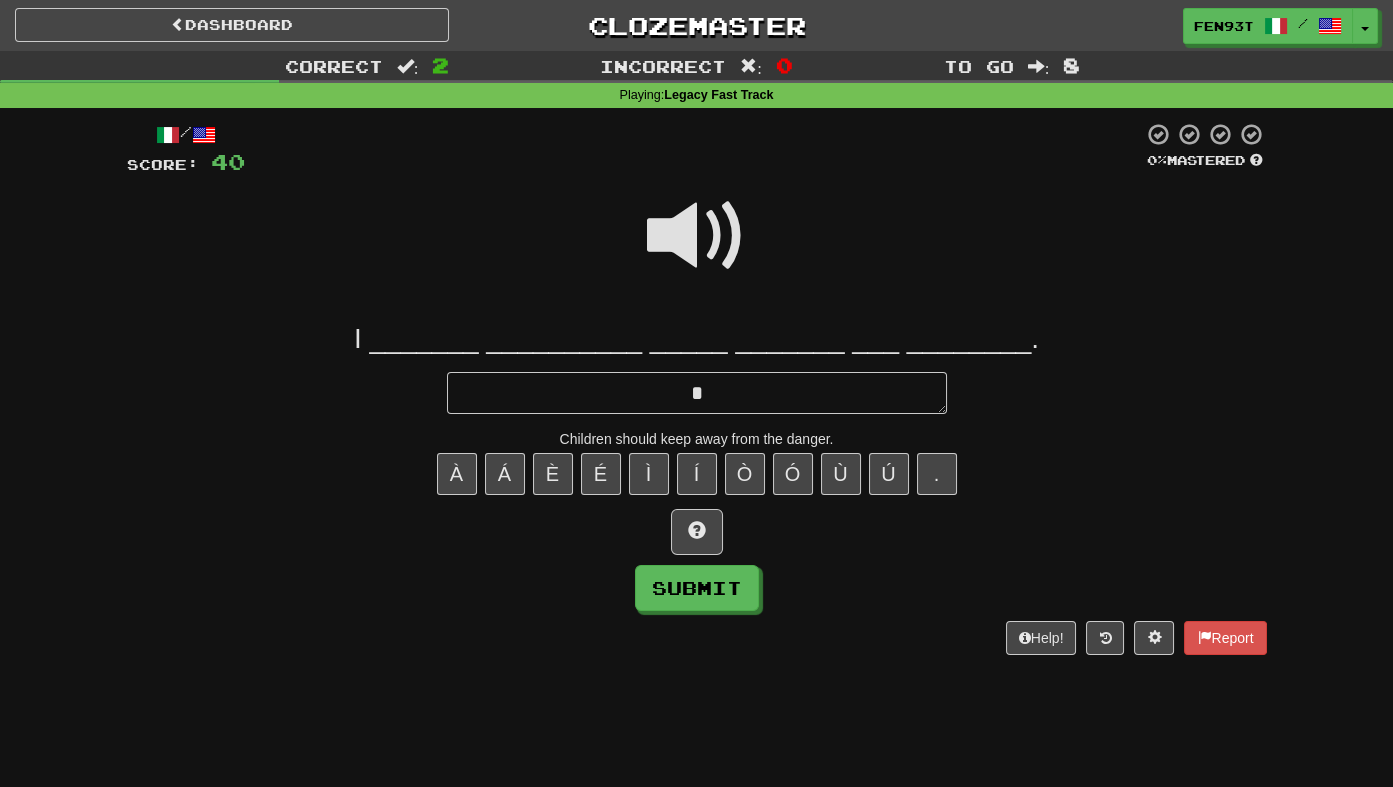type on "*" 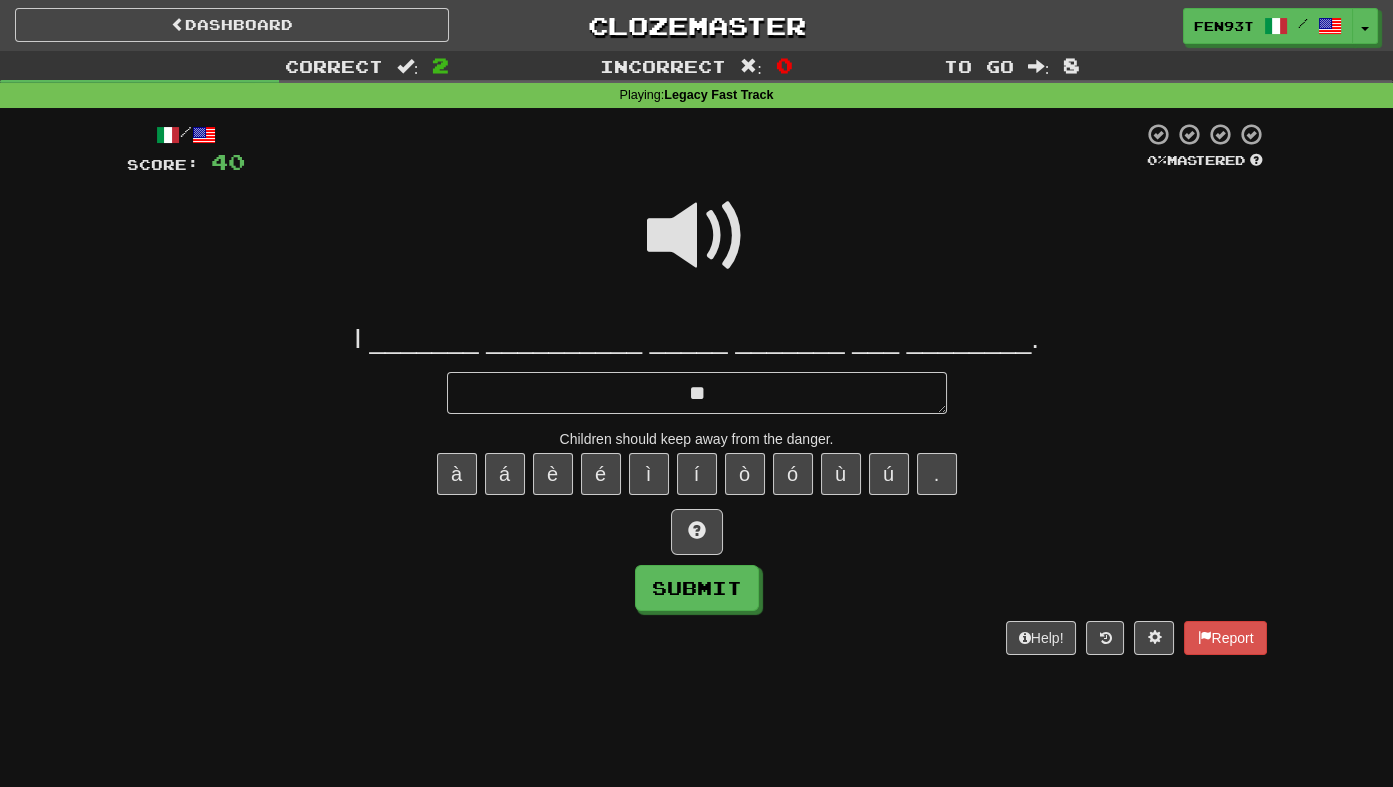 type on "*" 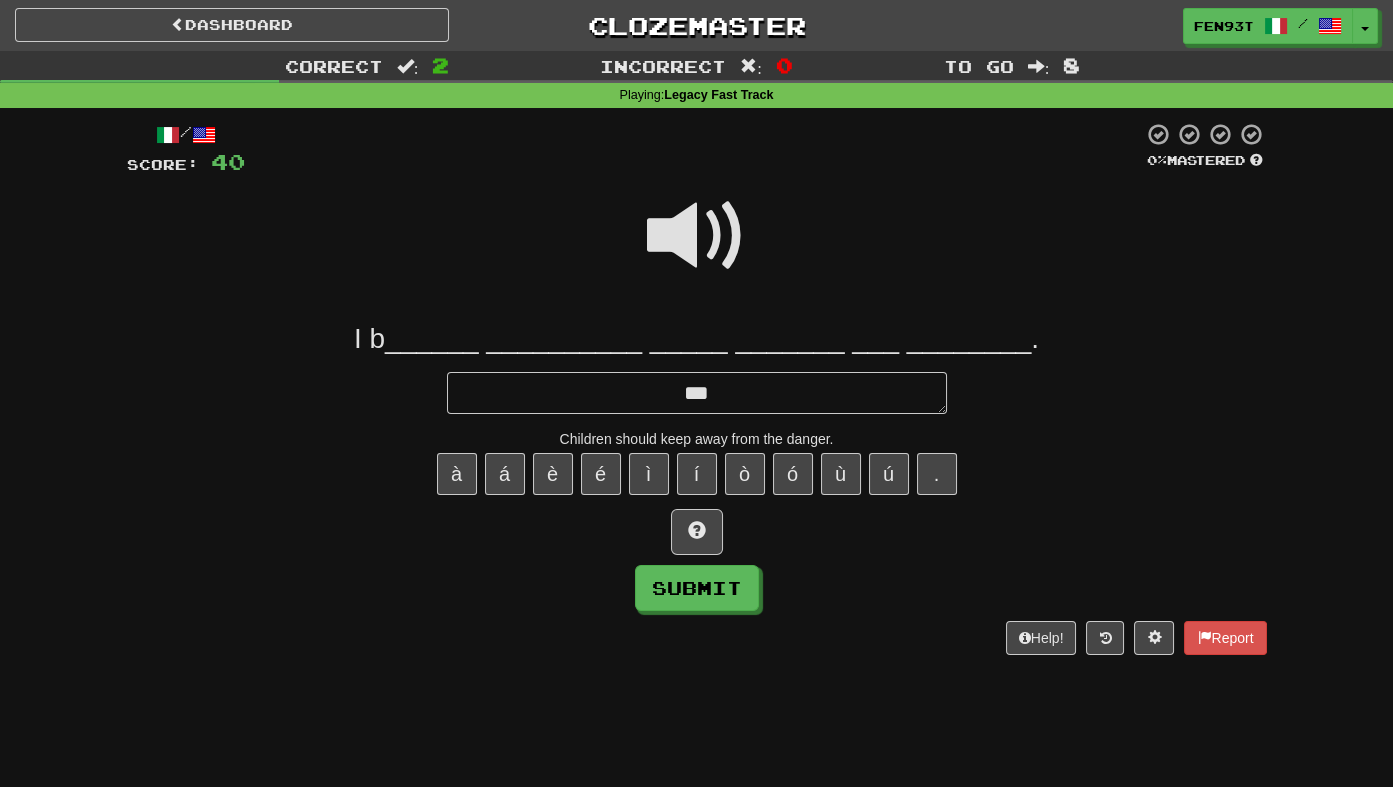 type on "*" 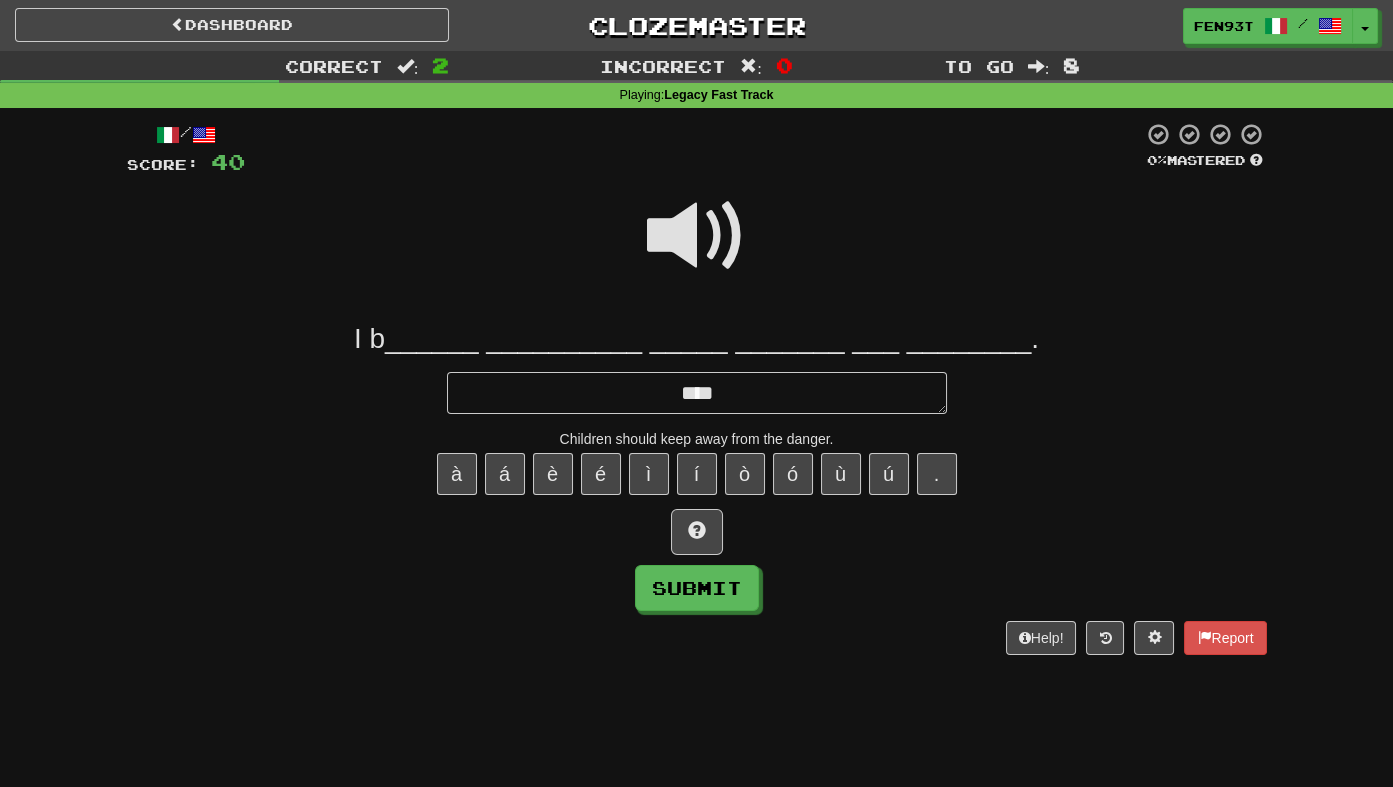 type on "*****" 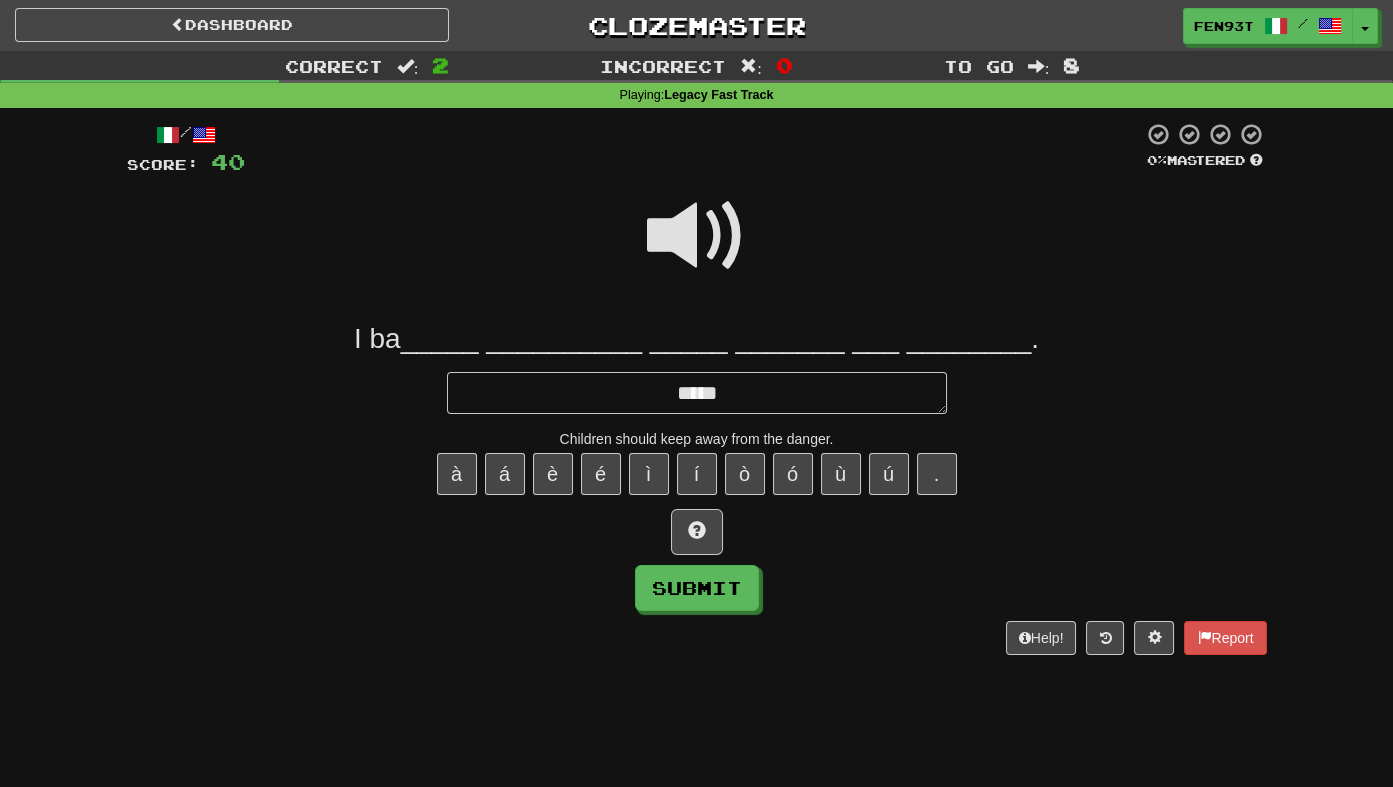 type on "*" 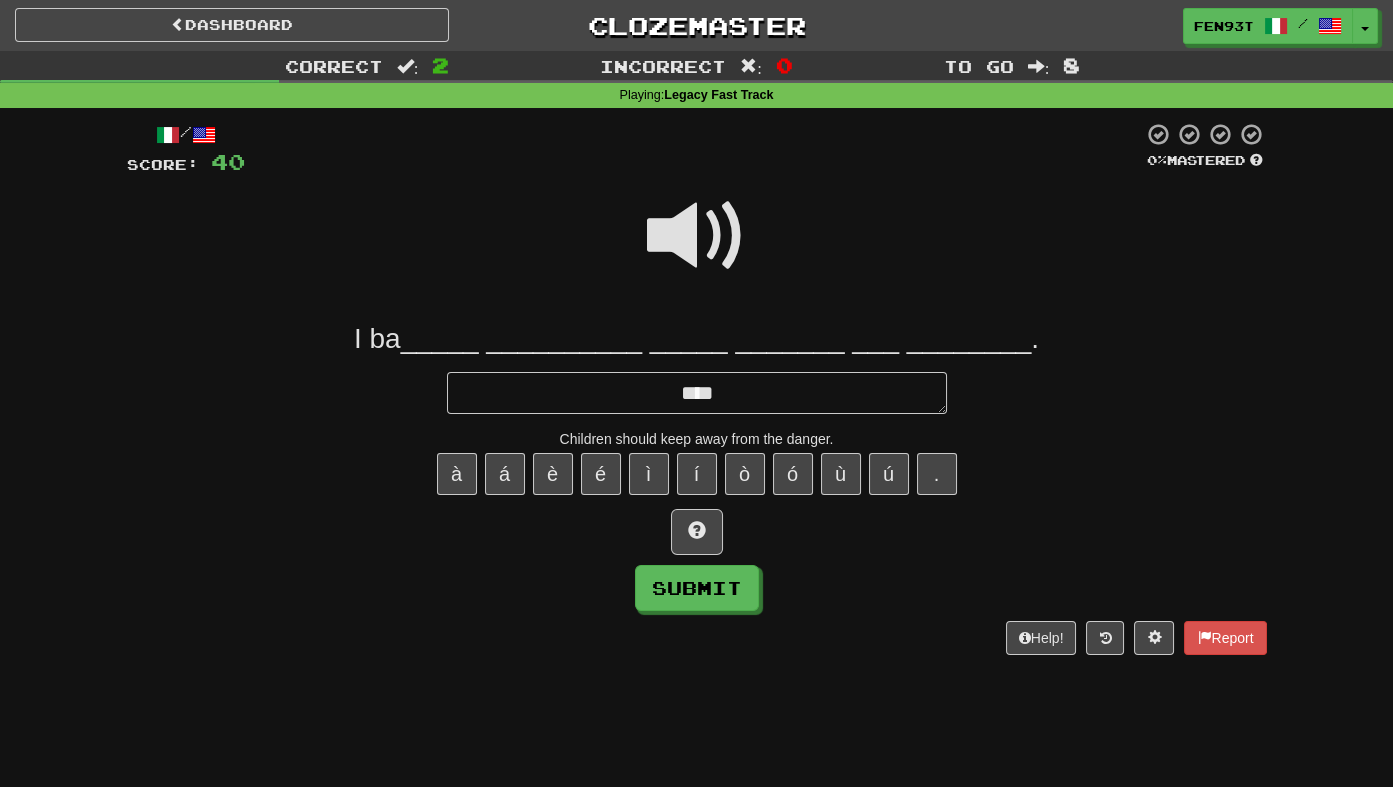 type on "*" 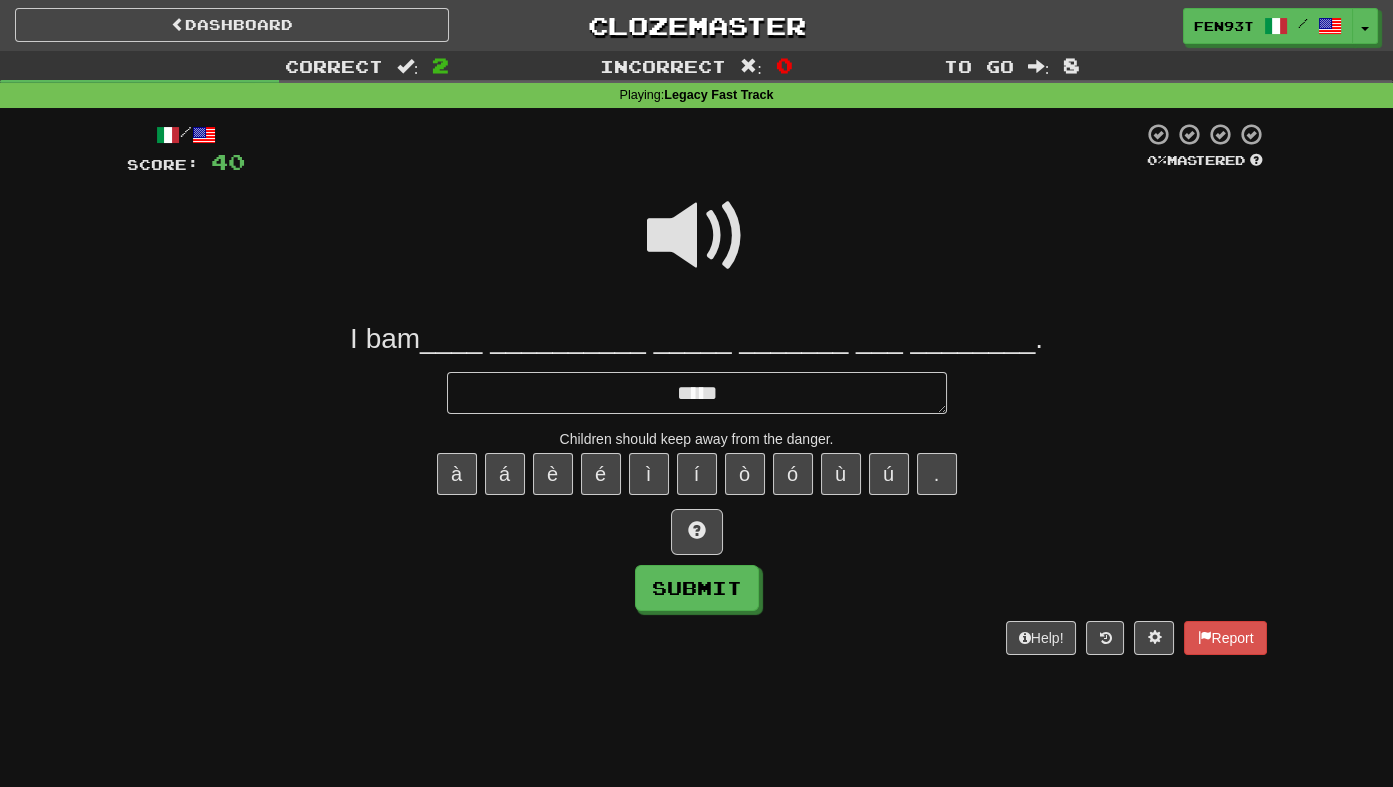 type on "*" 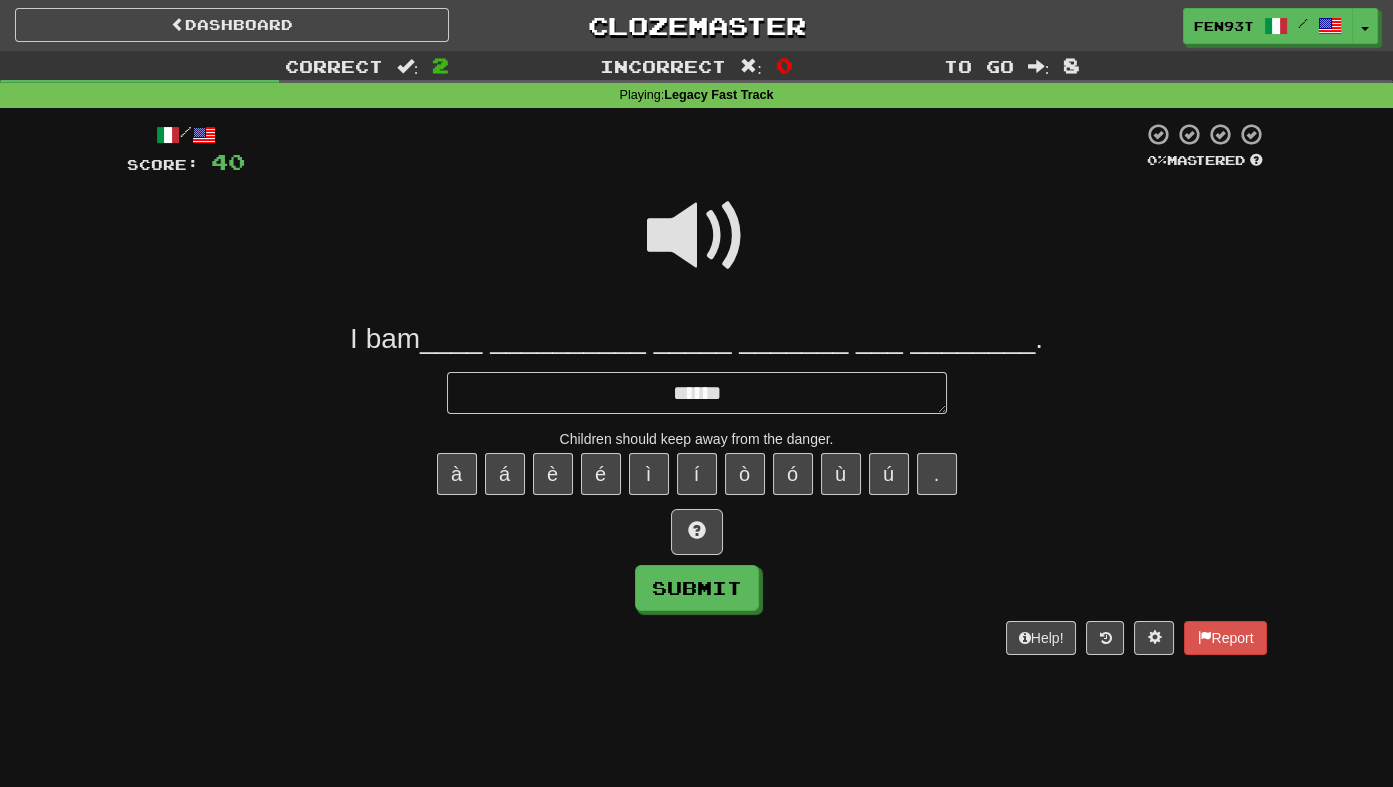 type on "*" 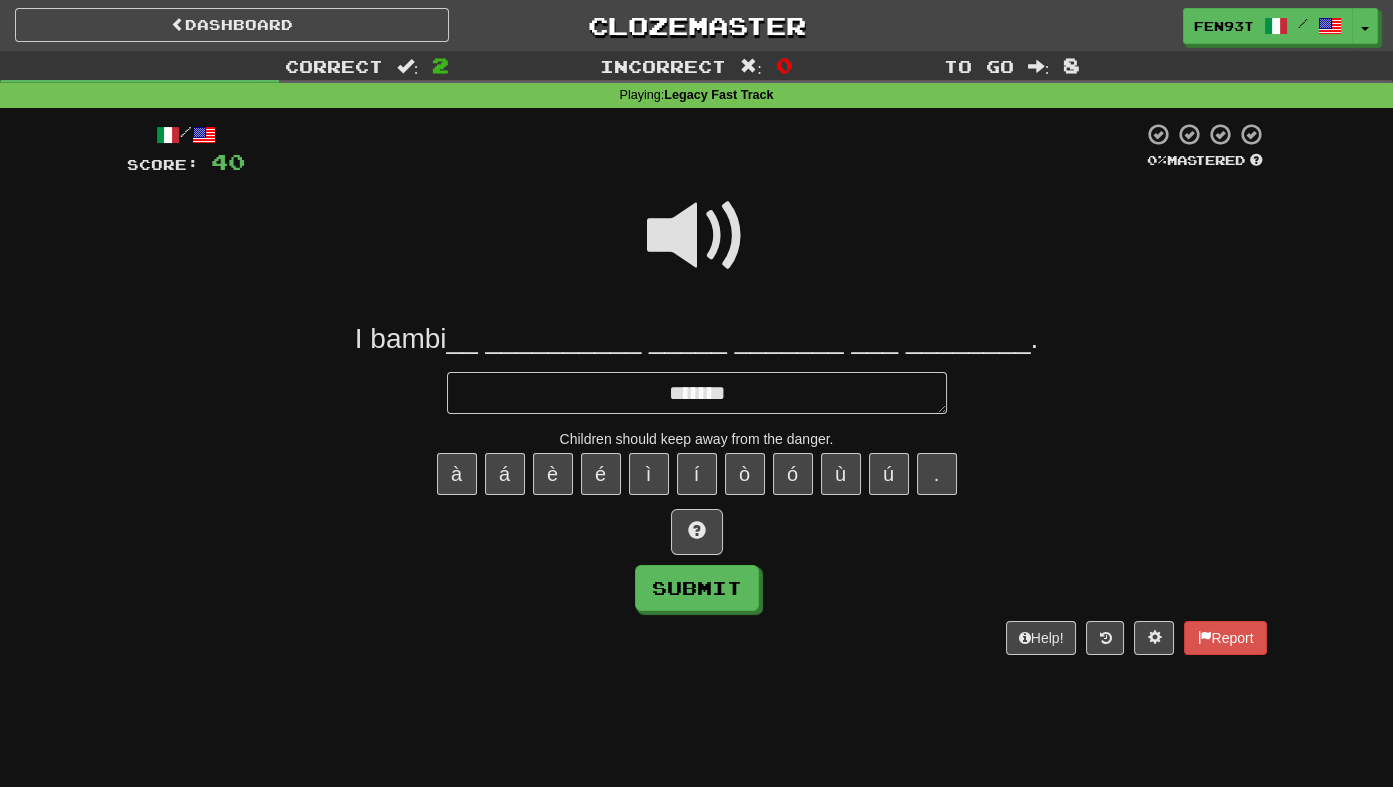 type on "*" 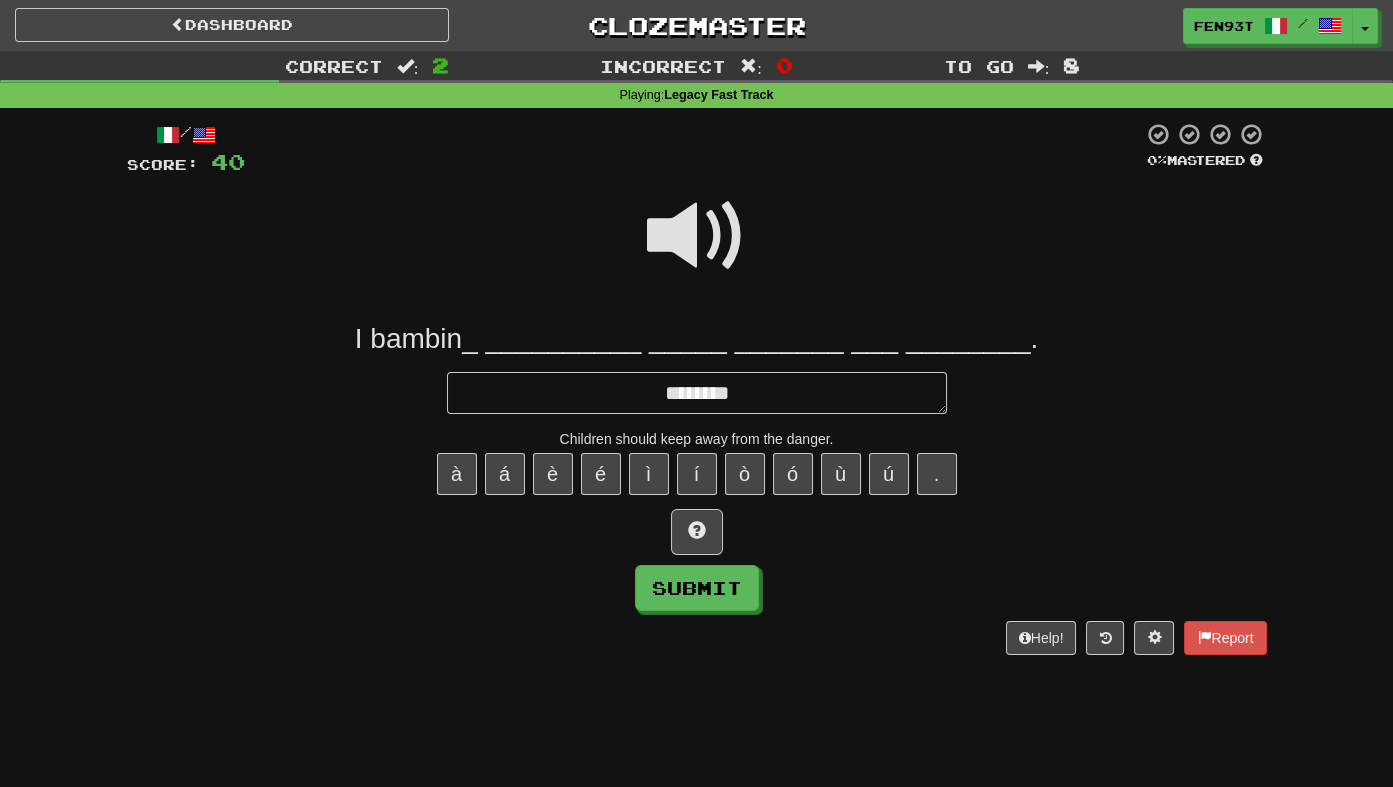type on "*********" 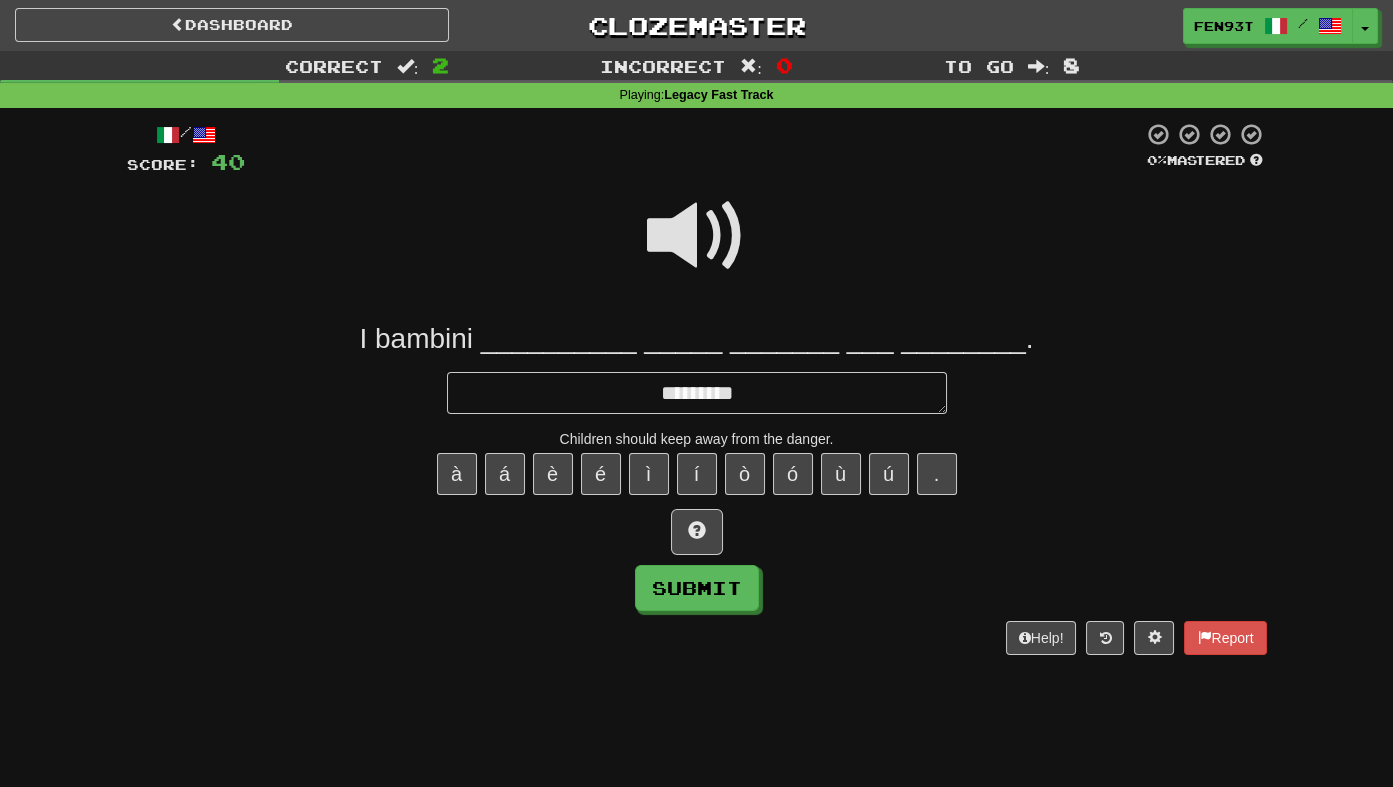 type on "*" 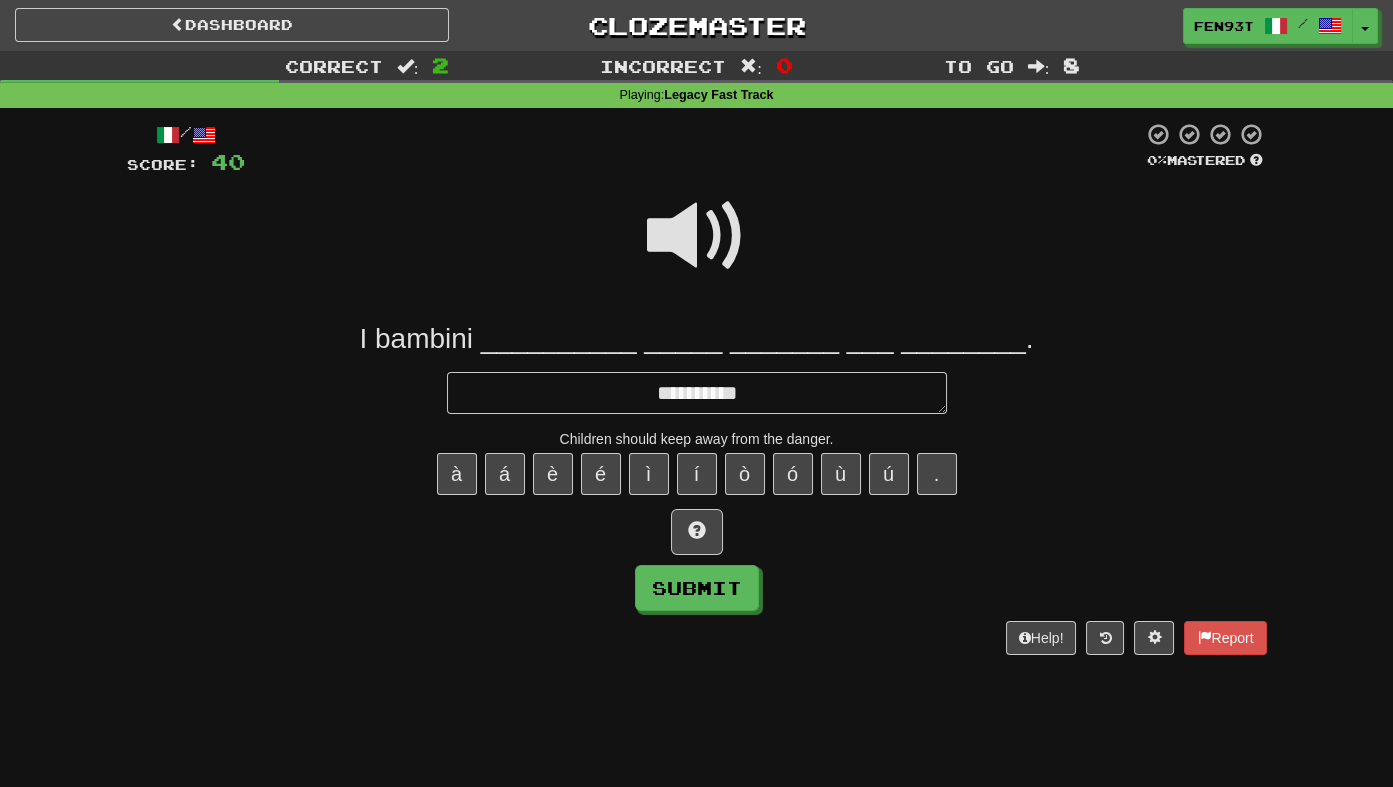type on "*" 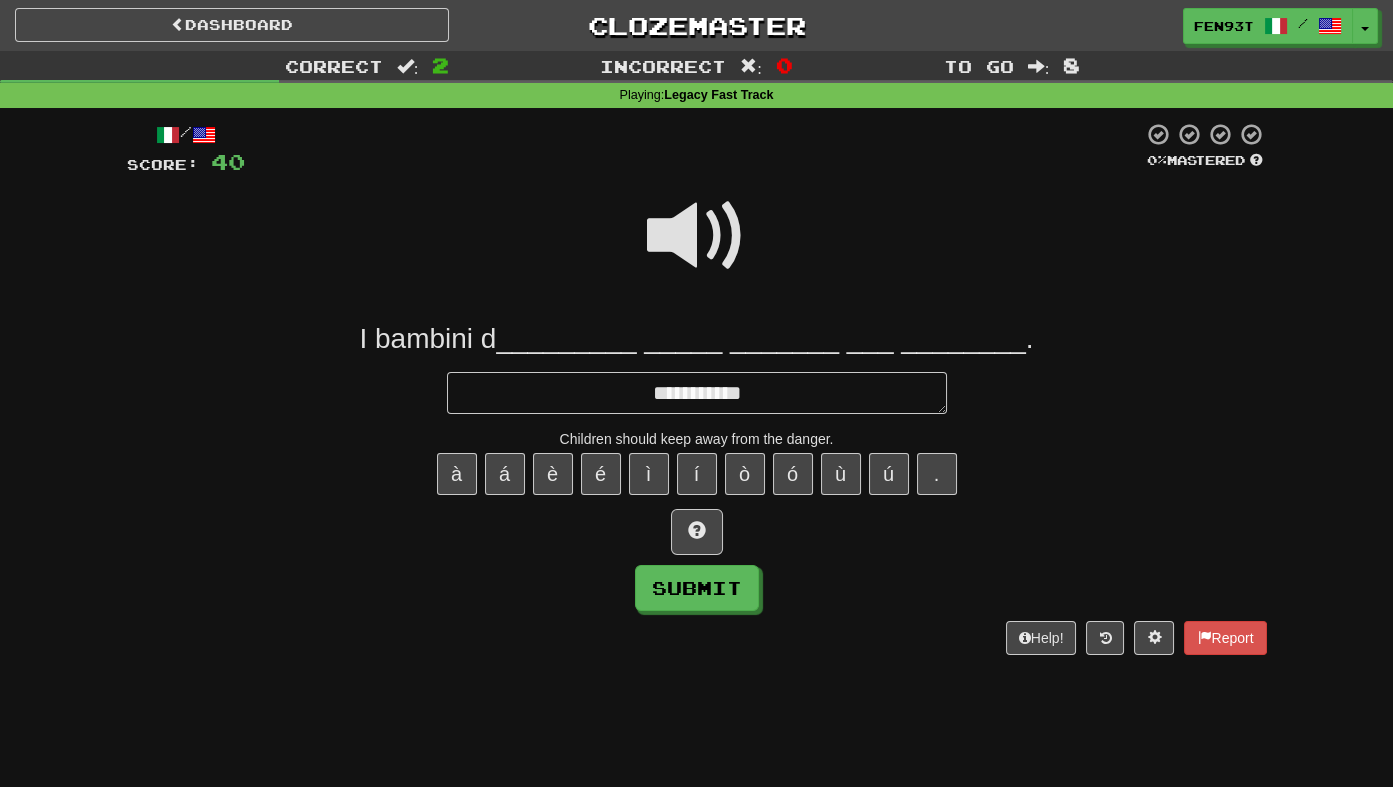 type on "*" 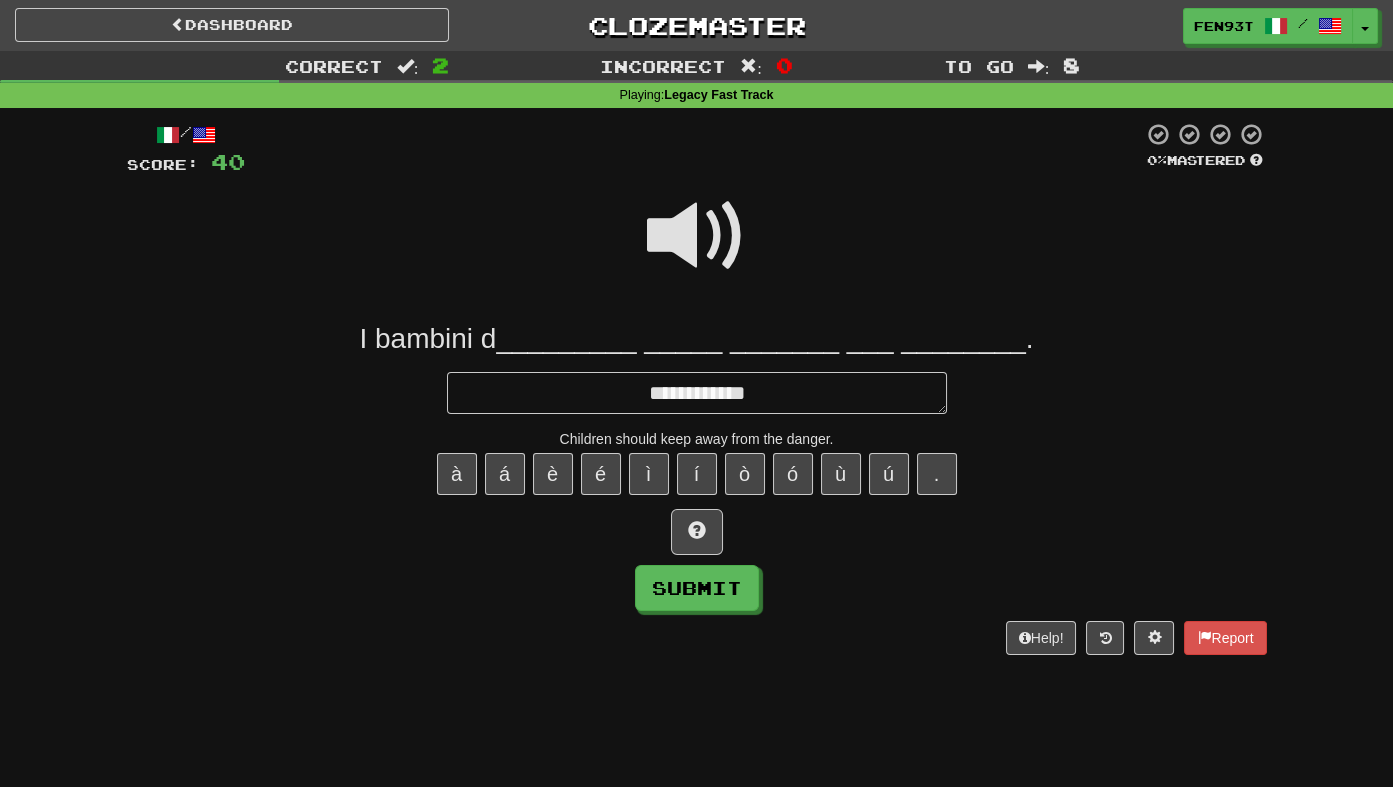 type on "*" 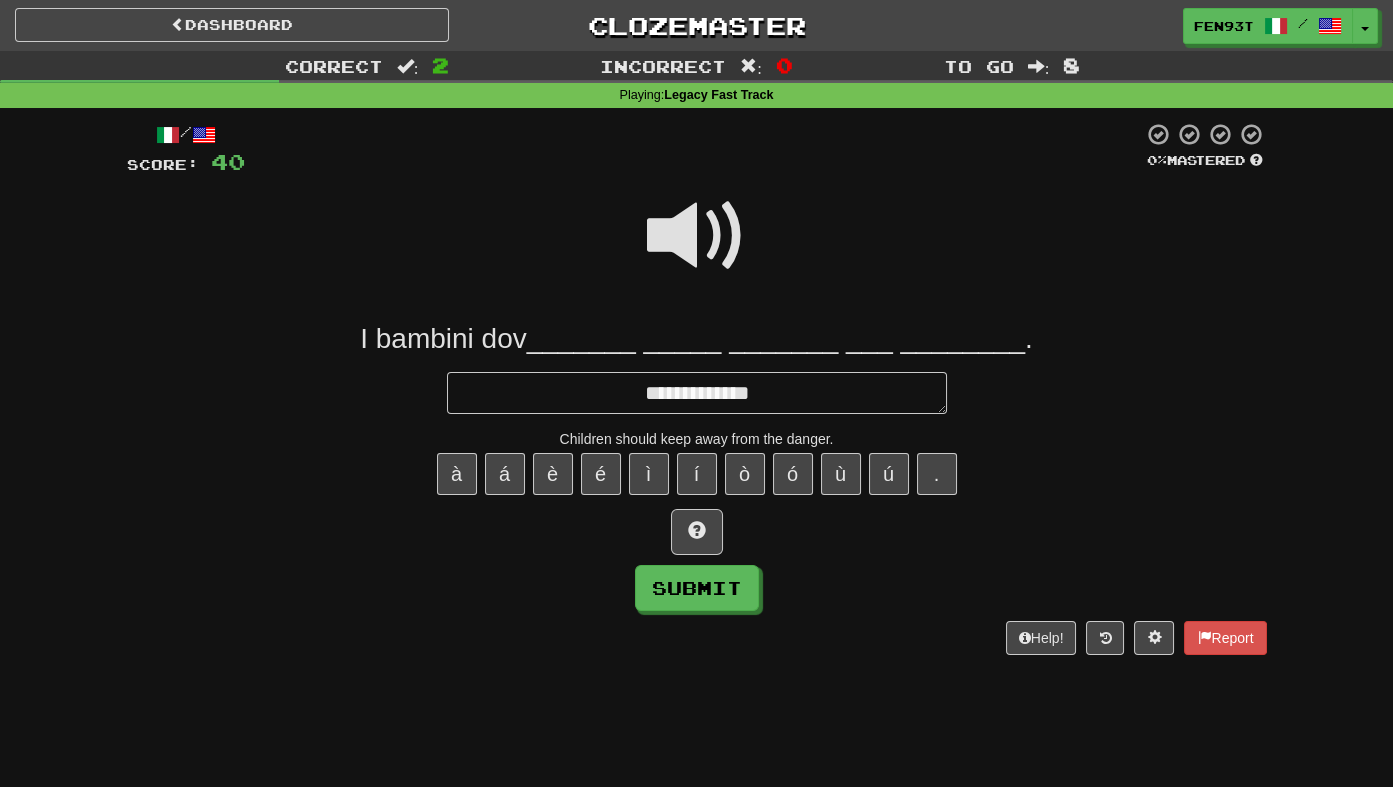 type on "*" 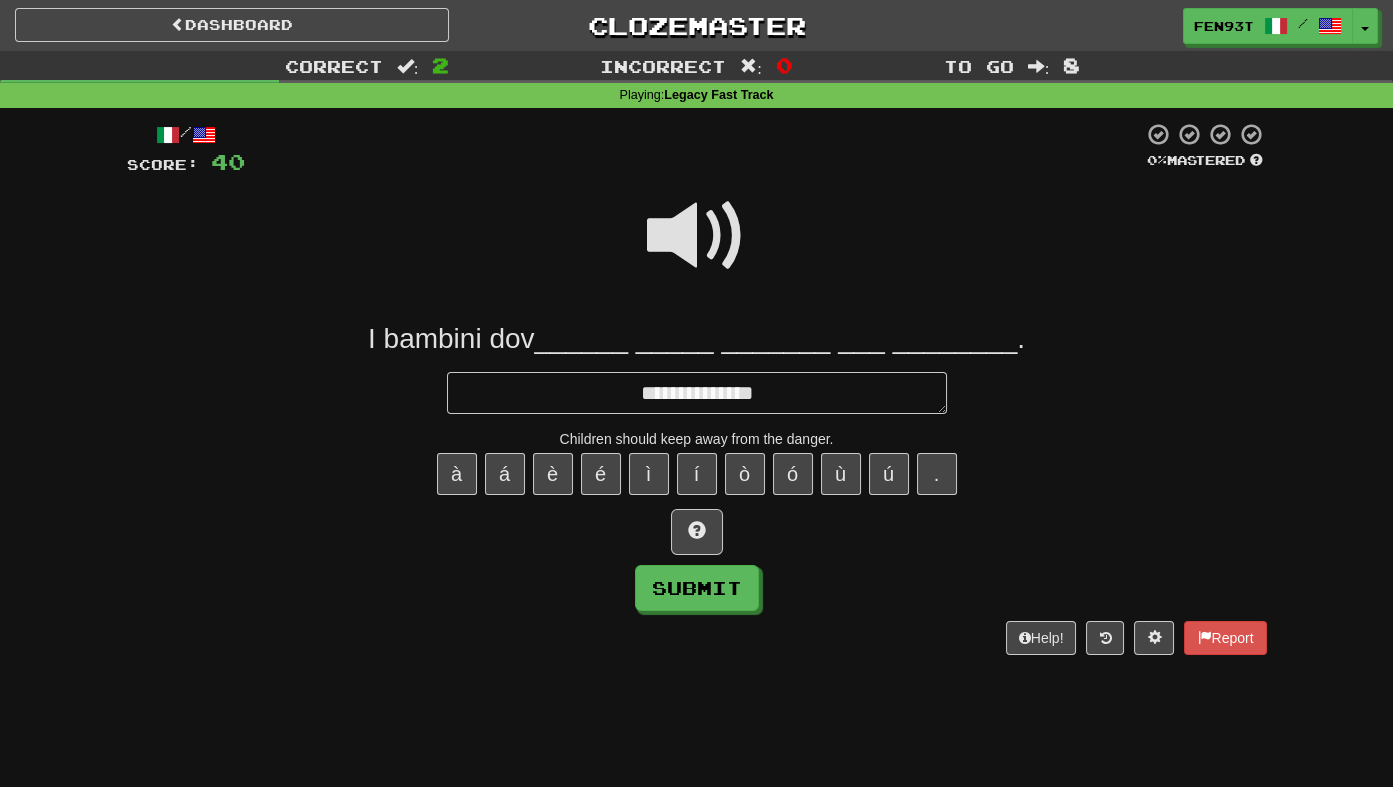 type on "*" 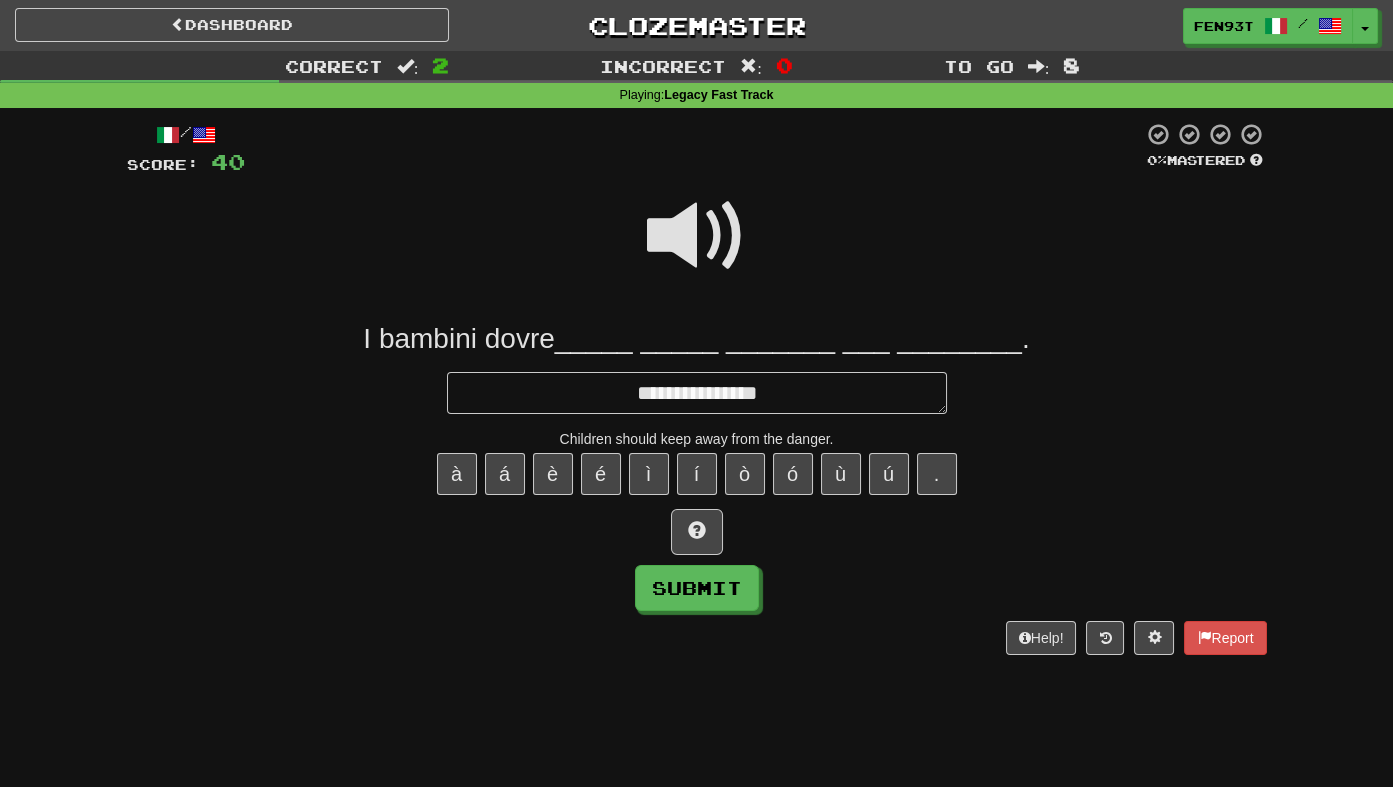 type on "*" 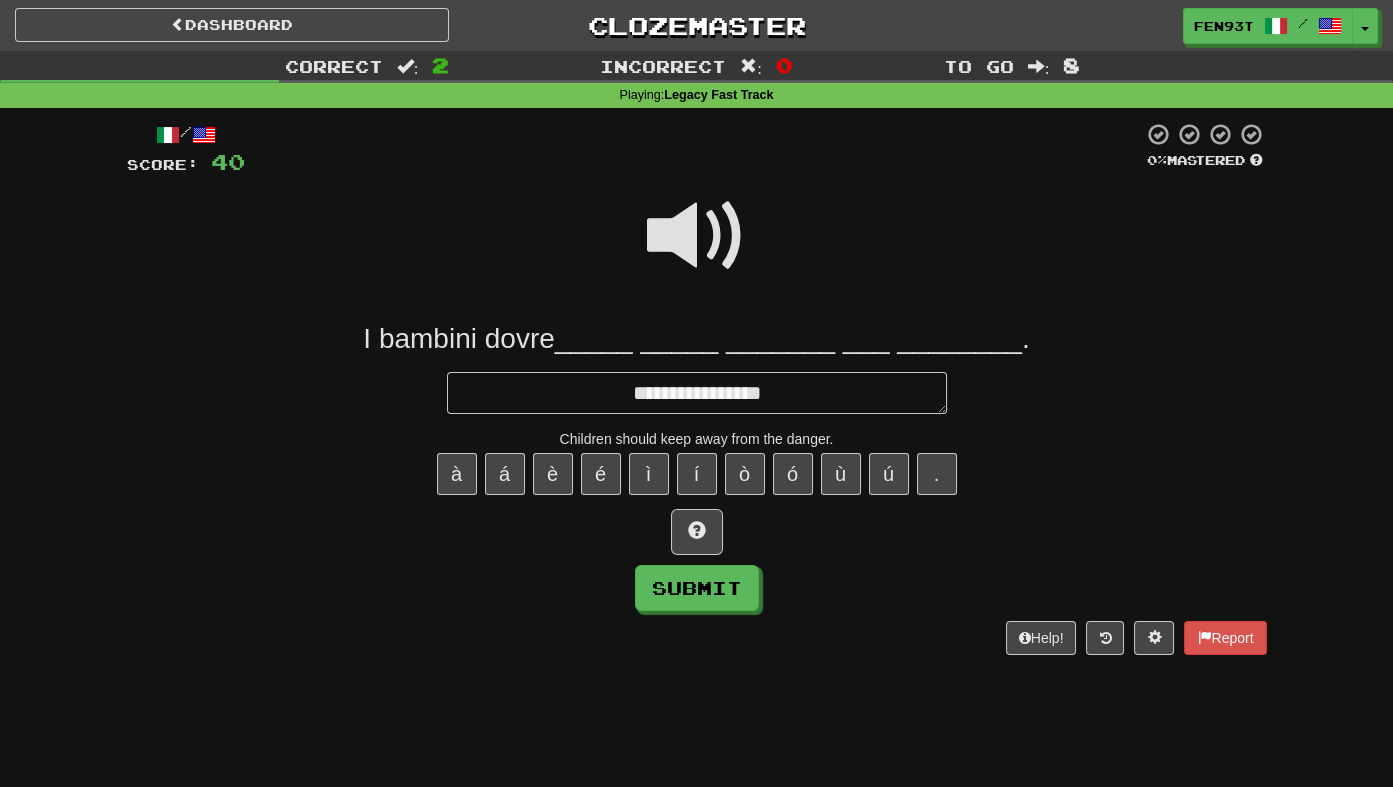 type on "*" 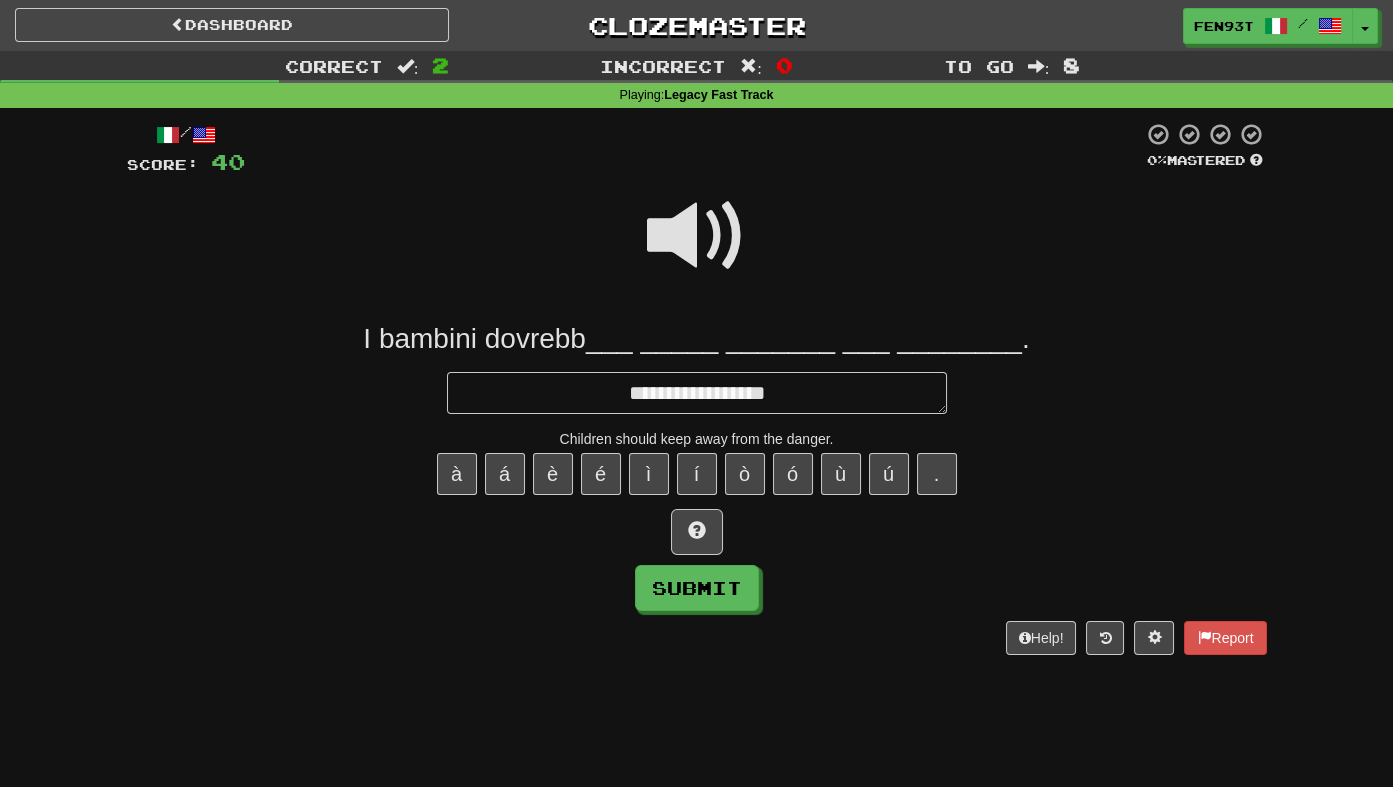 type on "*" 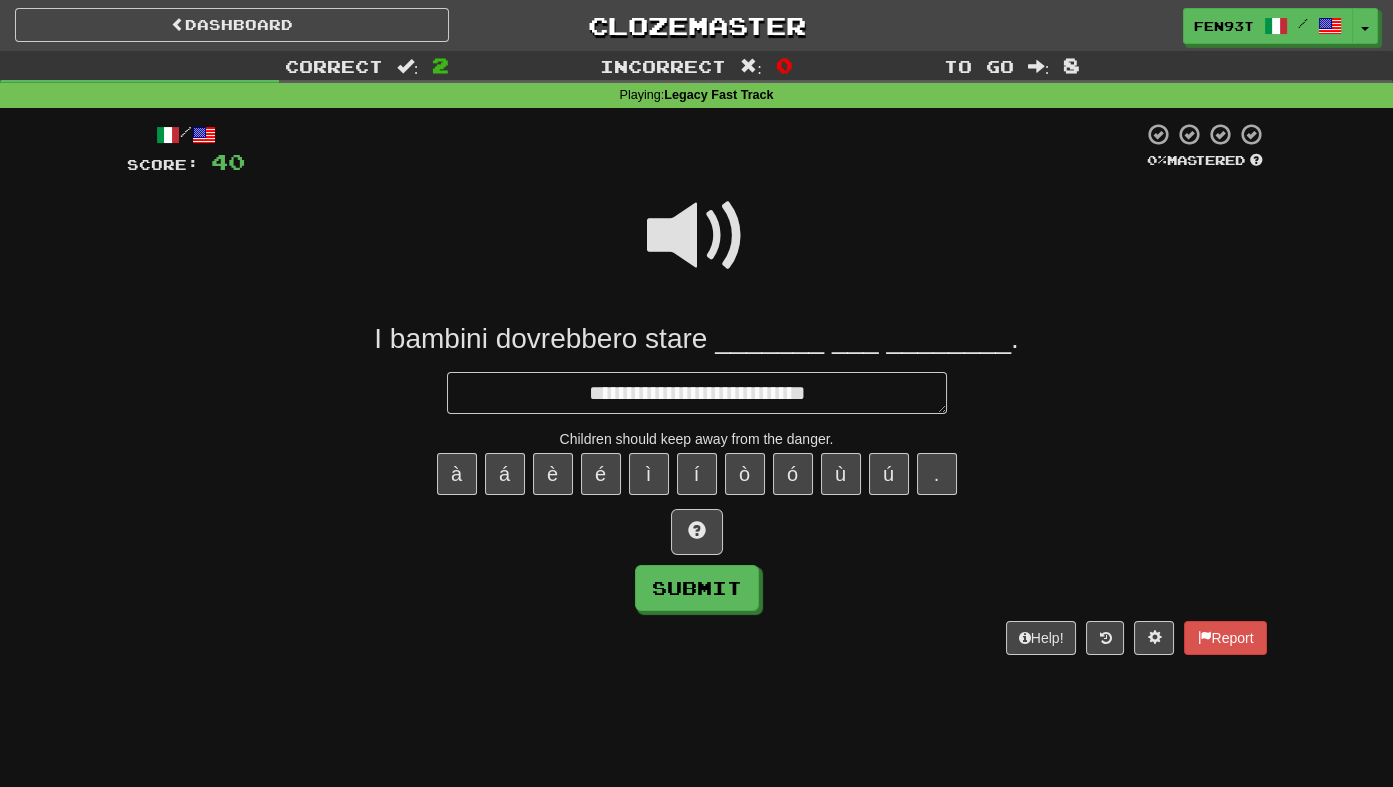 click on "**********" at bounding box center [696, 367] 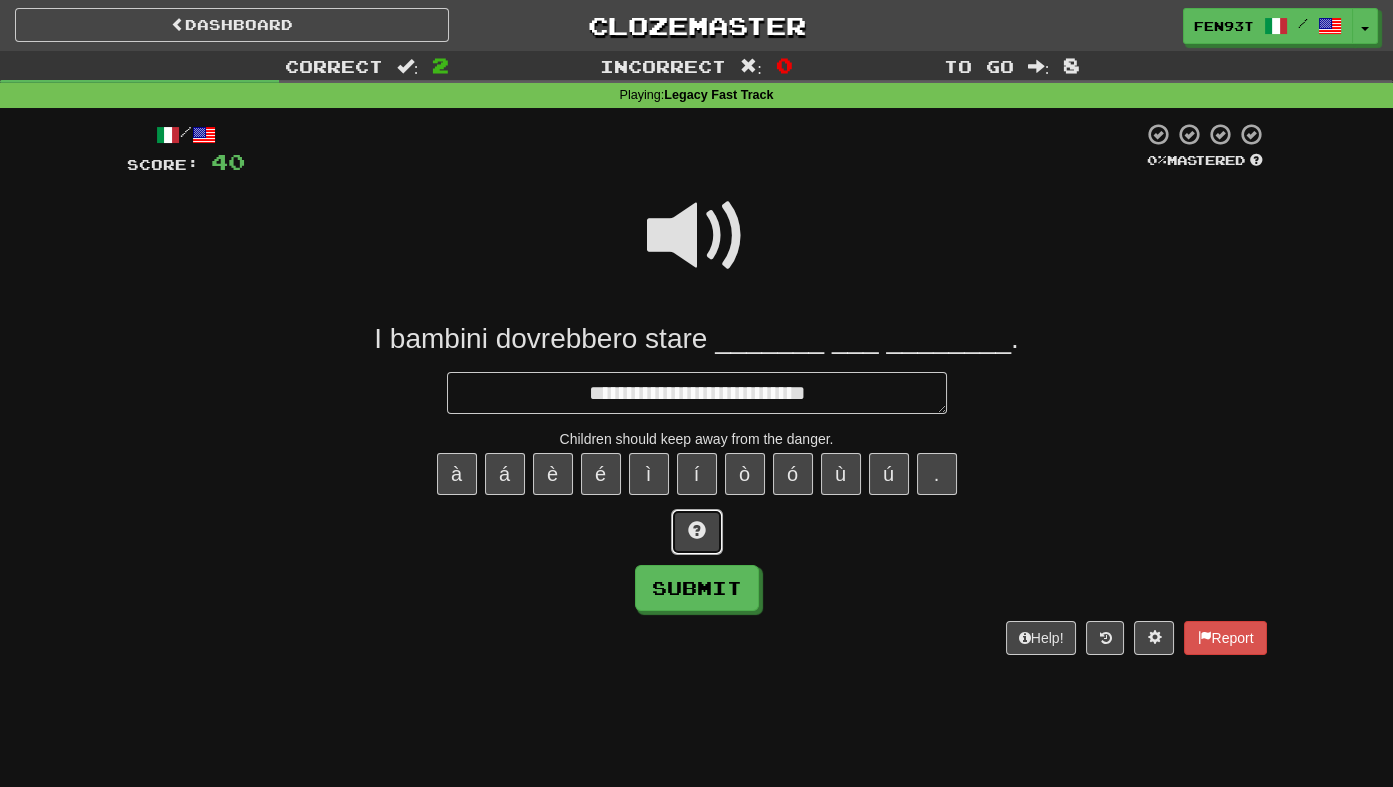 click at bounding box center (697, 532) 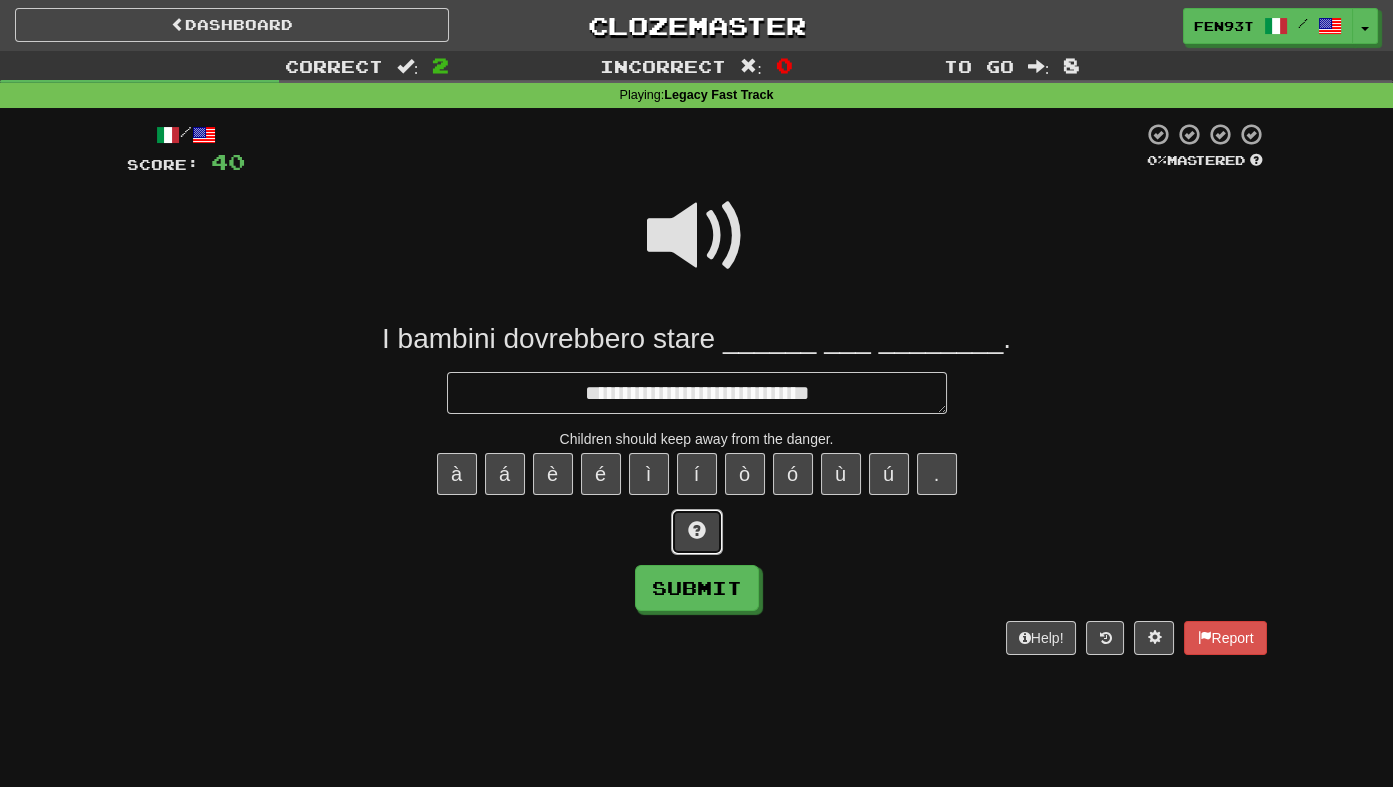 click at bounding box center [697, 530] 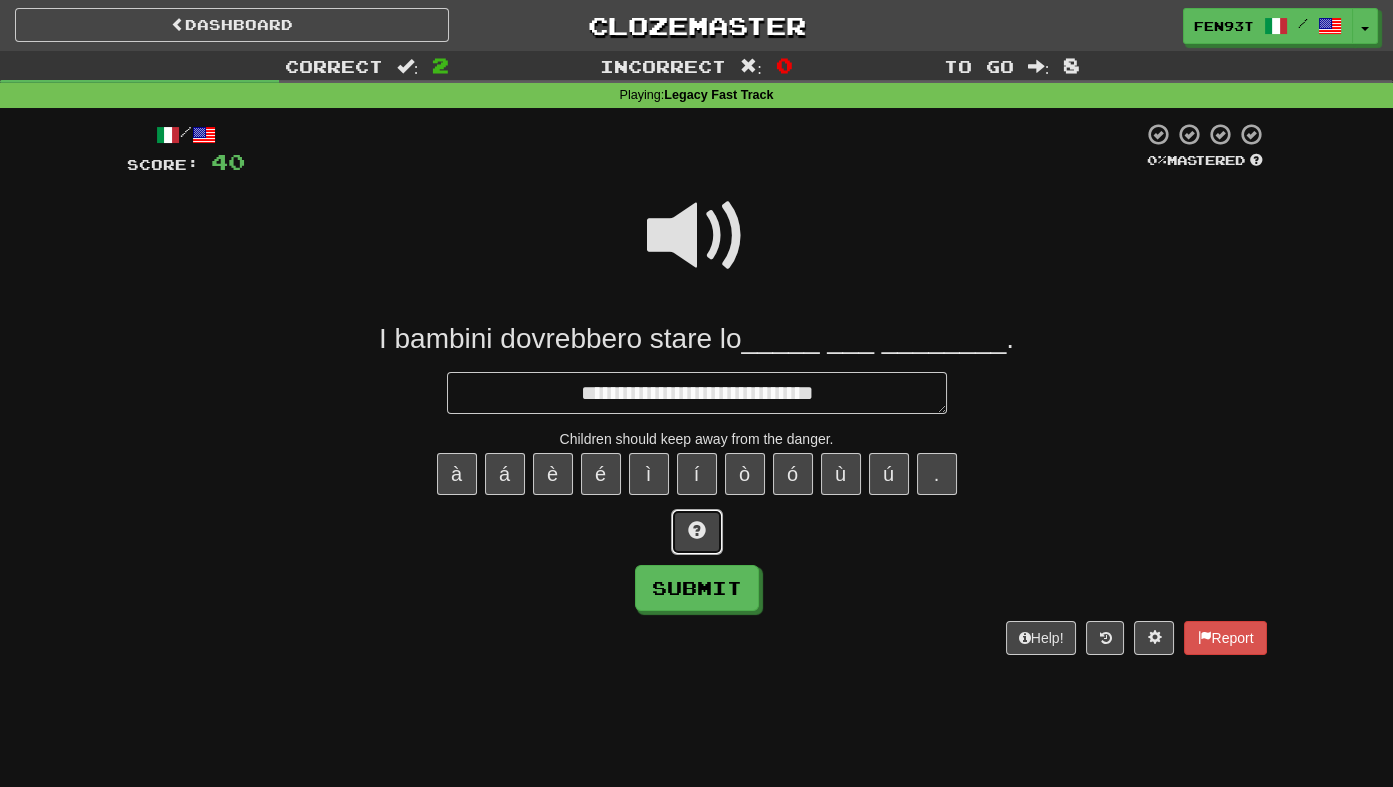 click at bounding box center (697, 530) 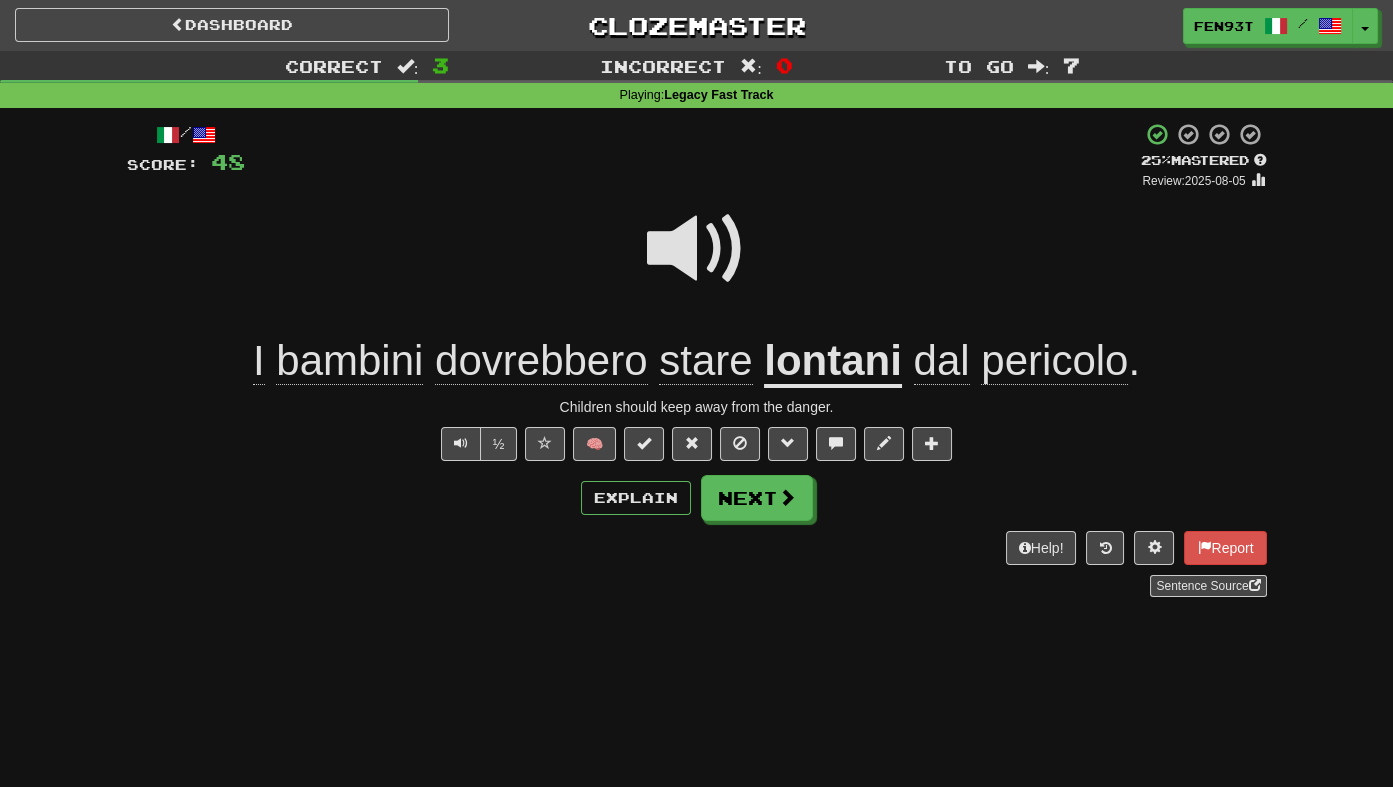 click on "/  Score:   48 + 8 25 %  Mastered Review:  2025-08-05 I   bambini   dovrebbero   stare   lontani   dal   pericolo . Children should keep away from the danger. ½ 🧠 Explain Next  Help!  Report Sentence Source" at bounding box center (697, 366) 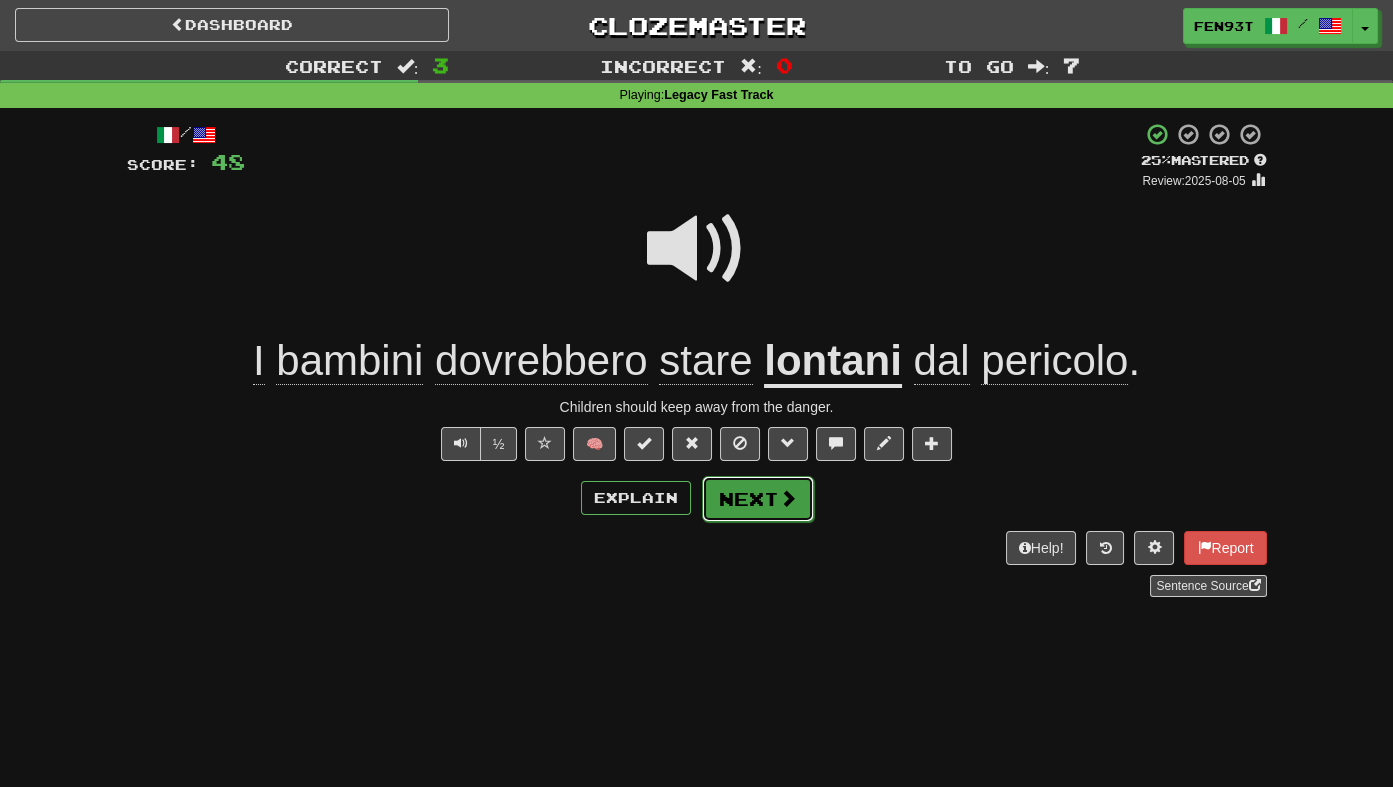 click on "Next" at bounding box center (758, 499) 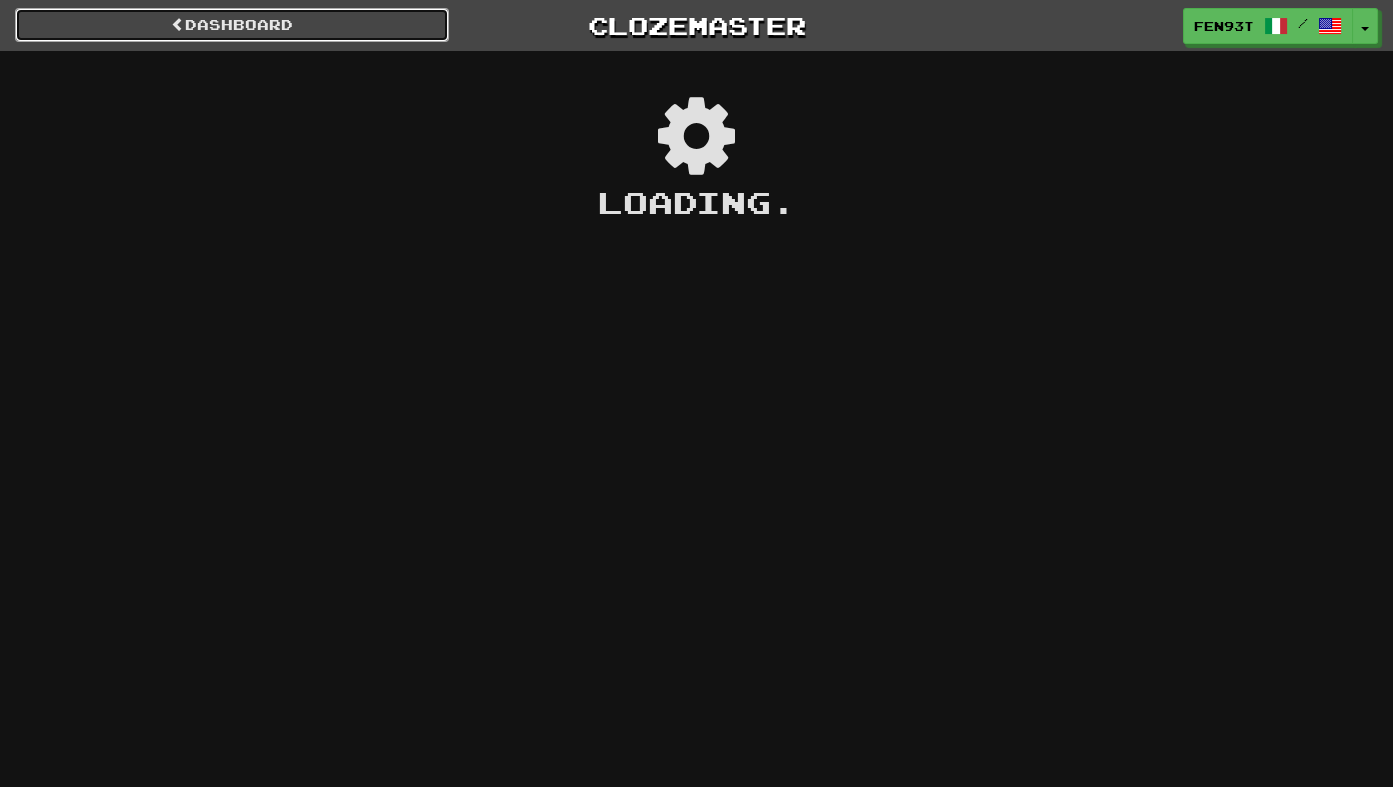 click on "Dashboard" at bounding box center (232, 25) 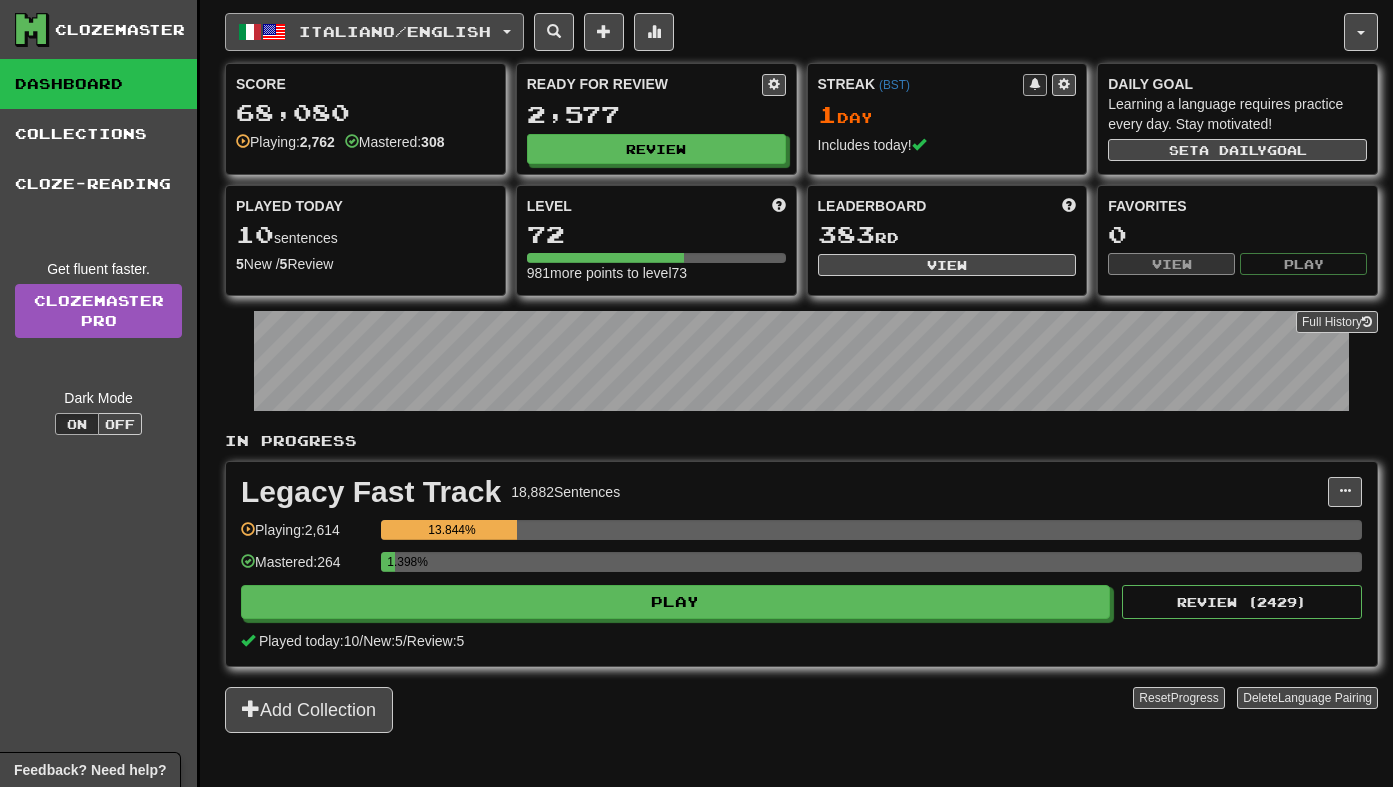 scroll, scrollTop: 0, scrollLeft: 0, axis: both 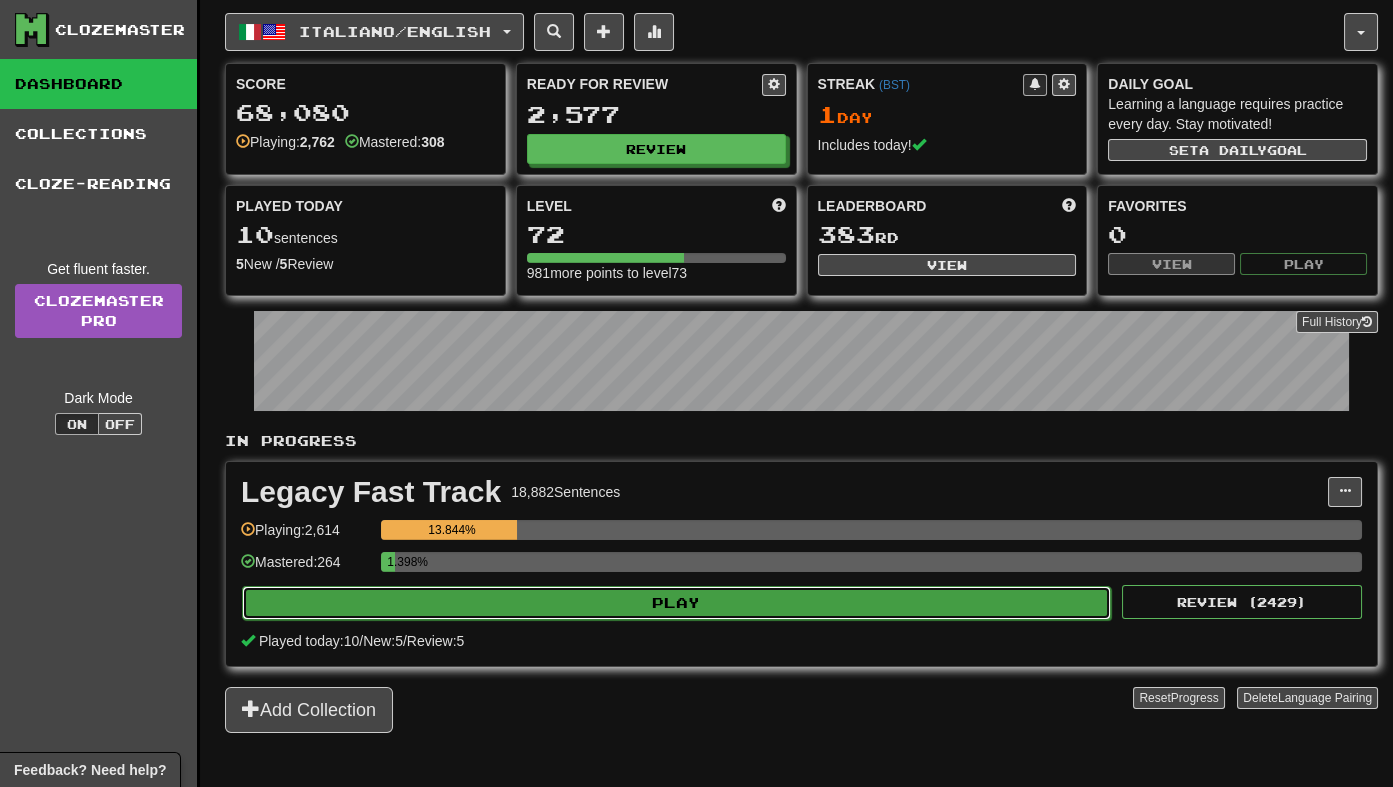 click on "Play" at bounding box center [676, 603] 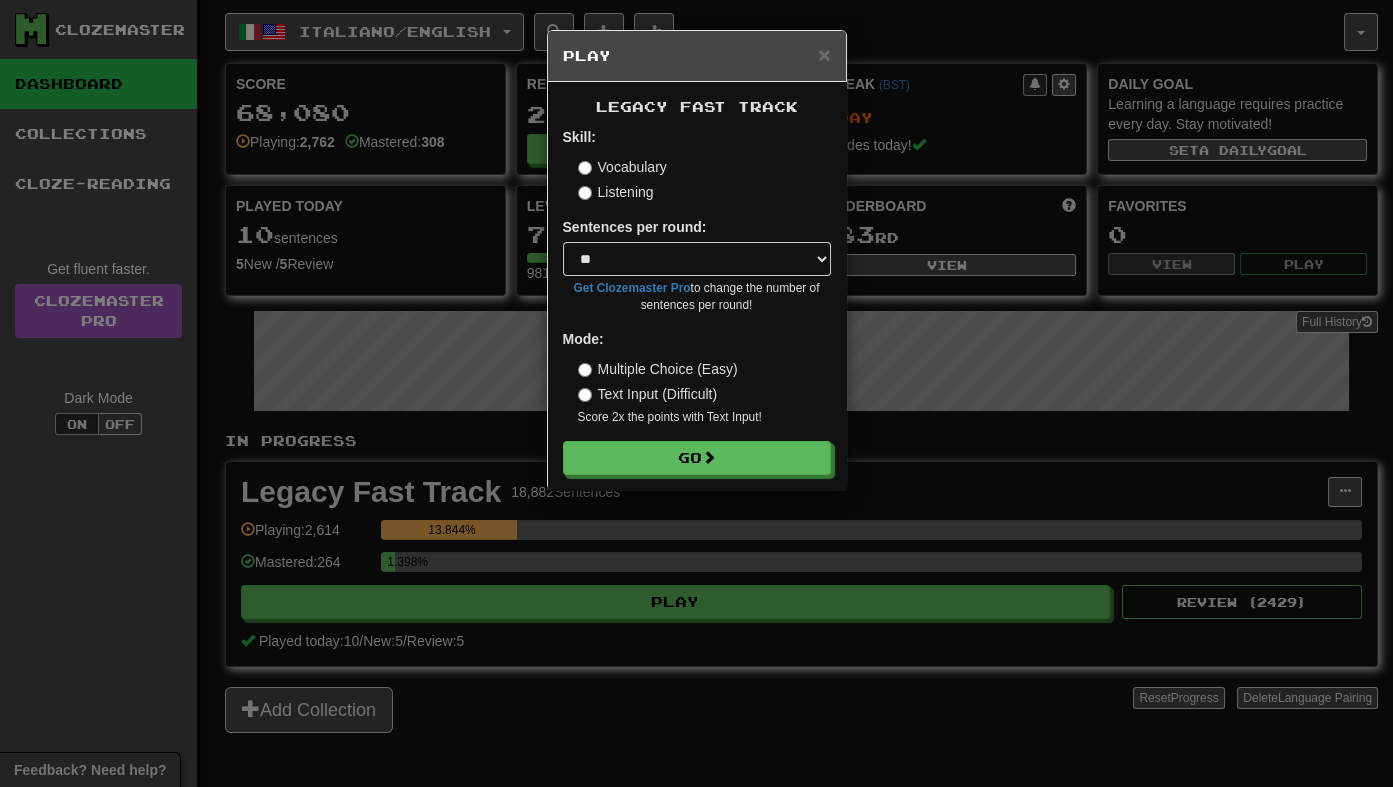 click on "Listening" at bounding box center [616, 192] 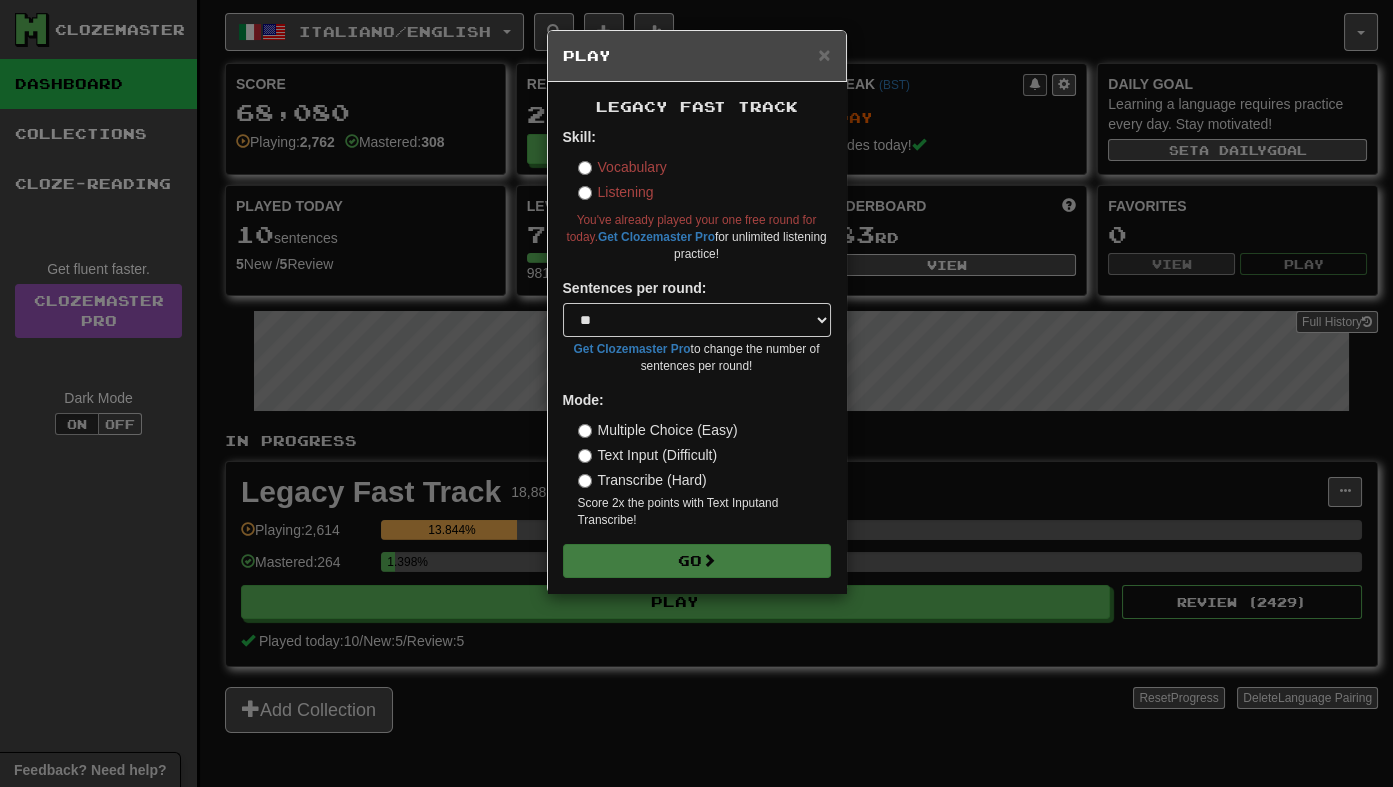 click on "Vocabulary Listening" at bounding box center (704, 179) 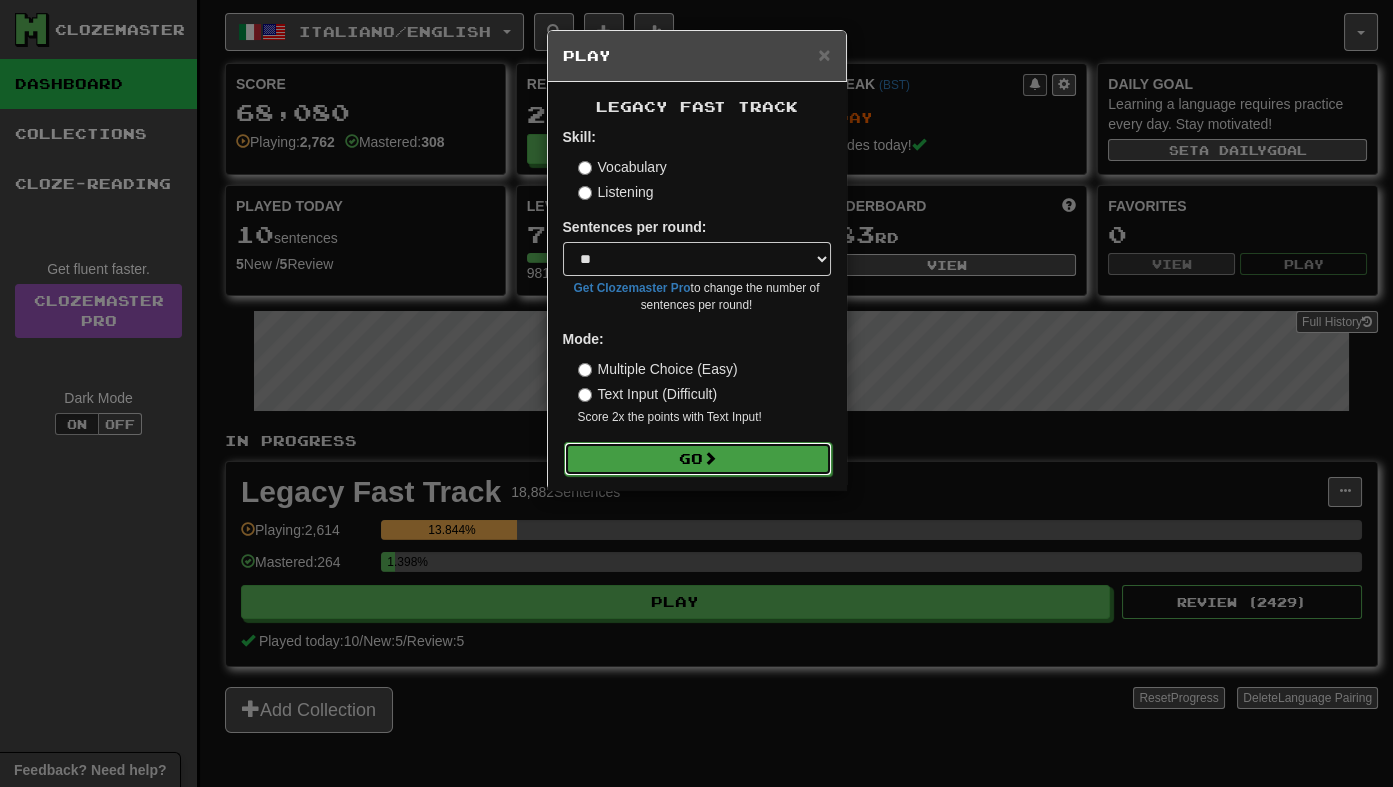 click on "Go" at bounding box center (698, 459) 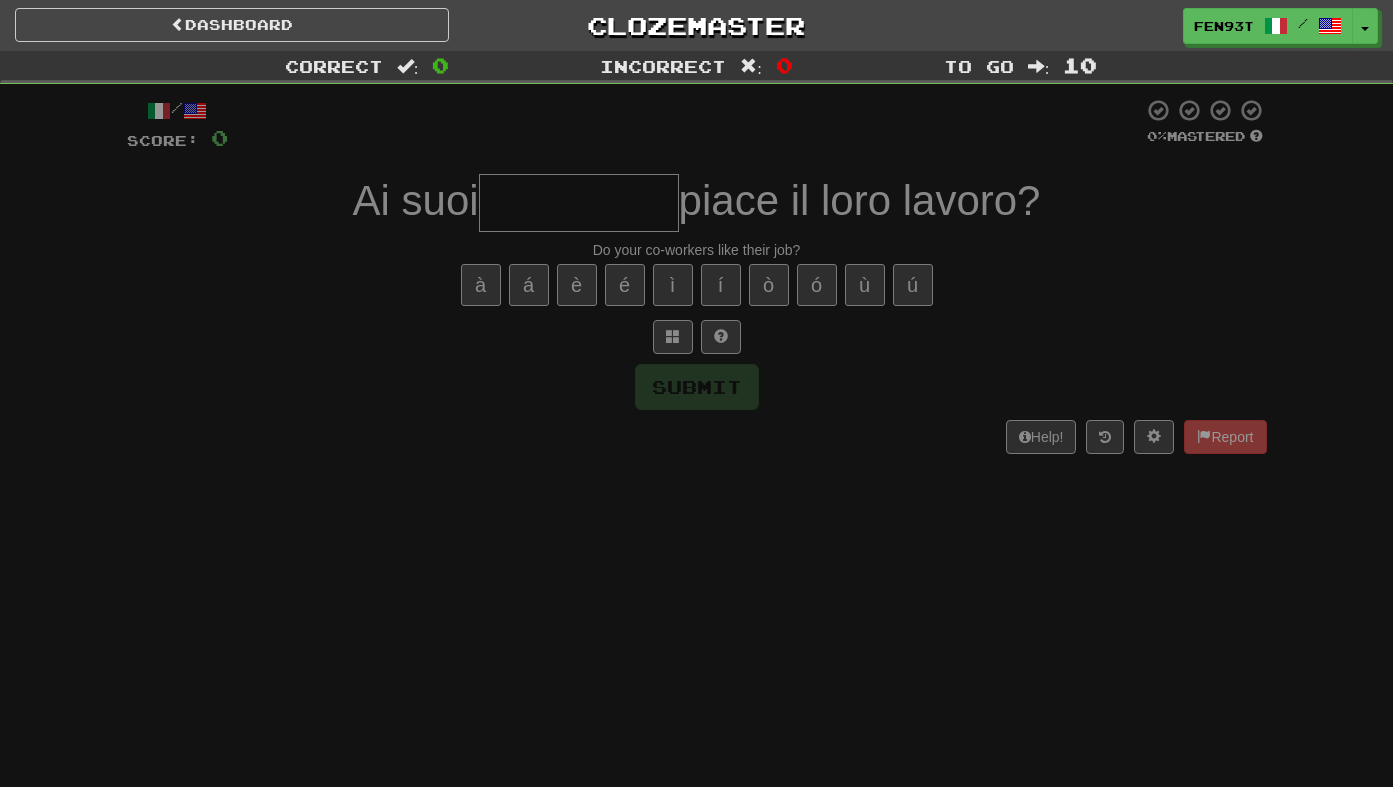 scroll, scrollTop: 0, scrollLeft: 0, axis: both 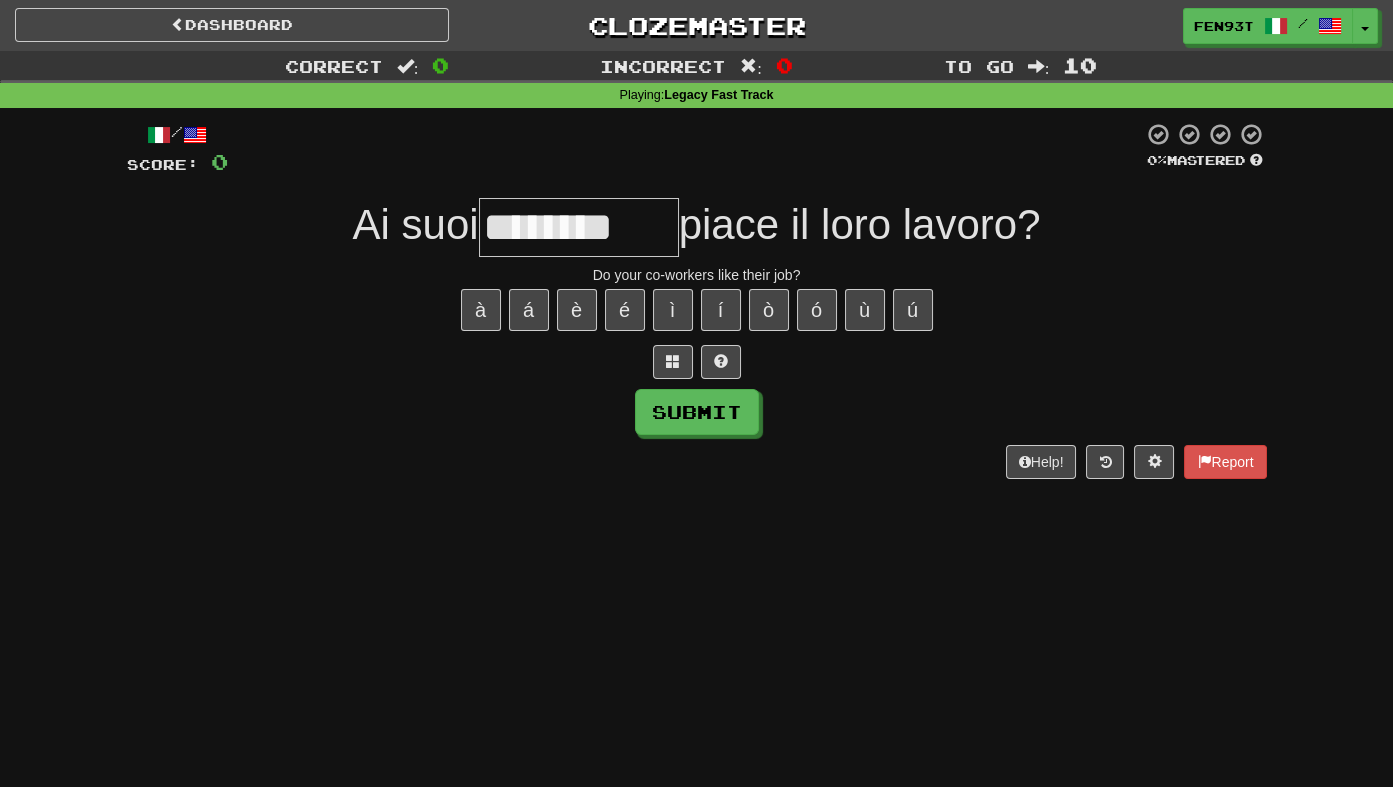 type on "********" 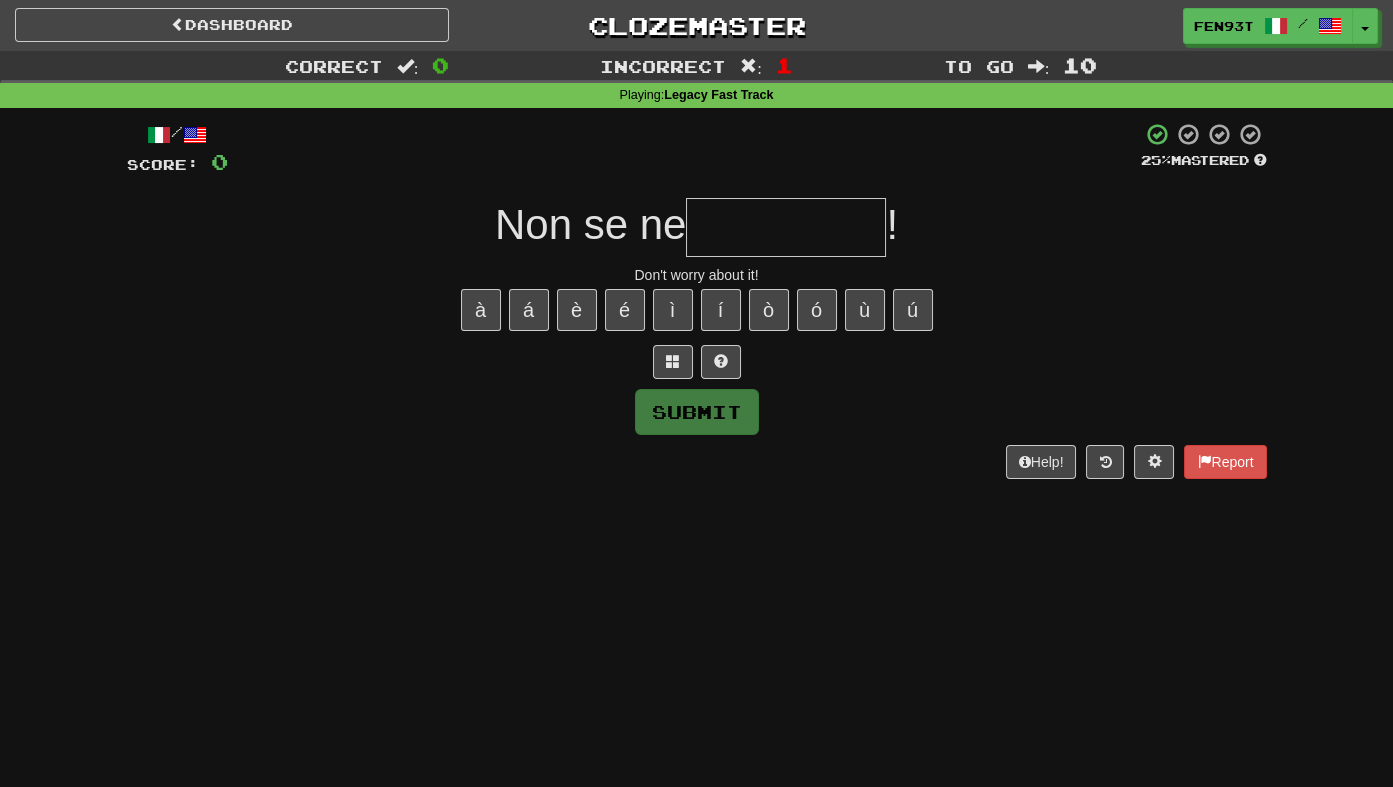 type on "*" 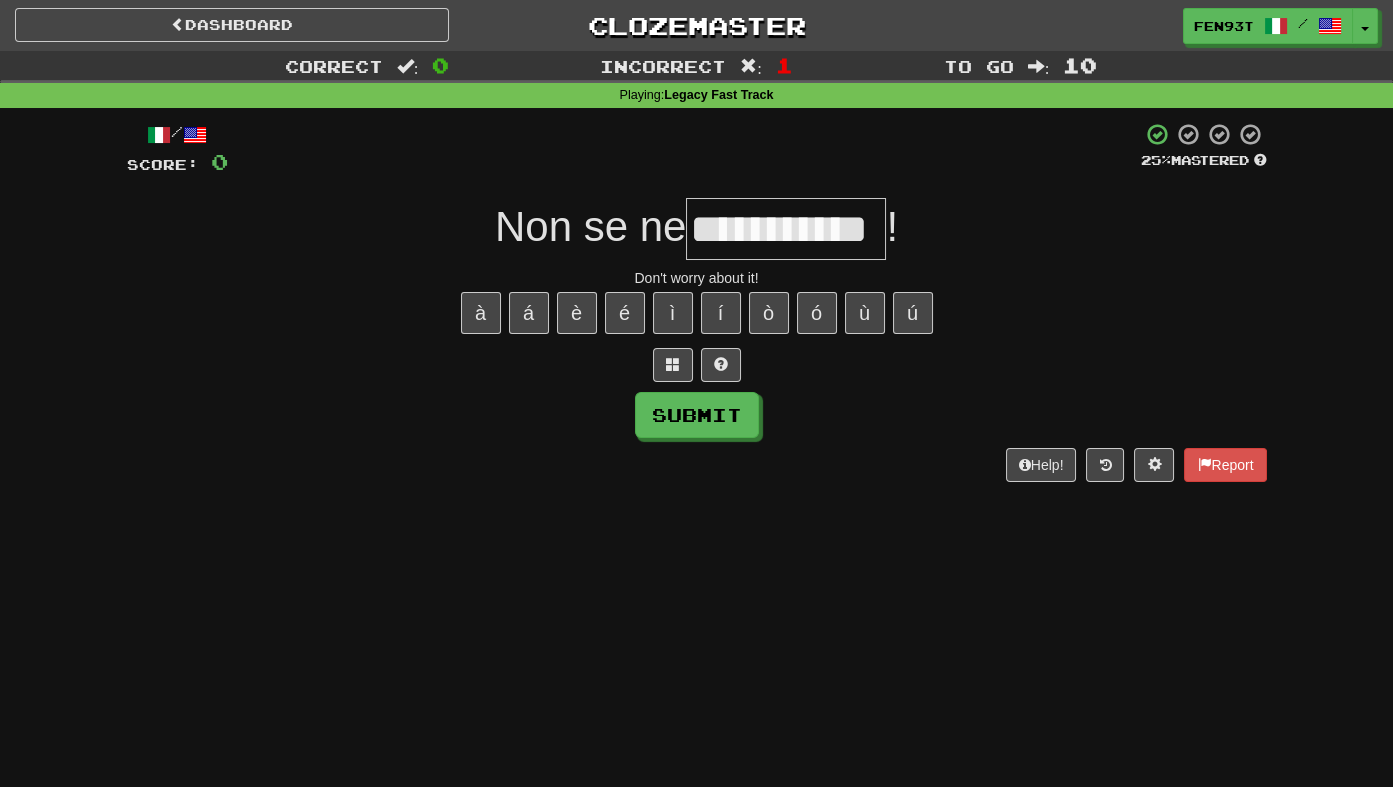 scroll, scrollTop: 0, scrollLeft: 38, axis: horizontal 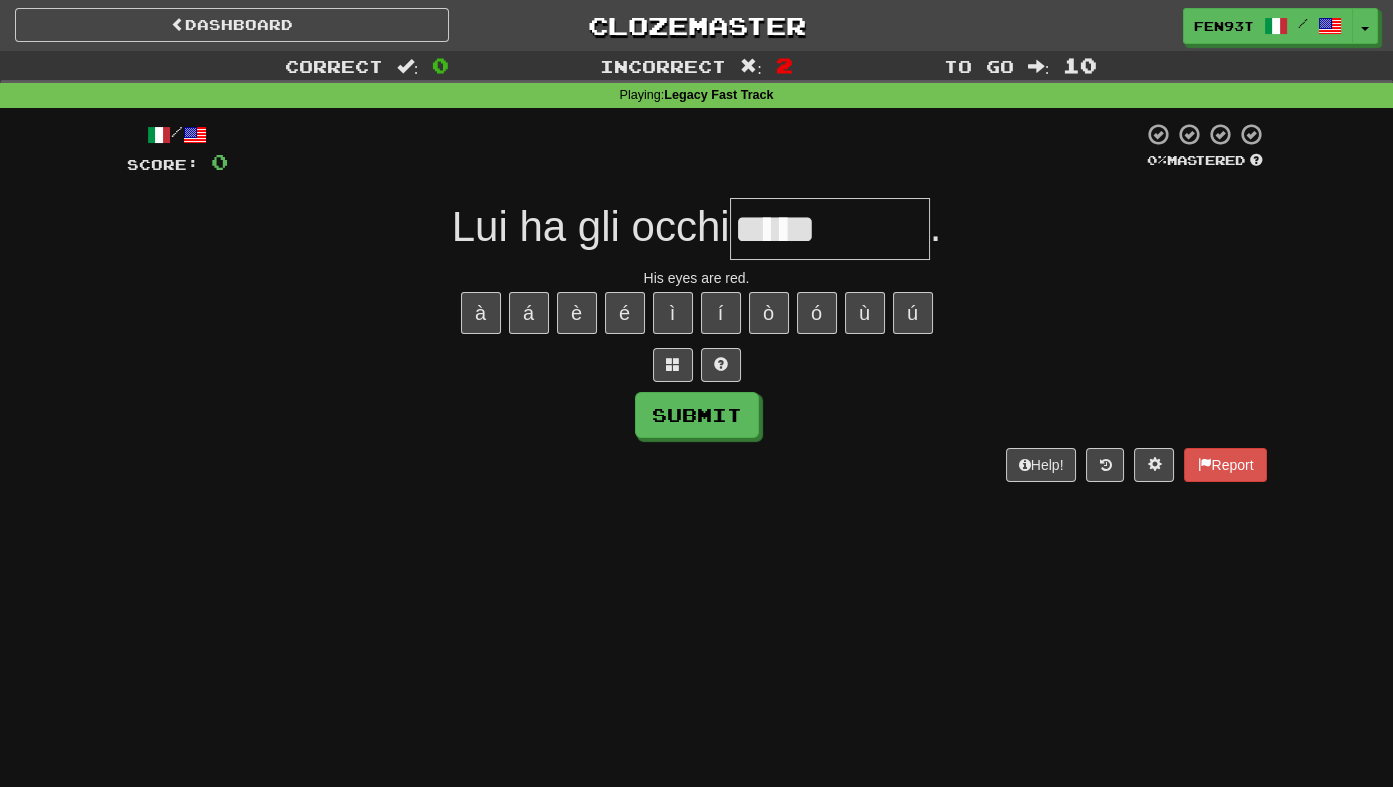 type on "*****" 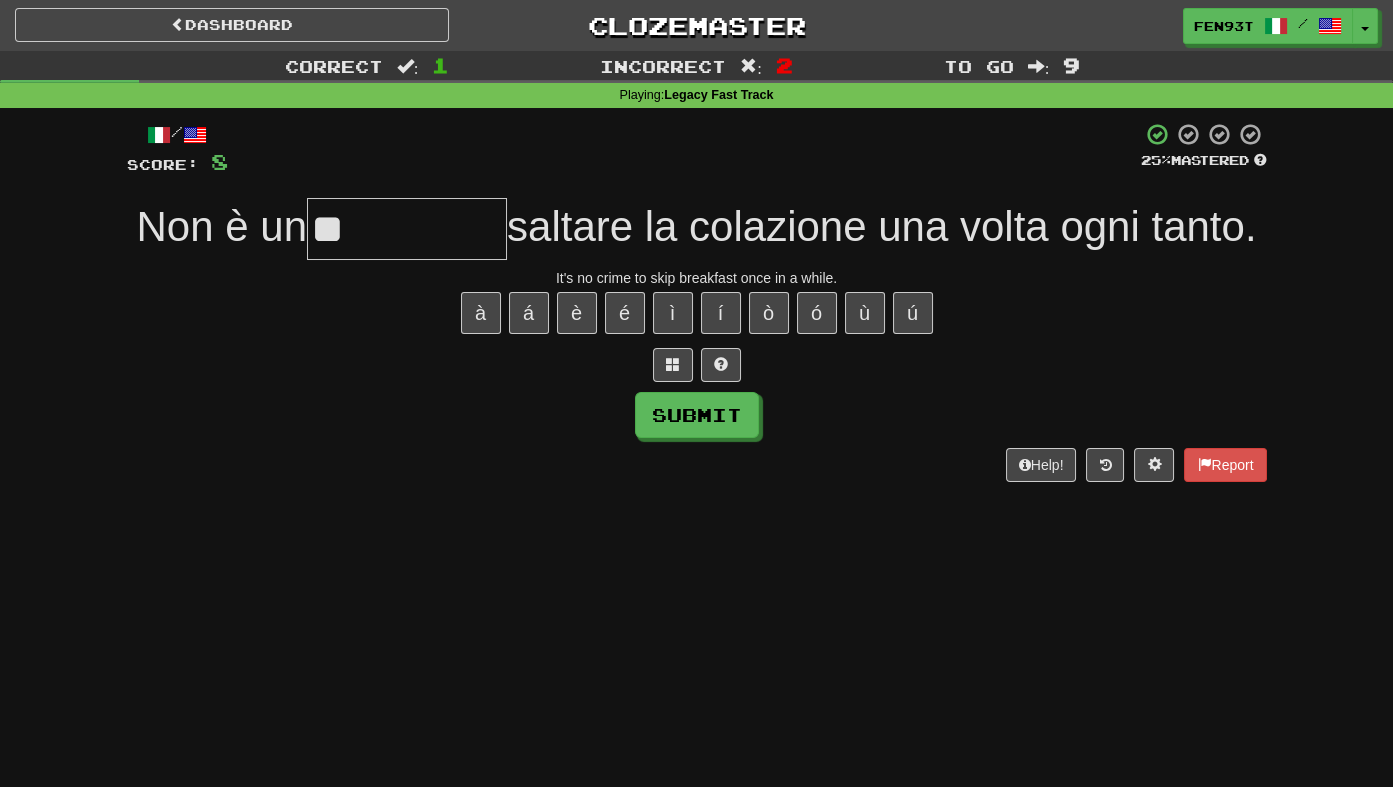type on "*" 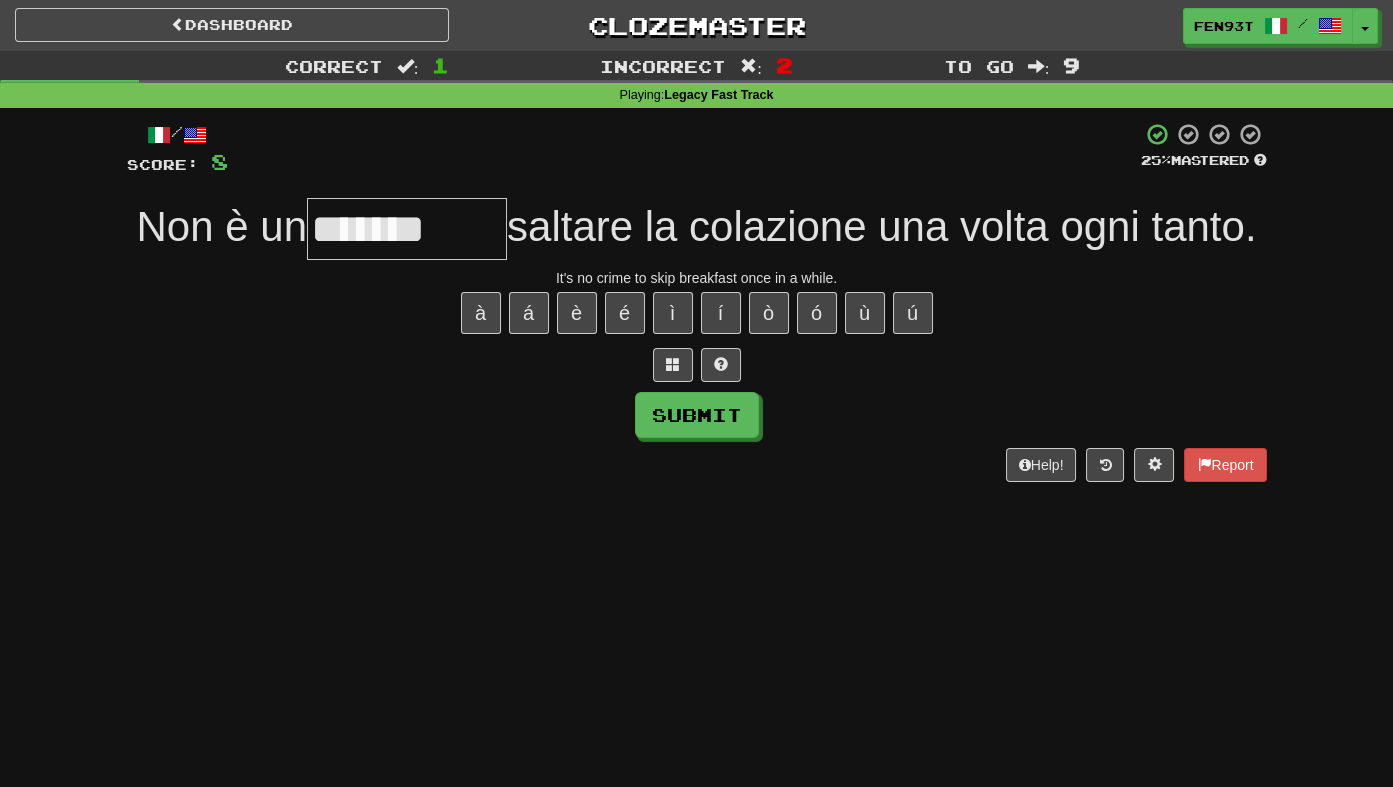 type on "*******" 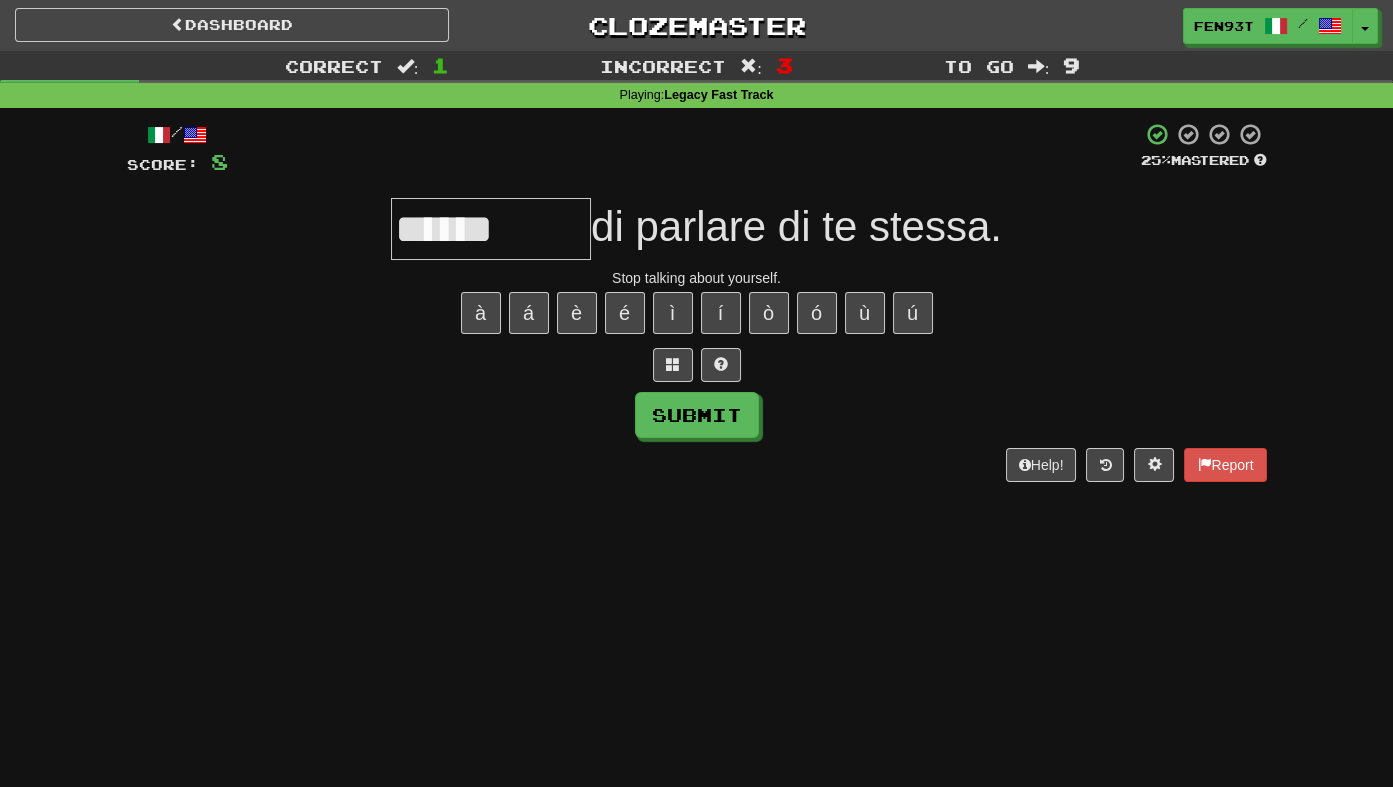 type on "********" 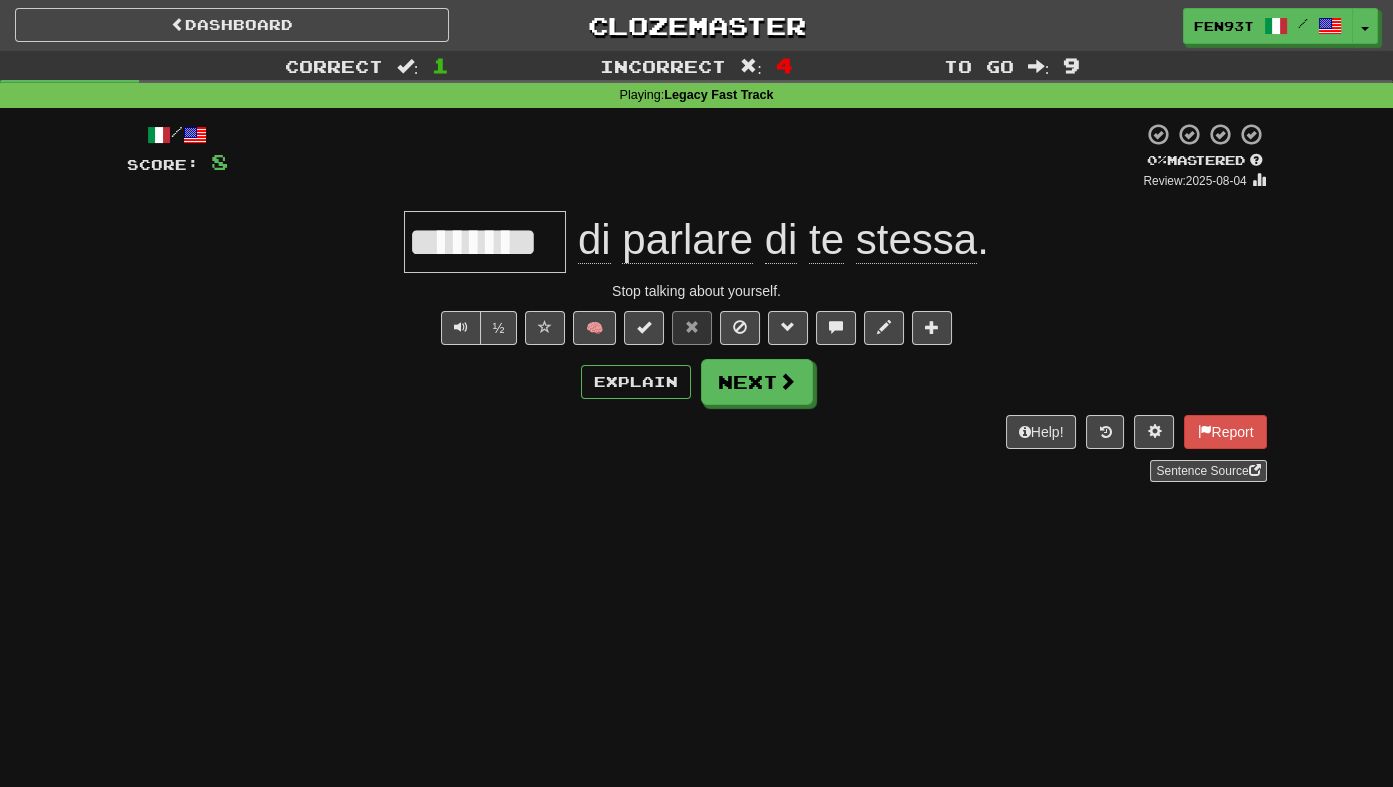 click on "Correct   :   1 Incorrect   :   4 To go   :   9 Playing :  Legacy Fast Track  /  Score:   8 0 %  Mastered Review:  2025-08-04 ********   di   parlare   di   te   stessa . Stop talking about yourself. ½ 🧠 Explain Next  Help!  Report Sentence Source" at bounding box center (696, 280) 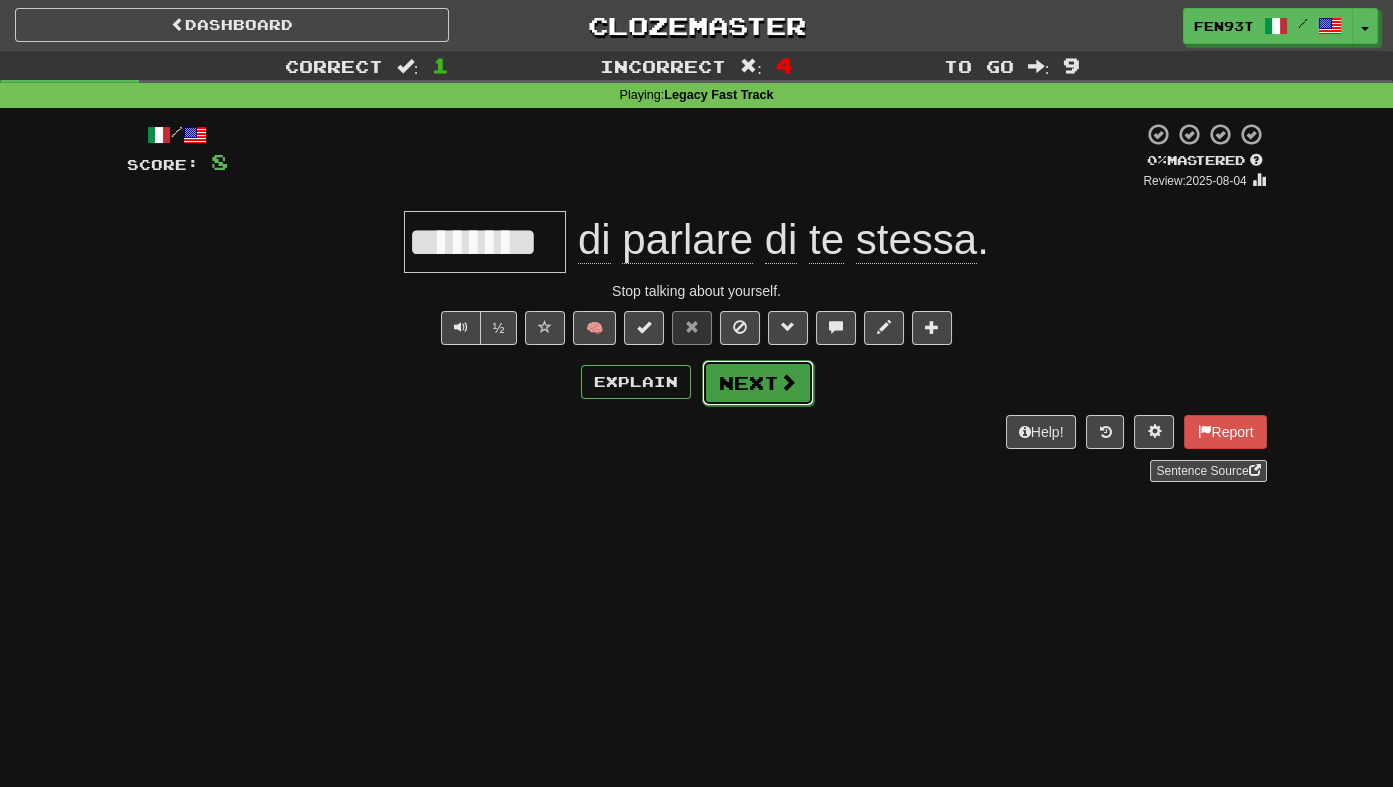 click on "Next" at bounding box center (758, 383) 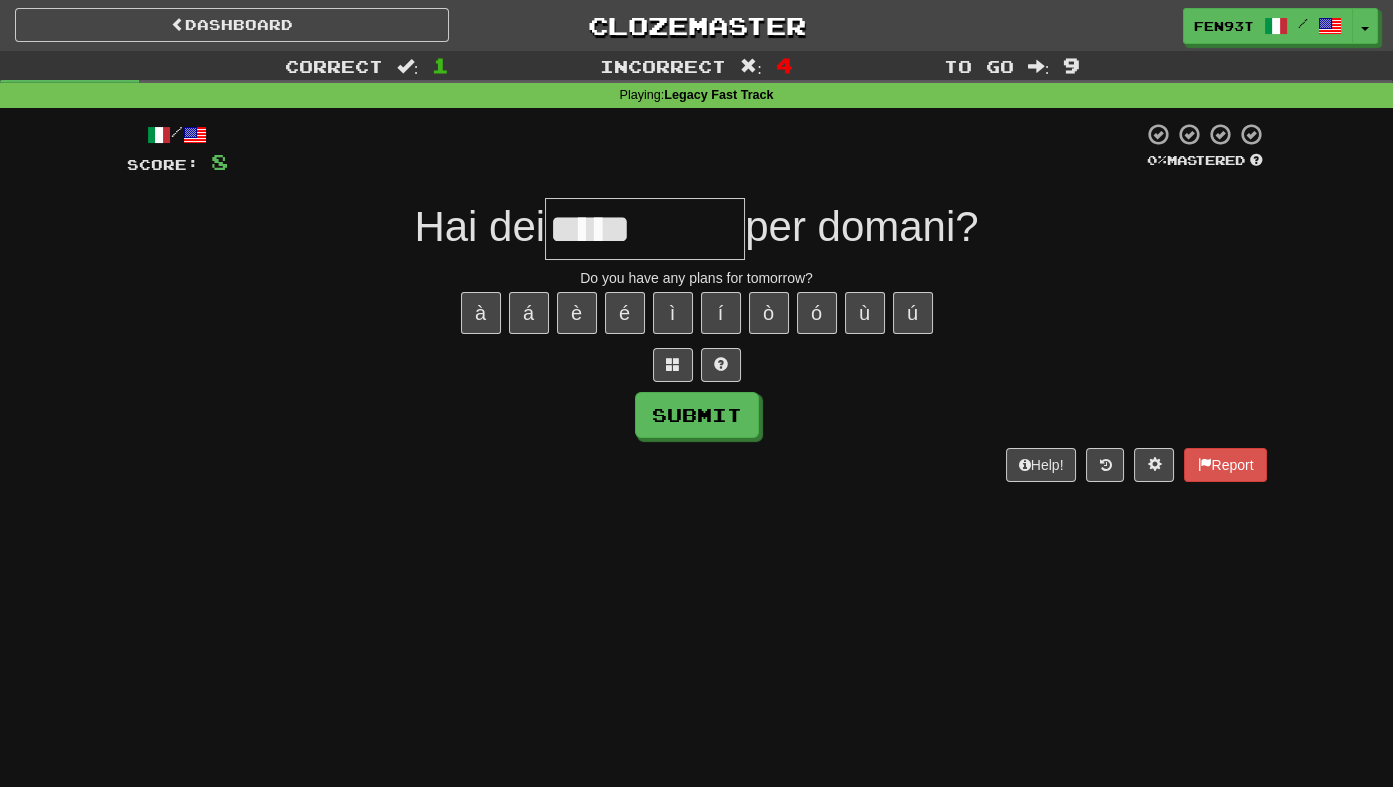 type on "********" 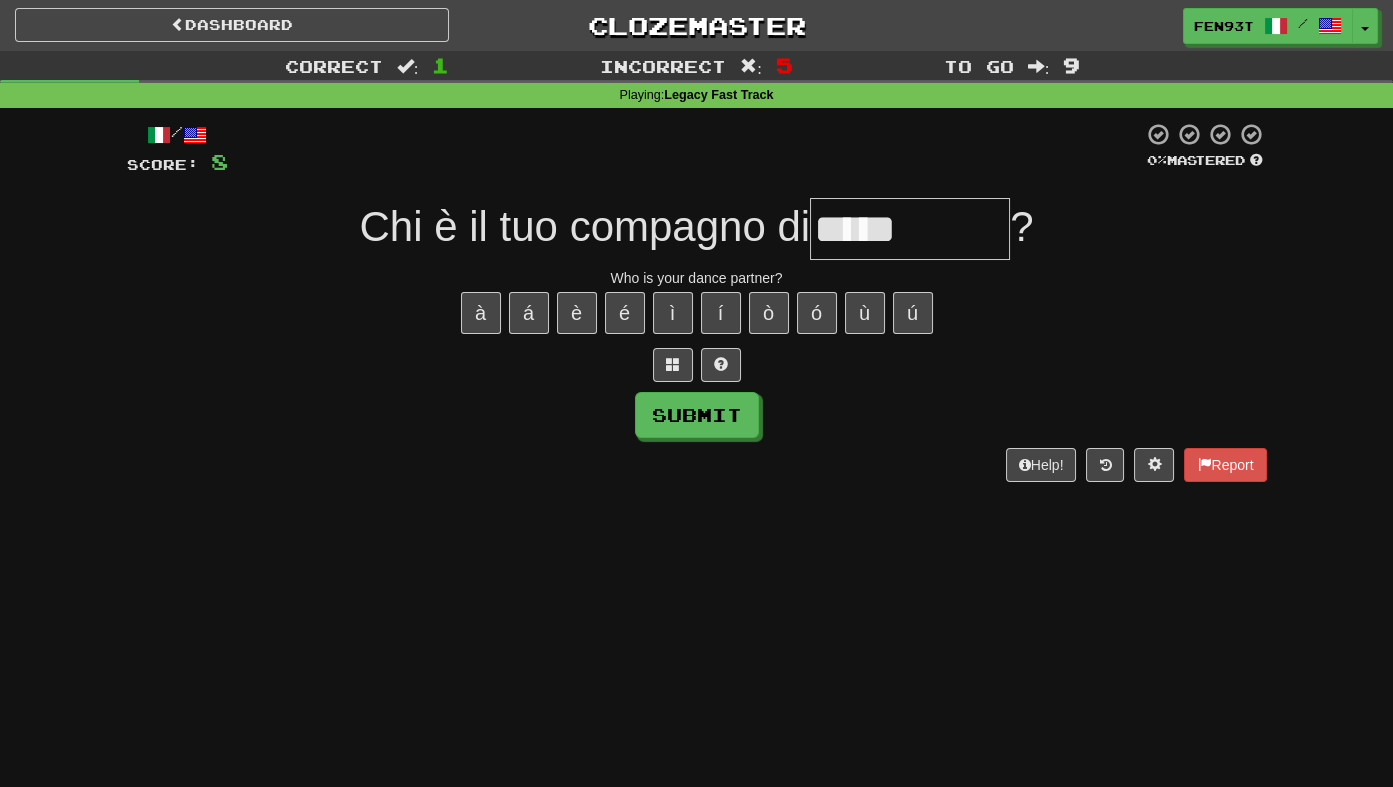 type on "*****" 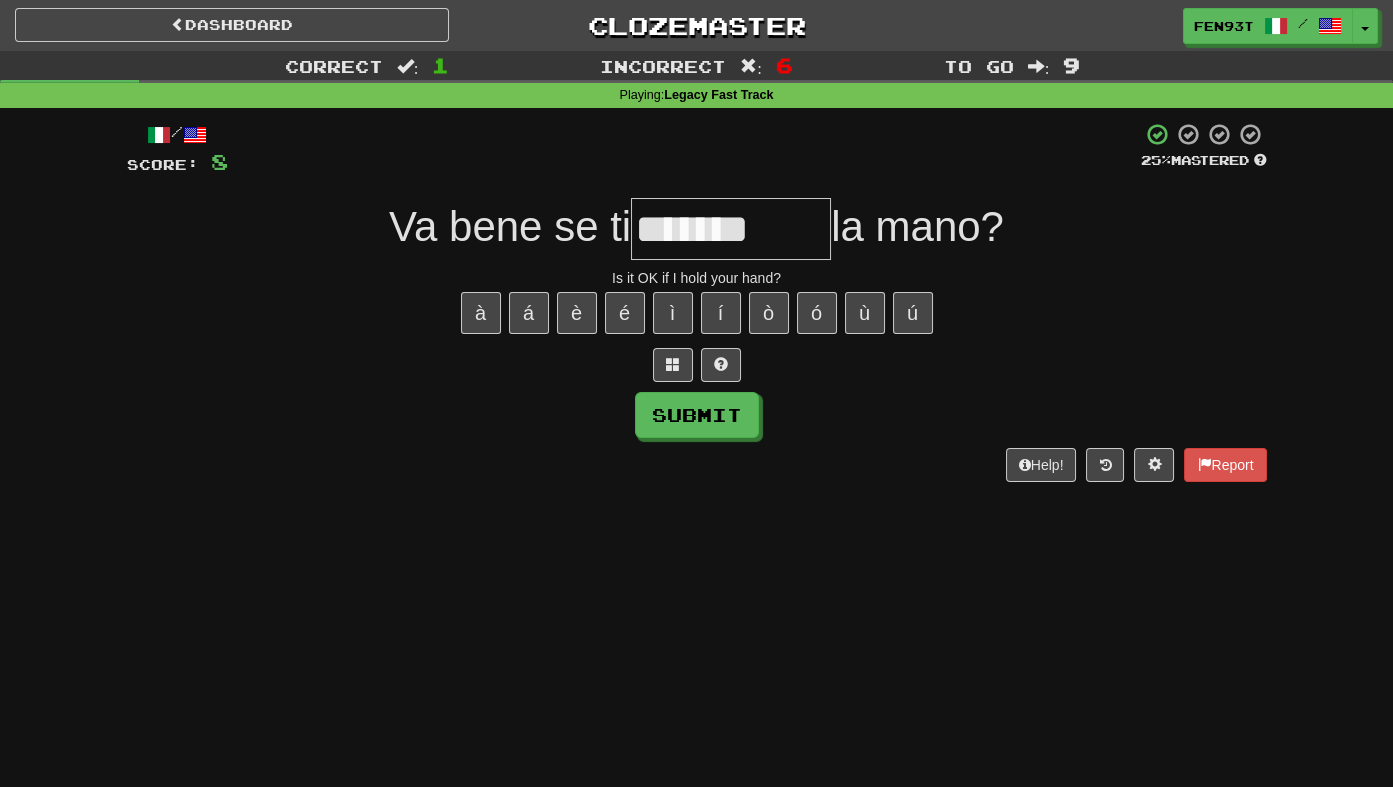 type on "*****" 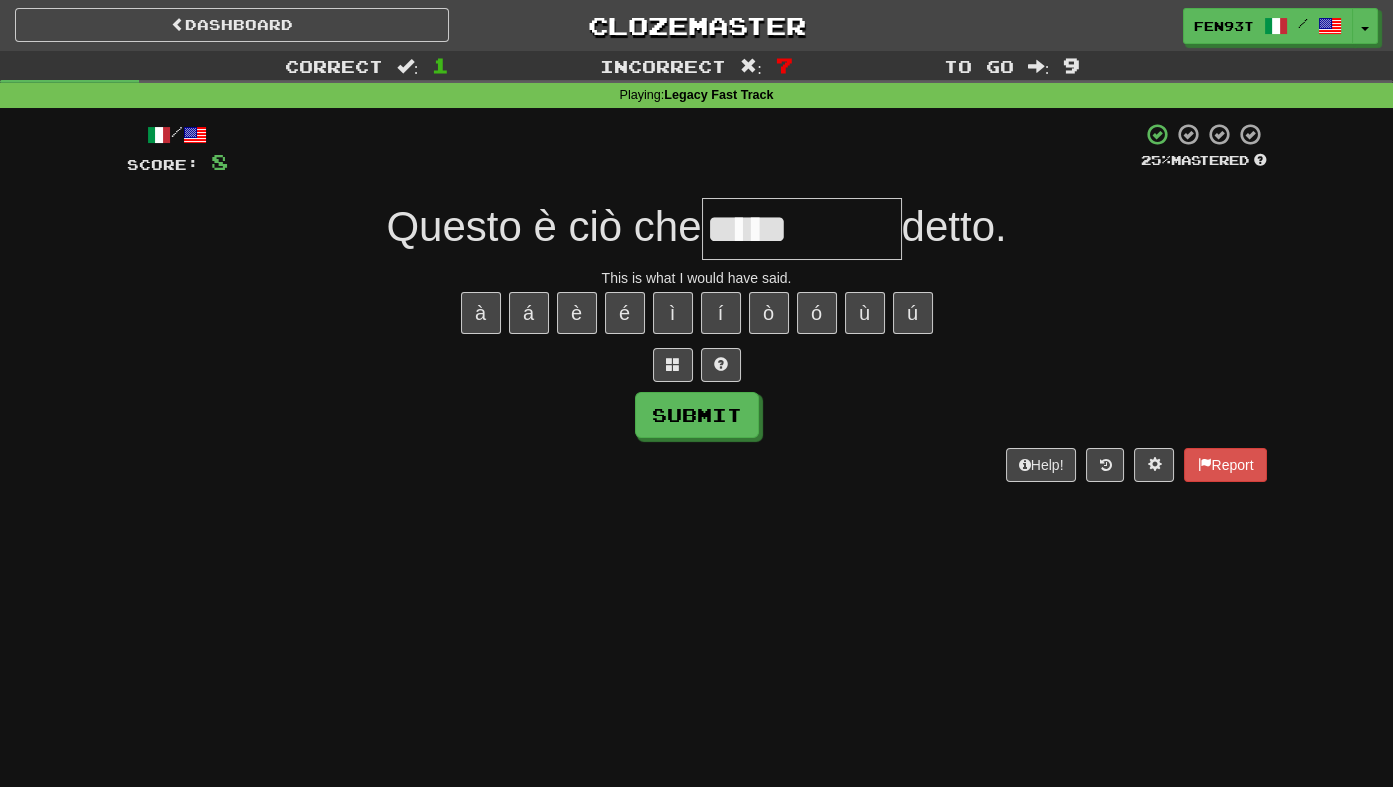 type on "*****" 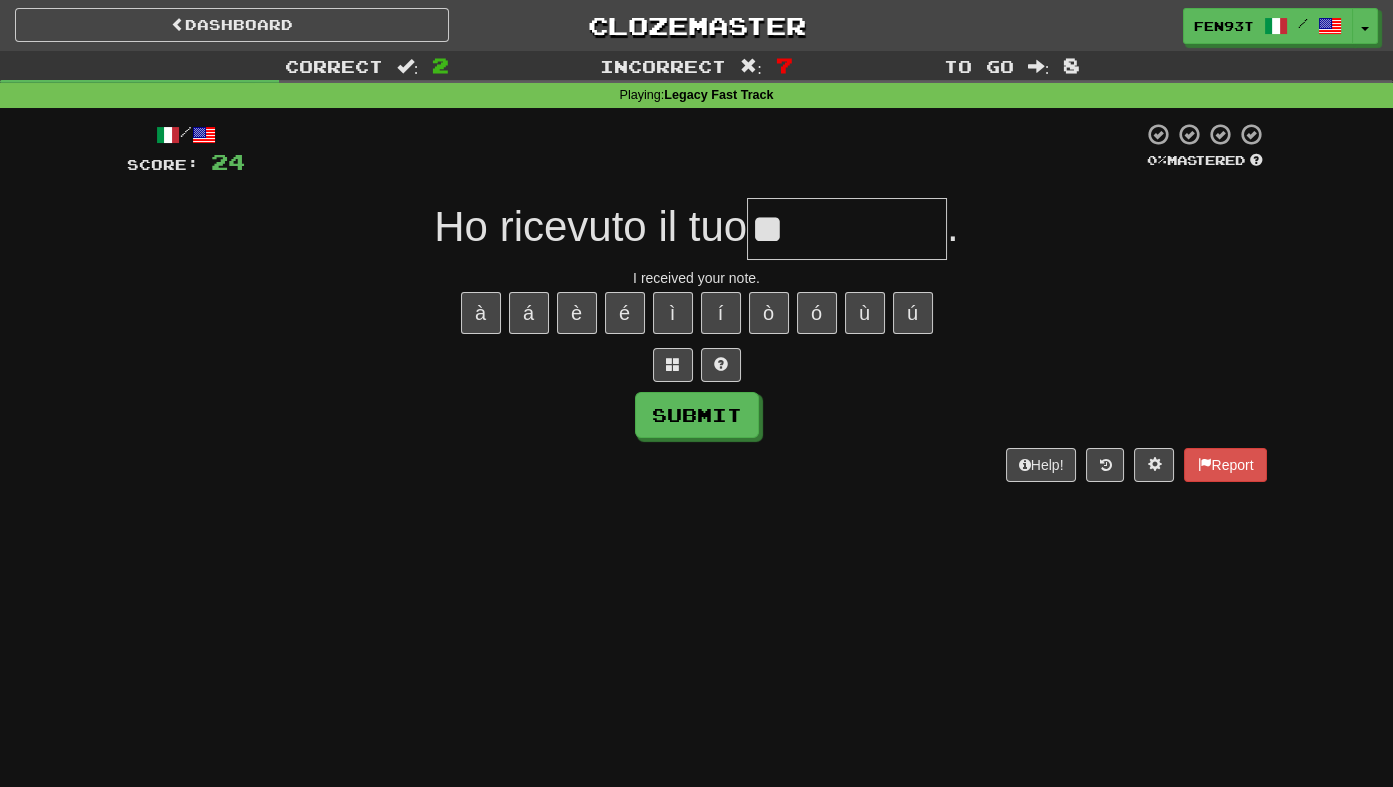 type on "*" 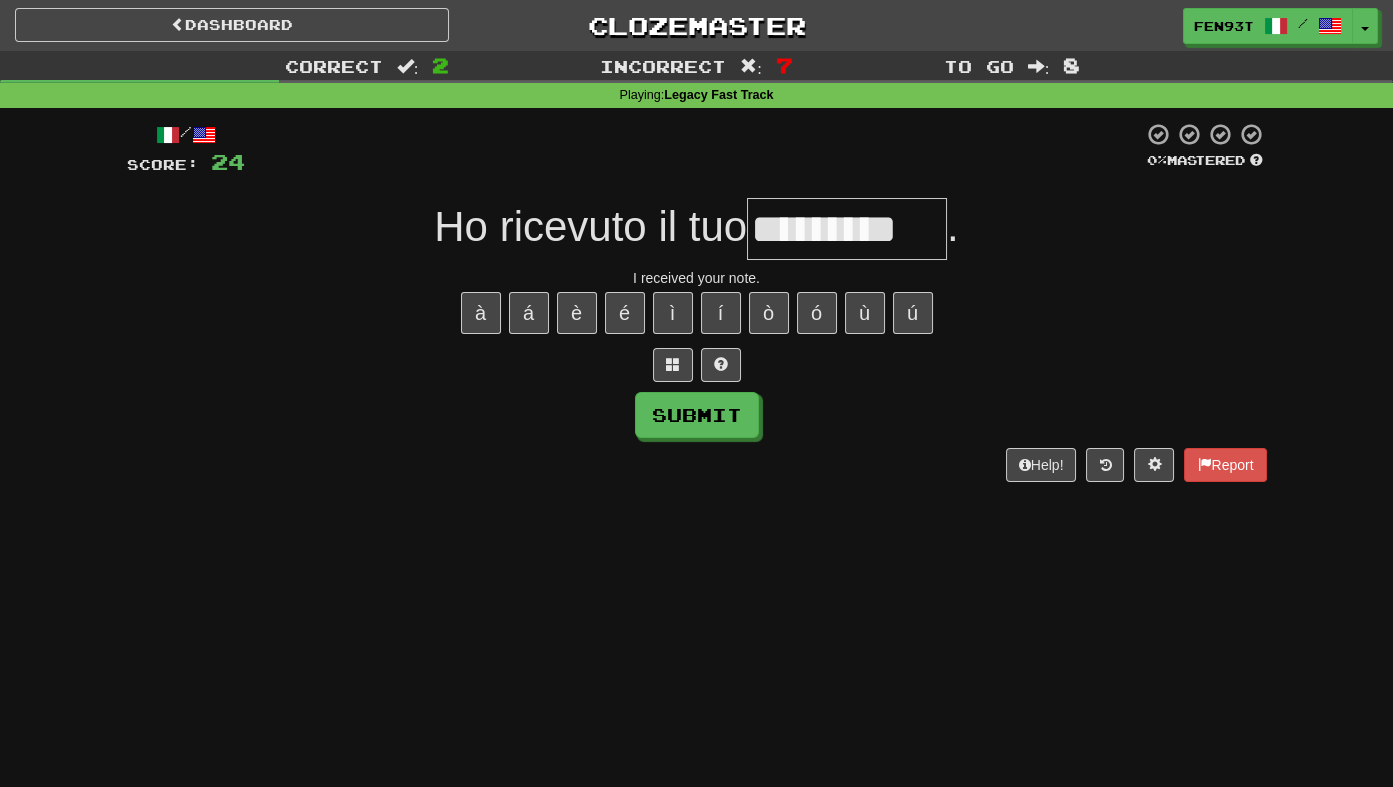 type on "*******" 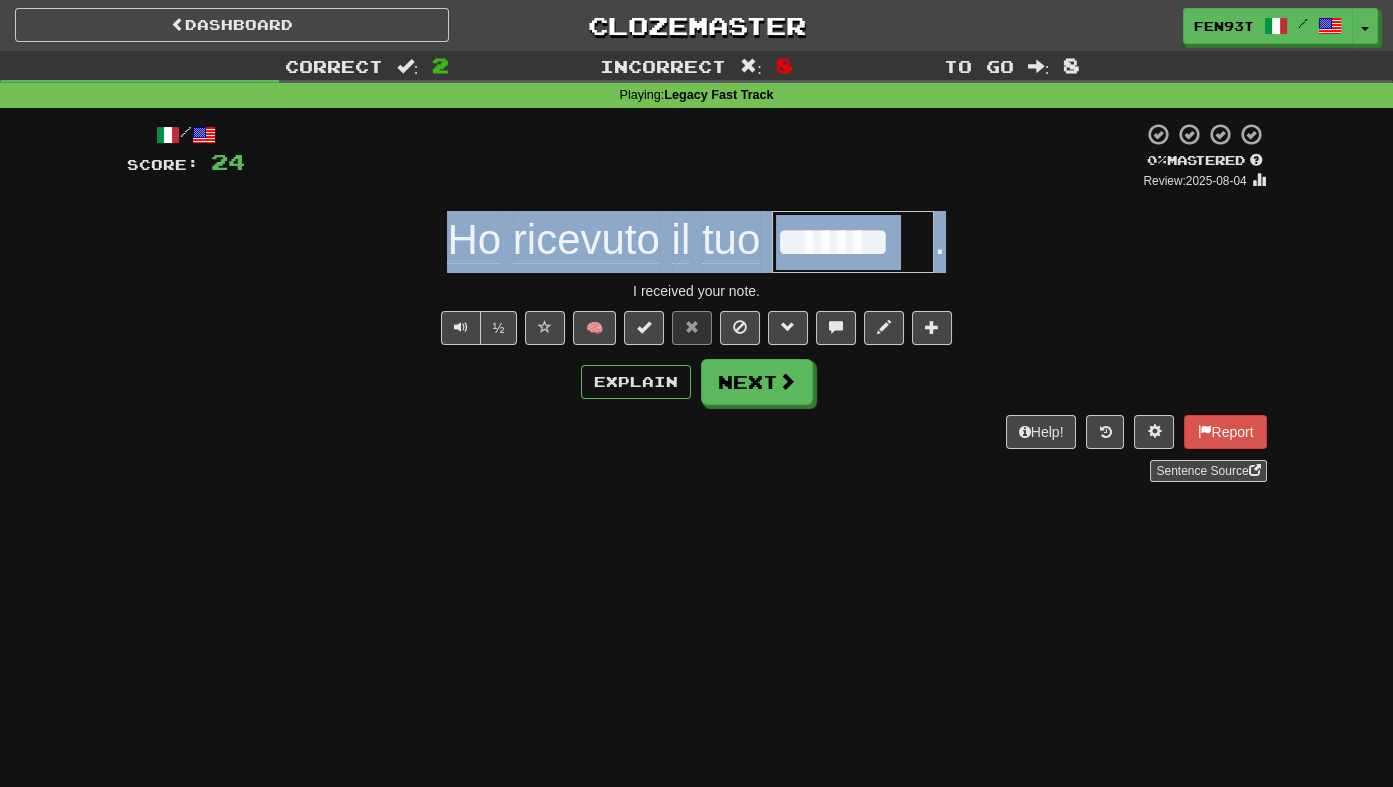 drag, startPoint x: 972, startPoint y: 253, endPoint x: 450, endPoint y: 246, distance: 522.04694 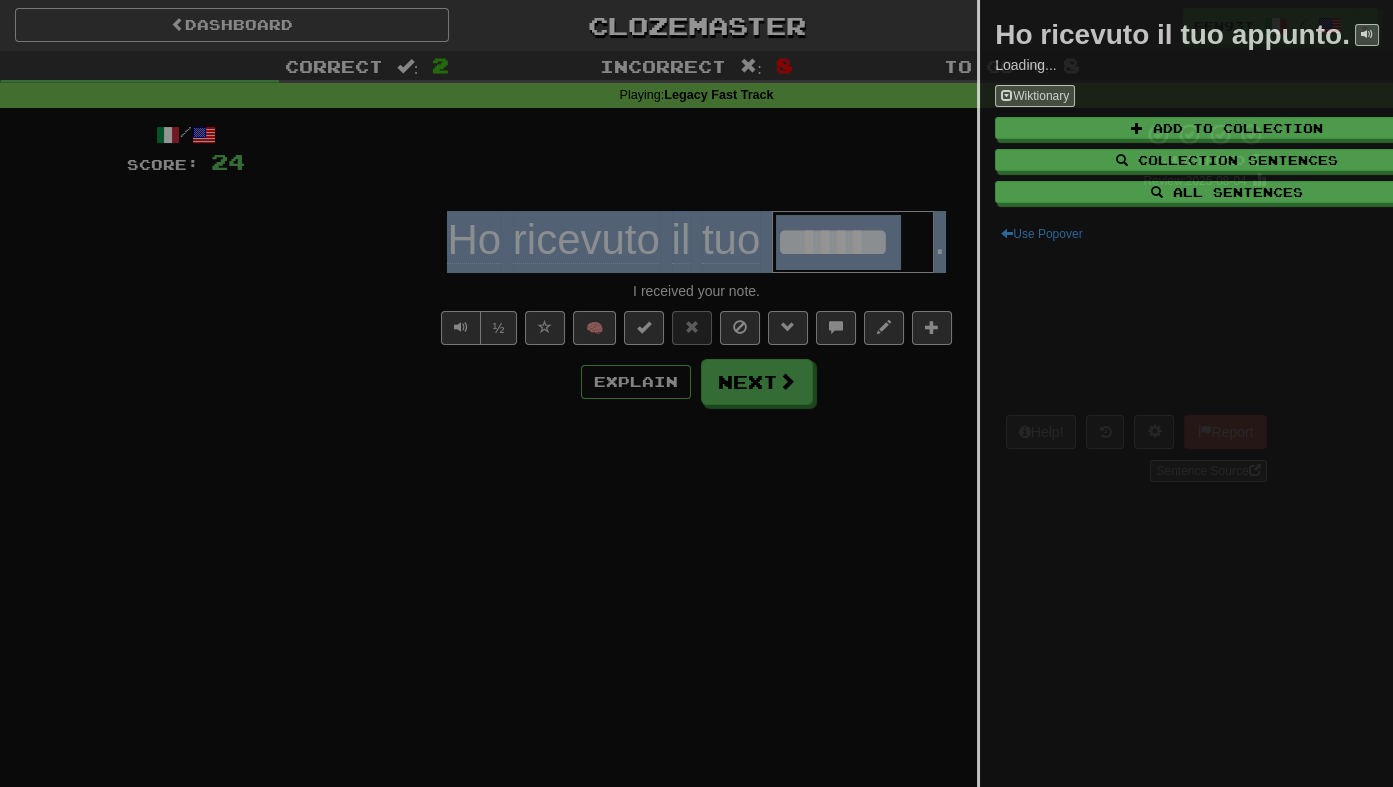 copy on "Ho   ricevuto   il   tuo   ." 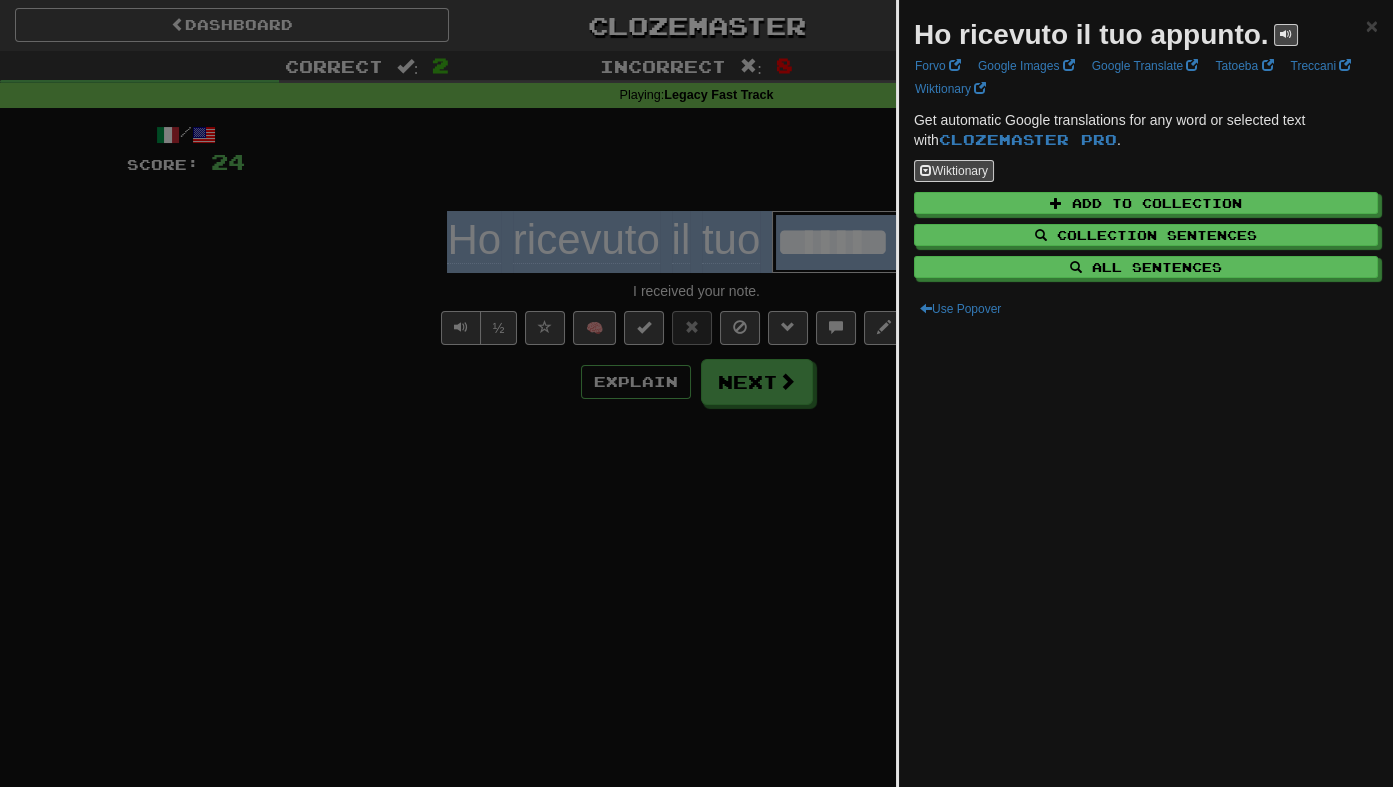 click at bounding box center [696, 393] 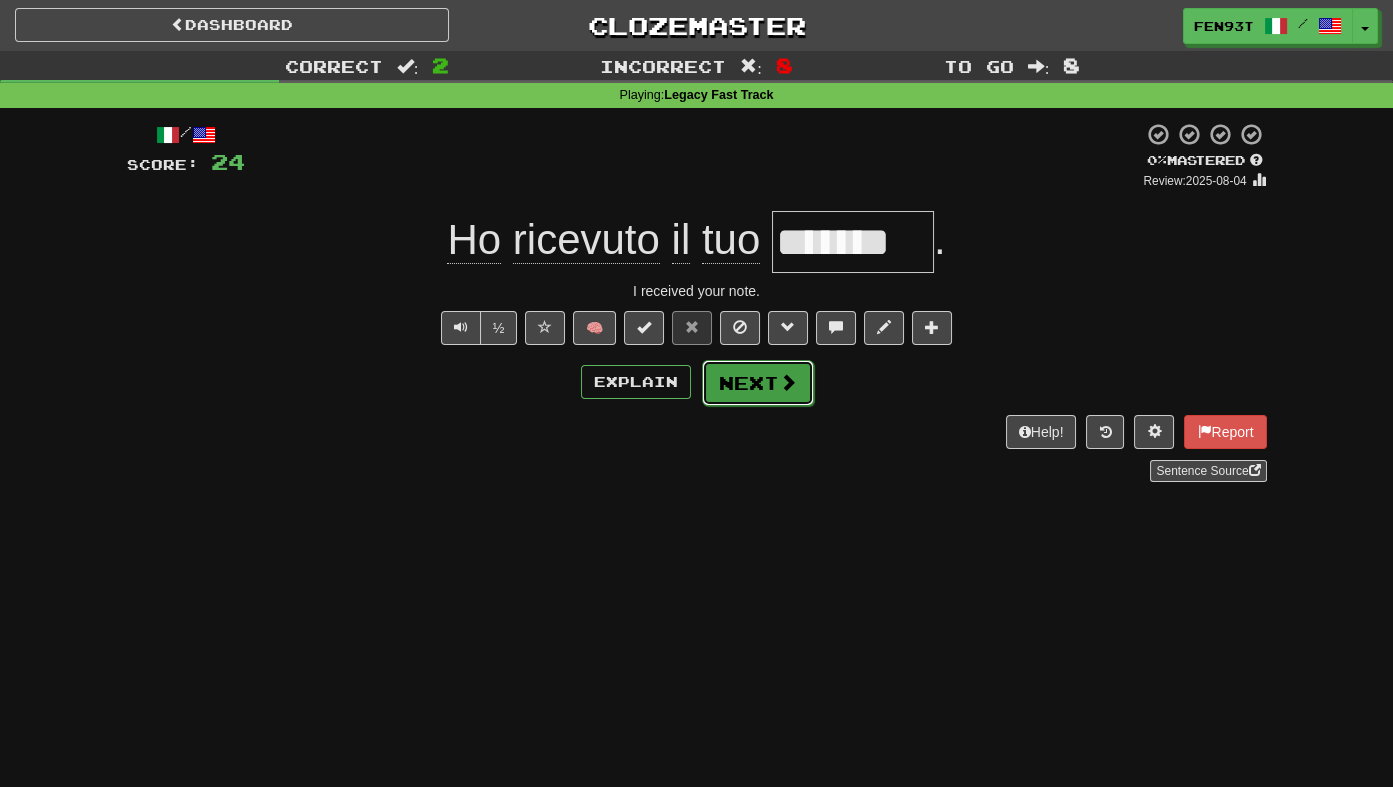 click at bounding box center [788, 382] 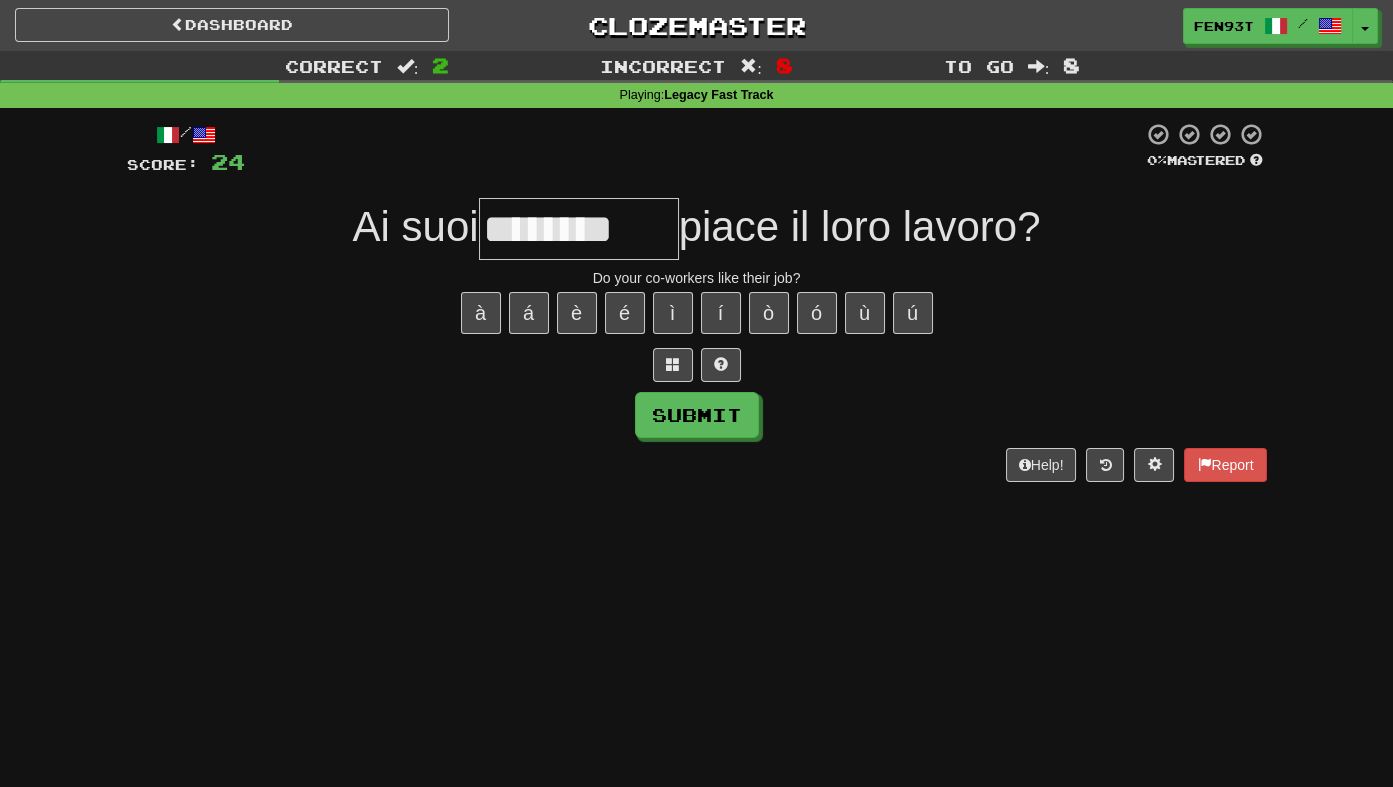 type on "********" 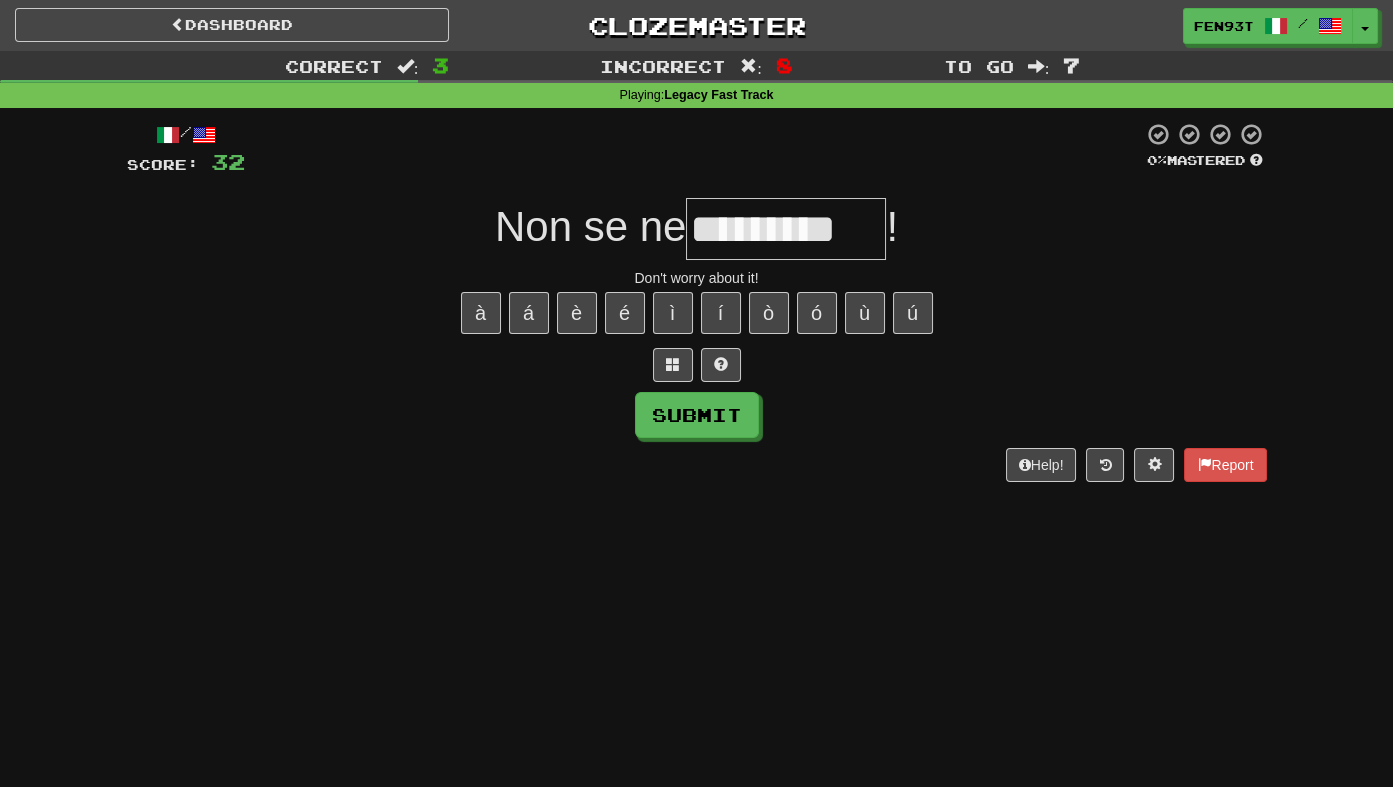 type on "*********" 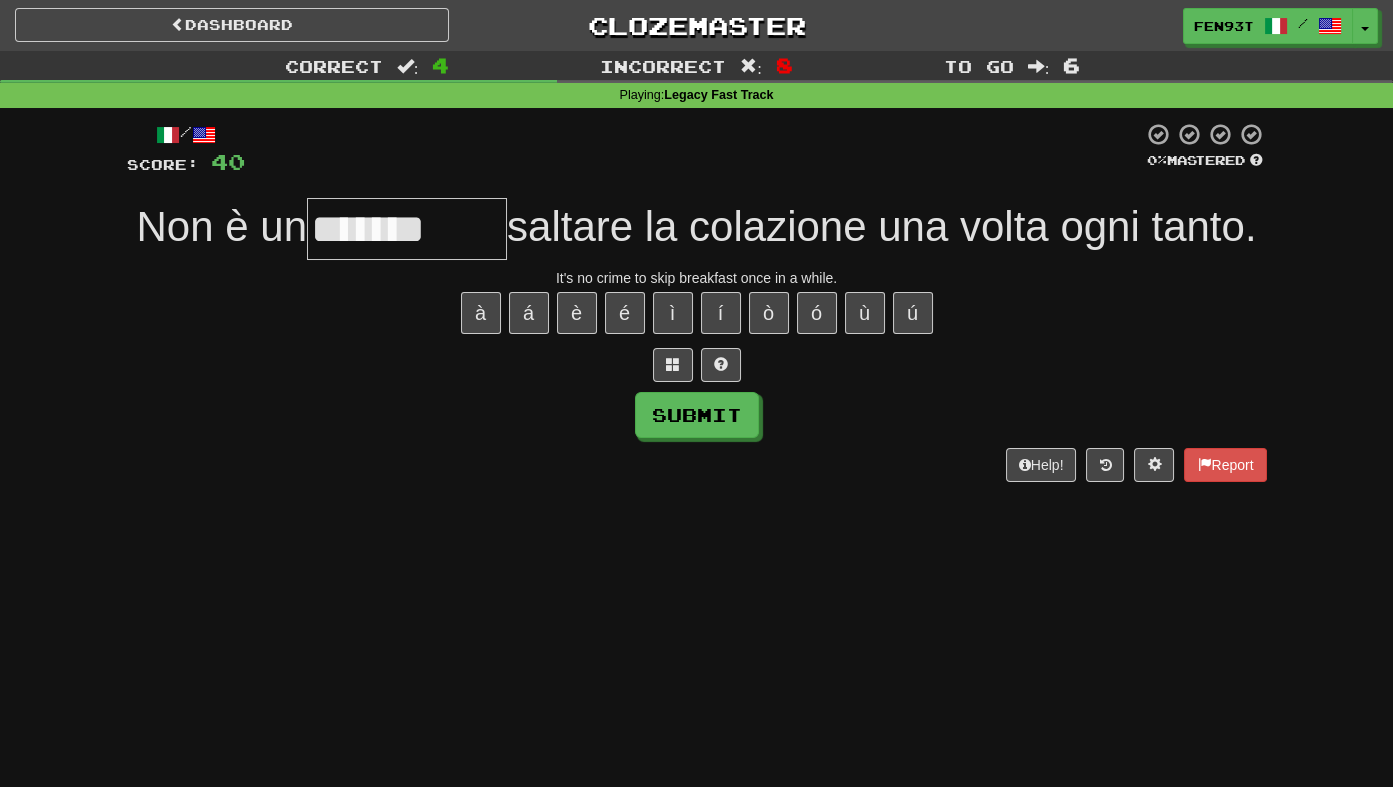 type on "*******" 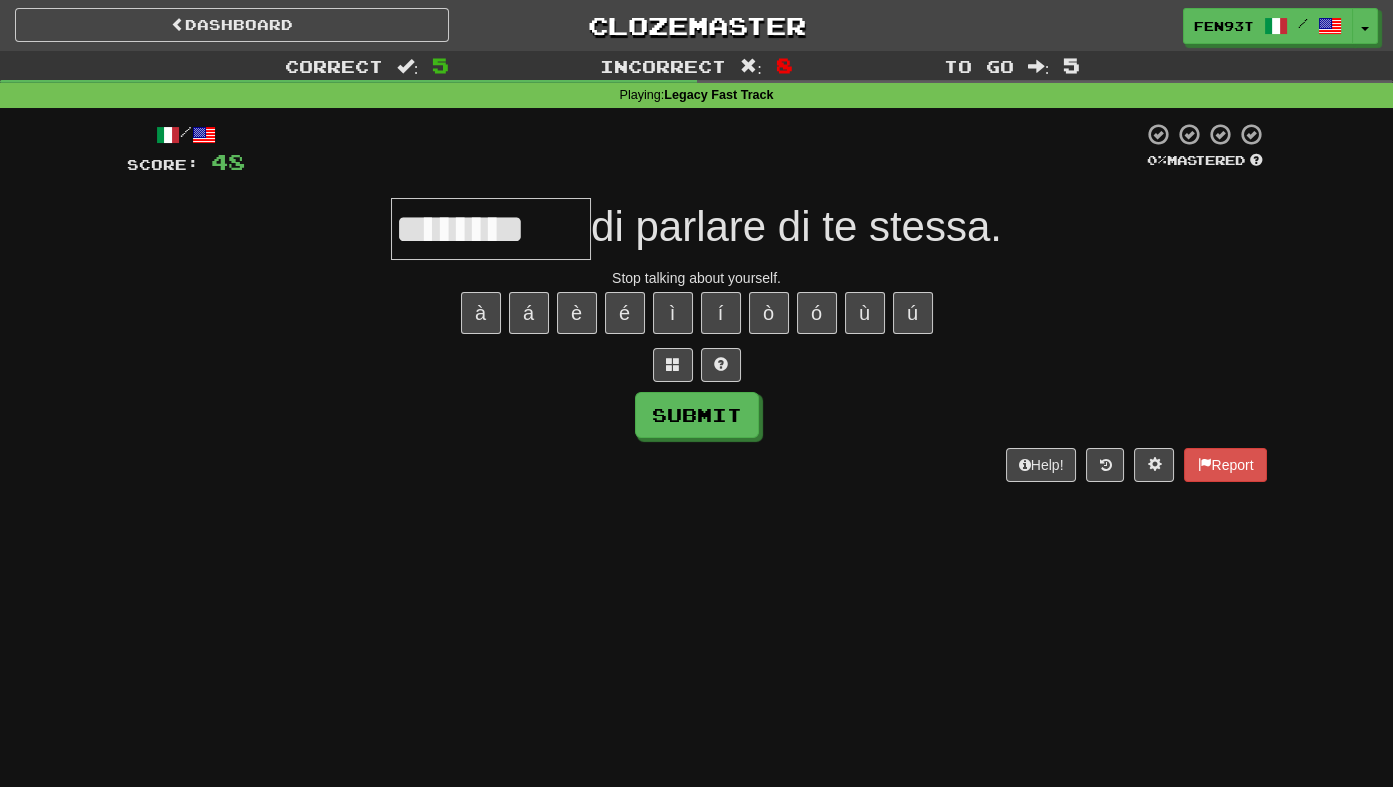 type on "********" 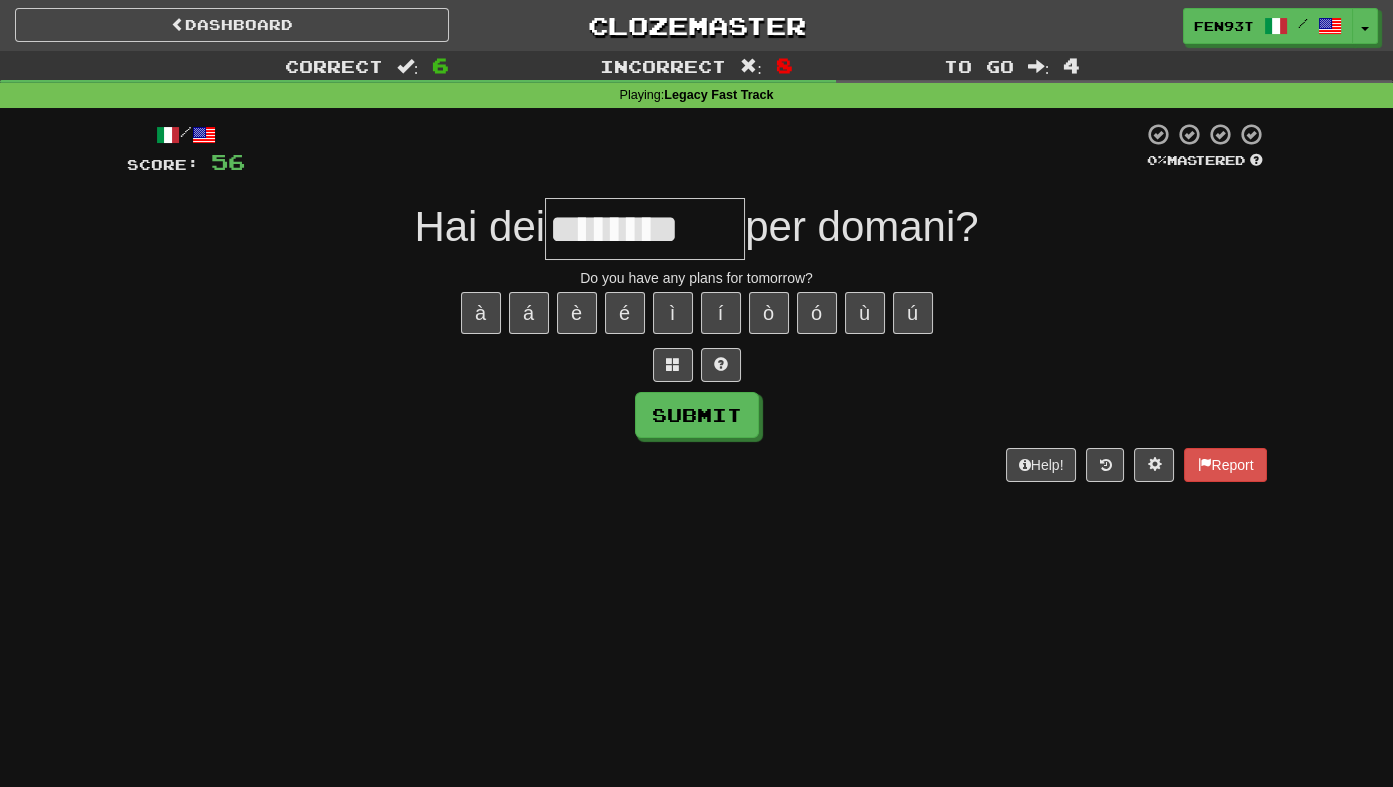 type on "********" 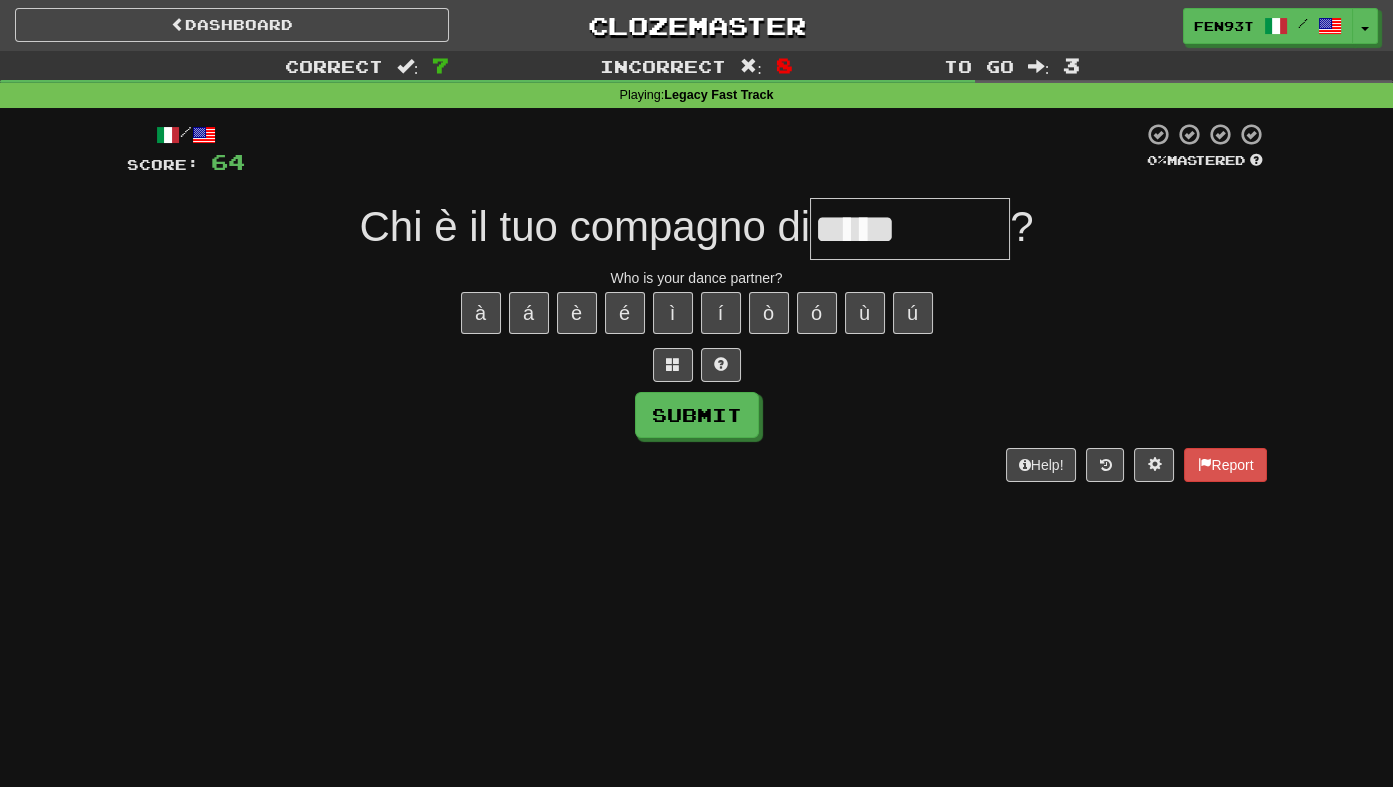 type on "*****" 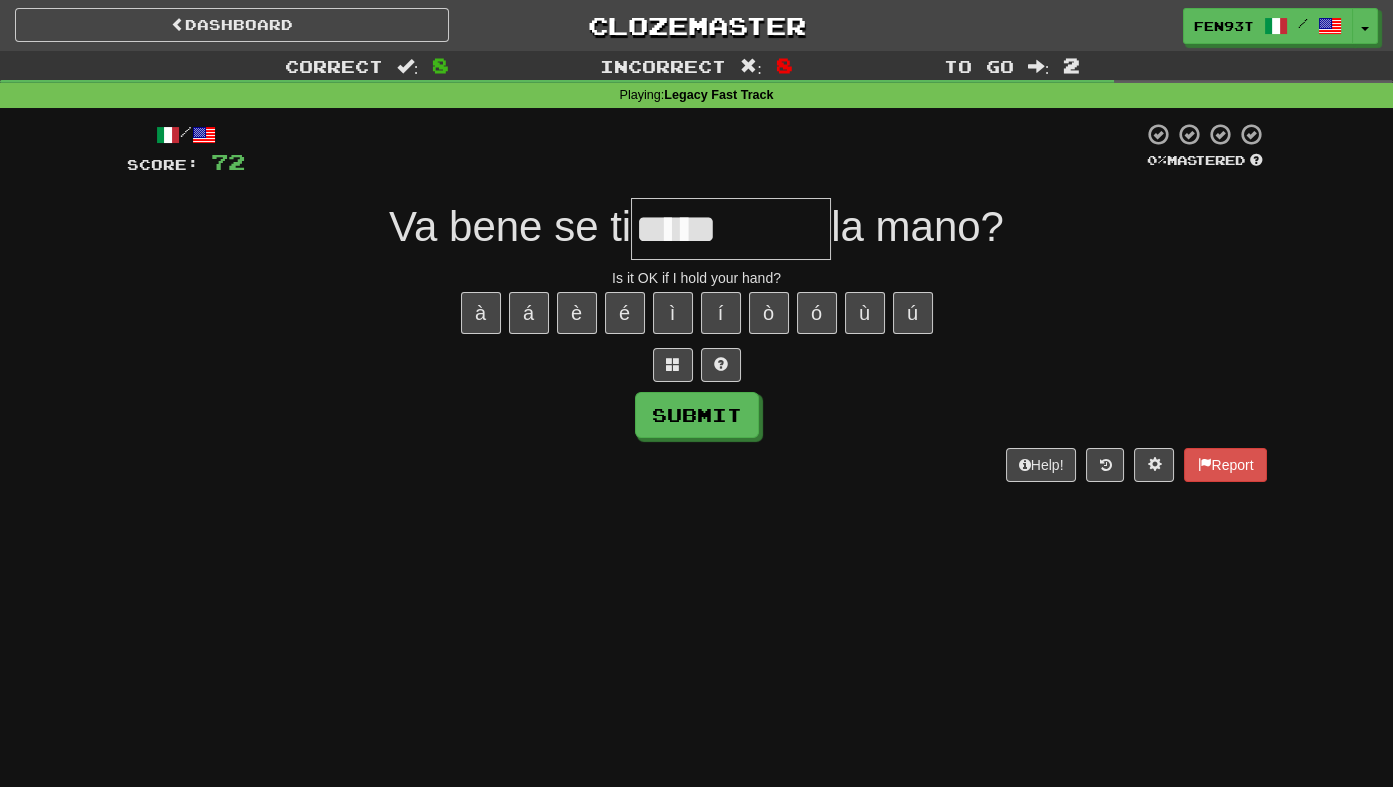 type on "*****" 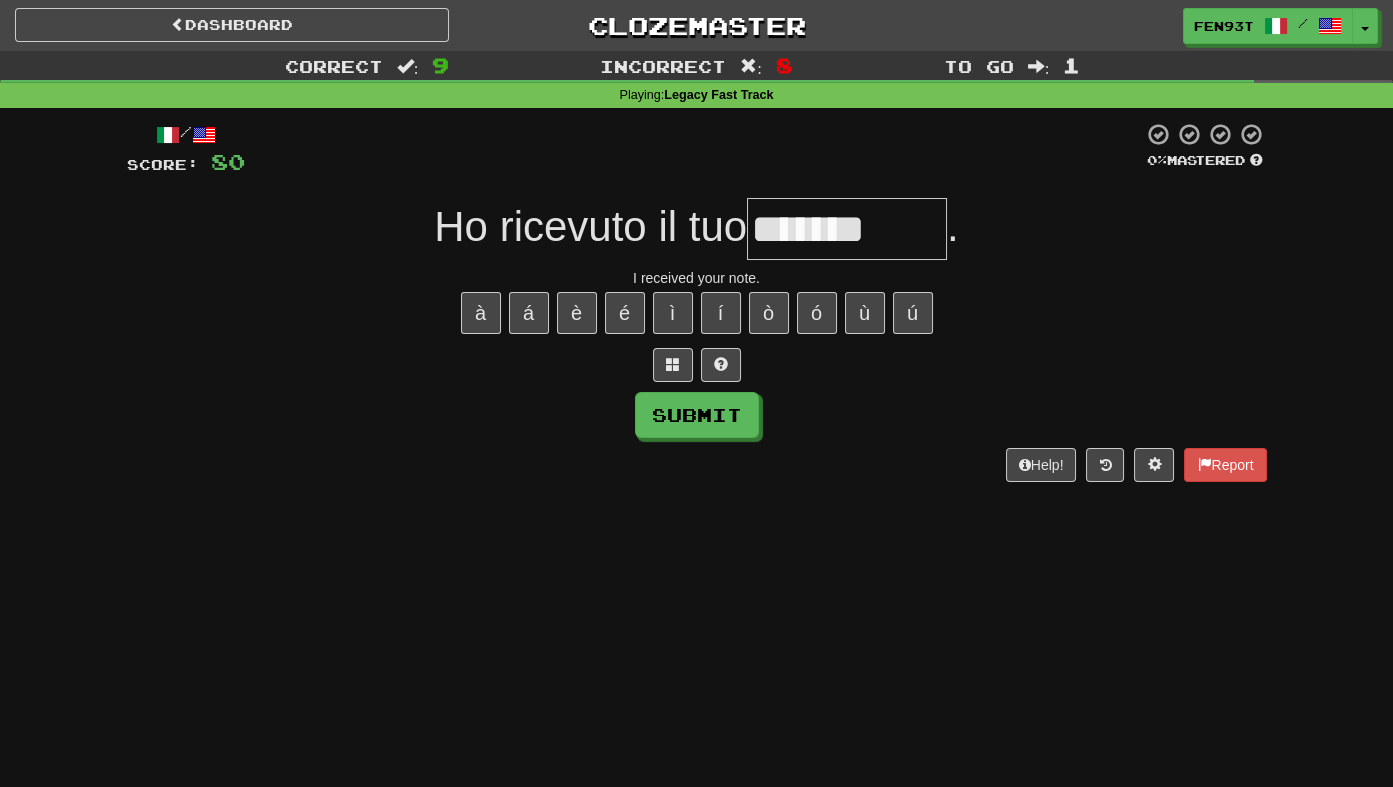 type on "*******" 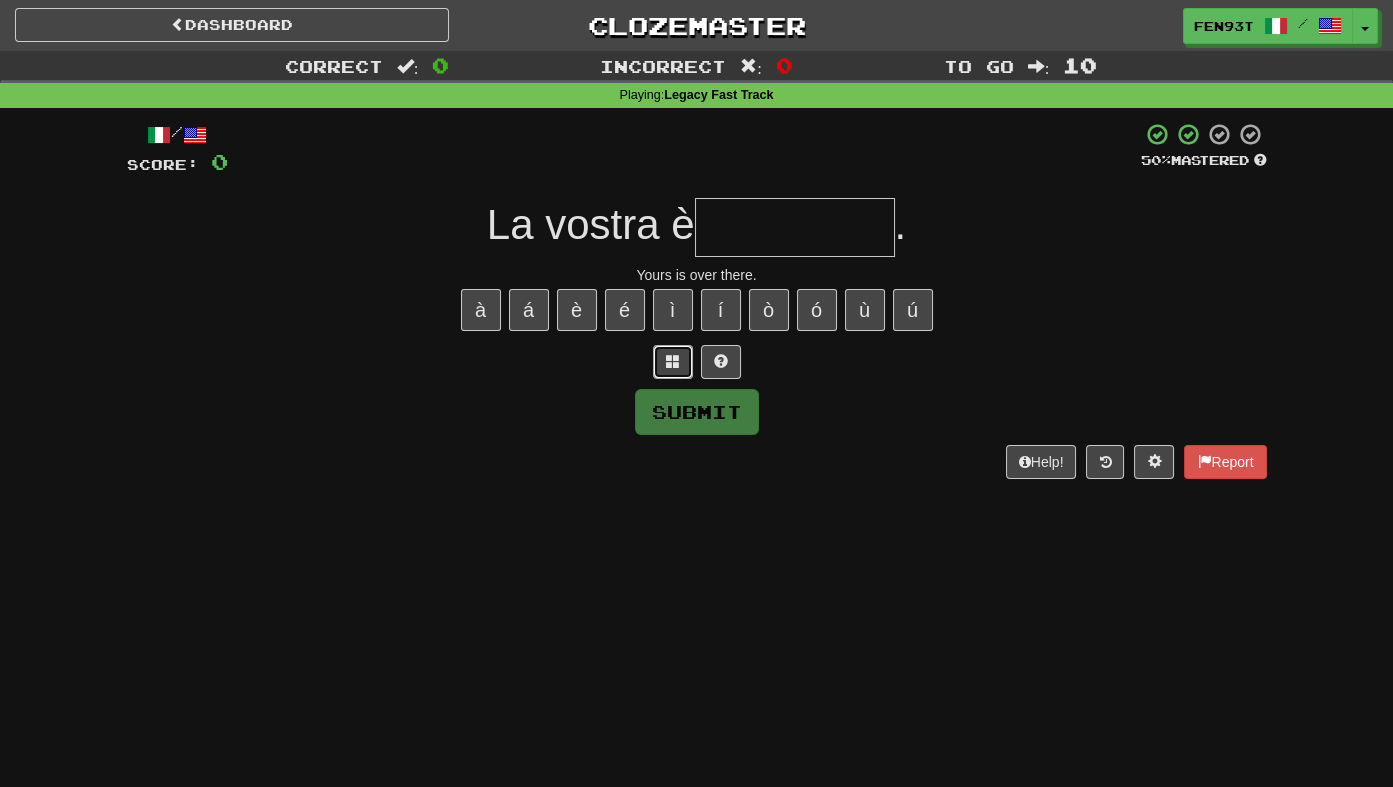 click at bounding box center (673, 362) 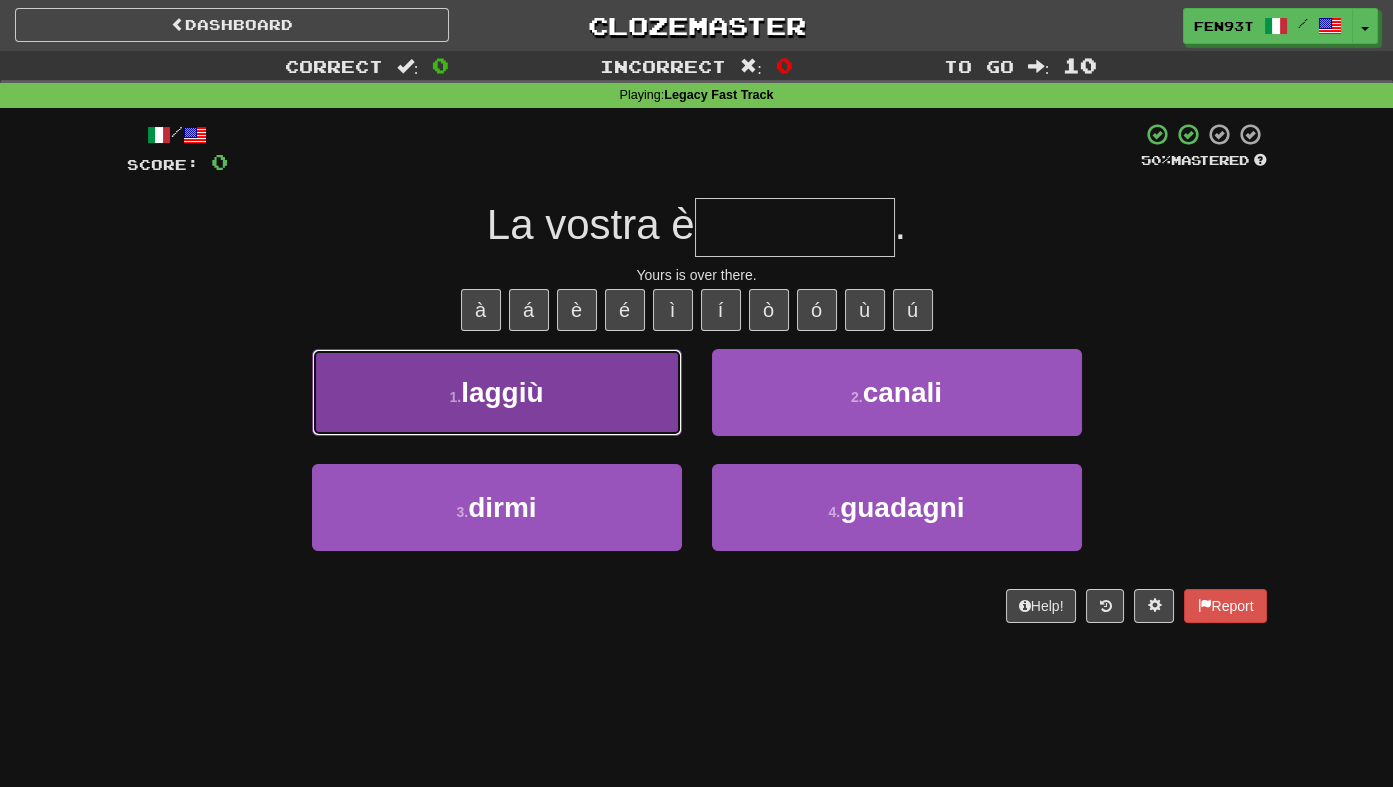 click on "laggiù" at bounding box center [502, 392] 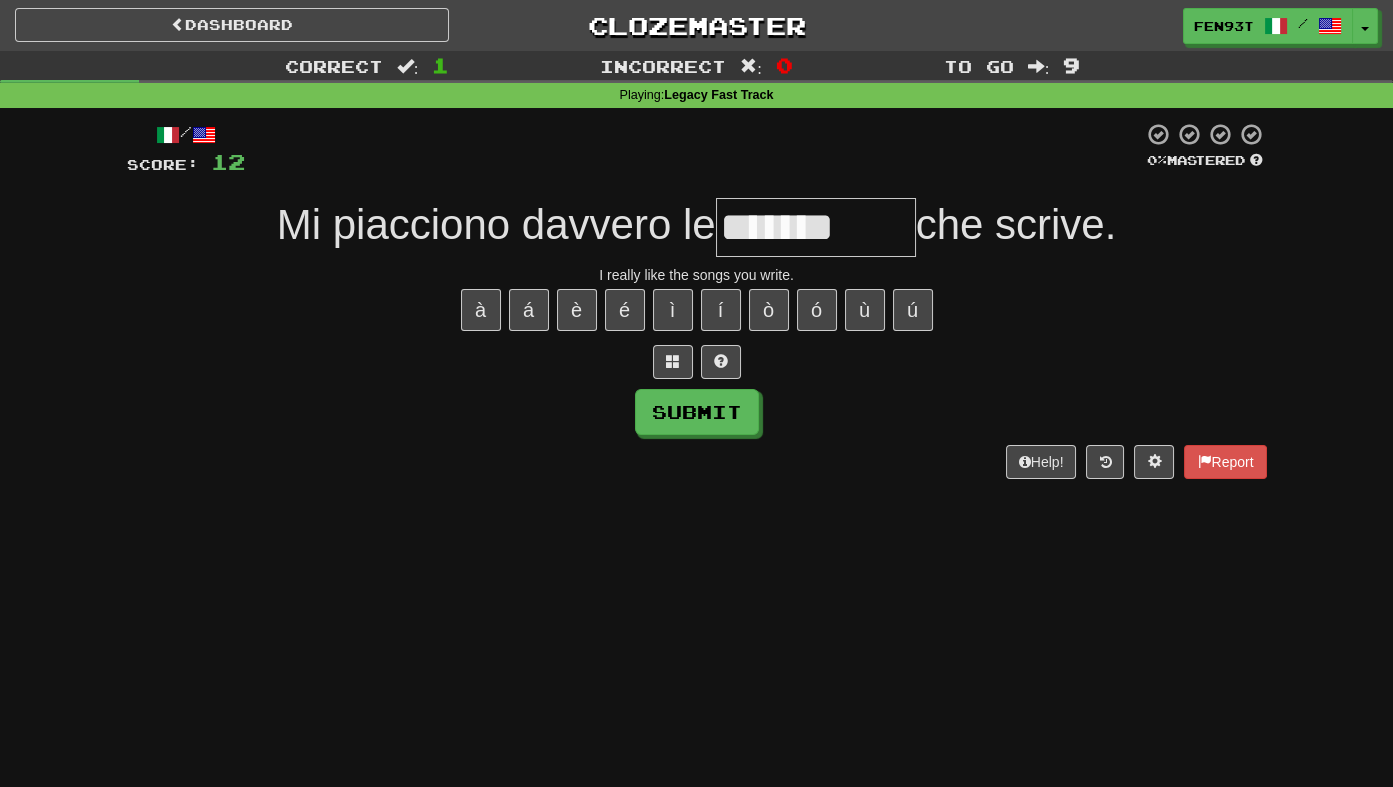 type on "*******" 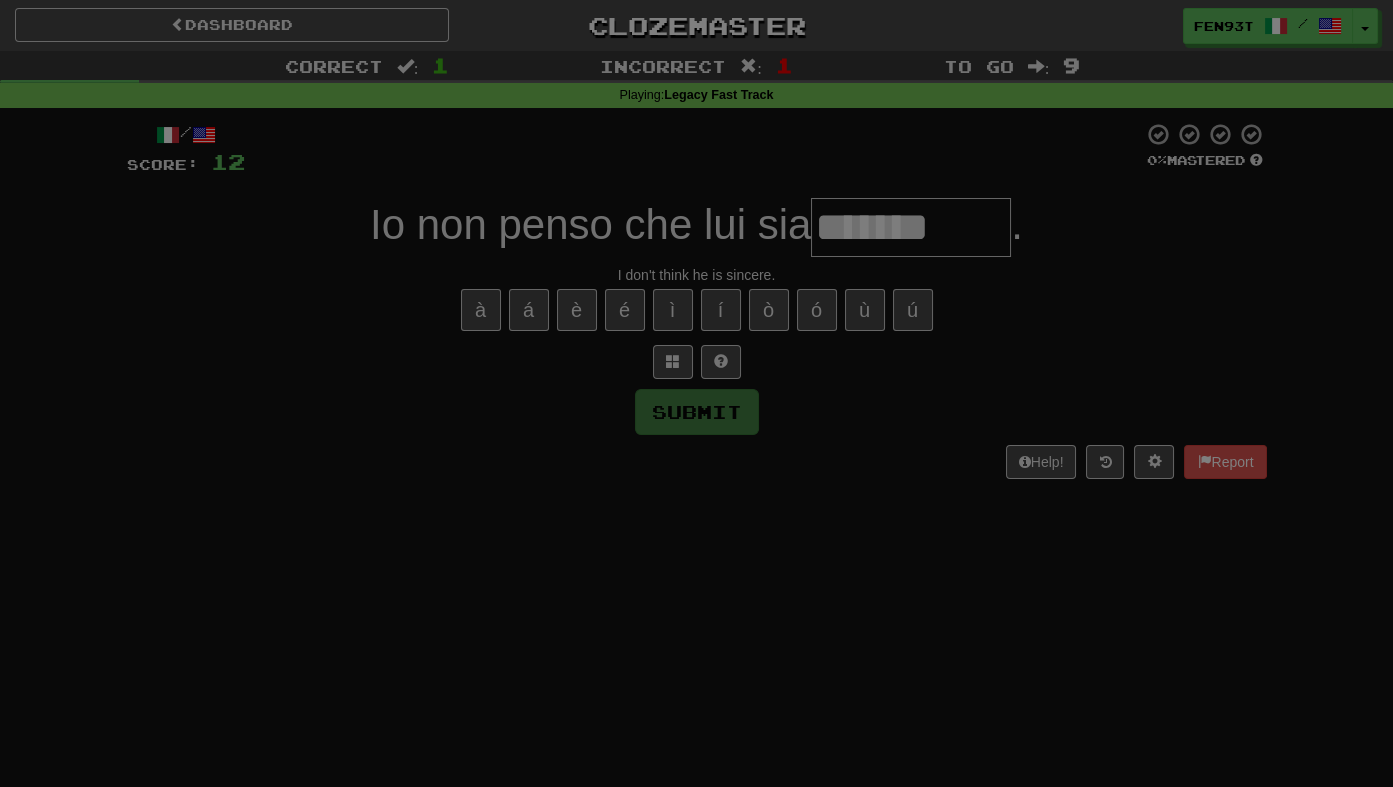 type 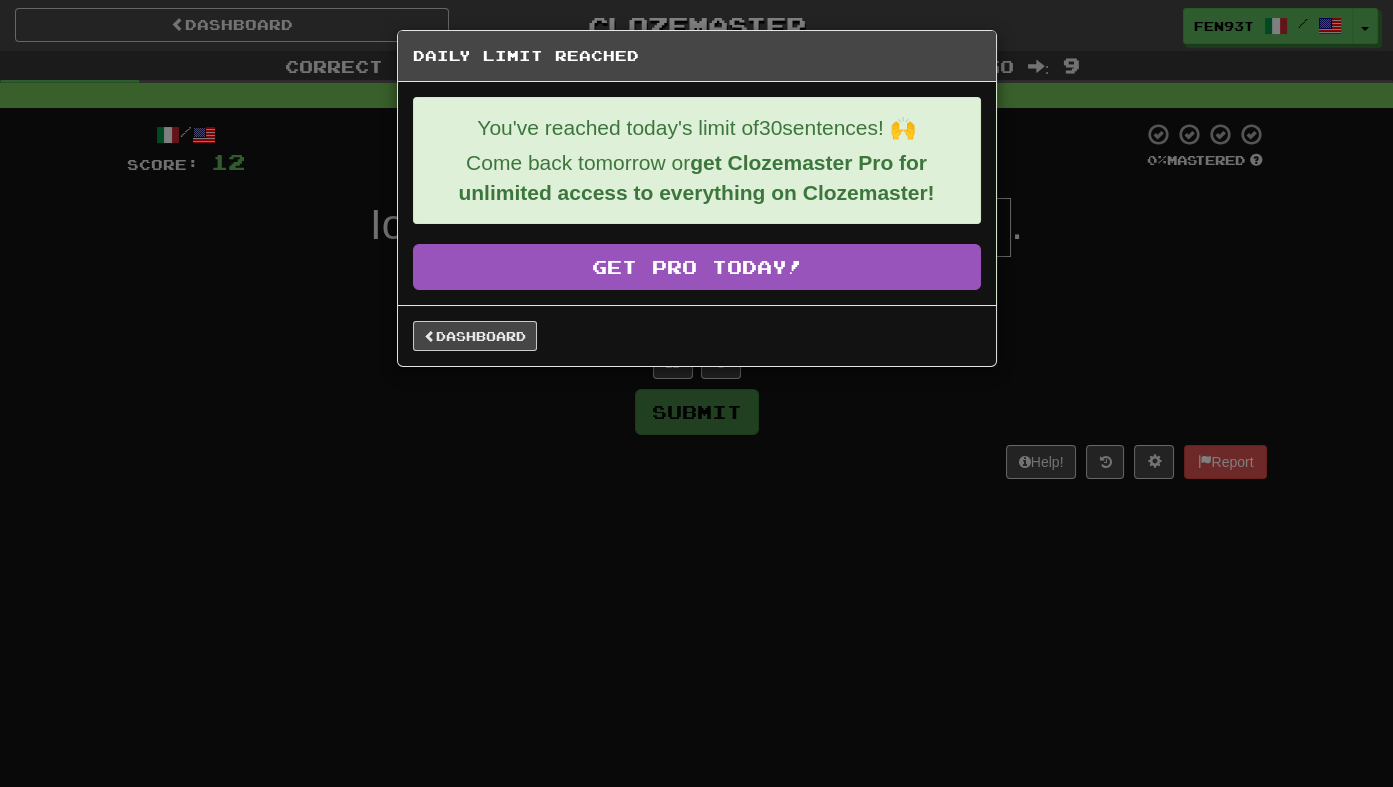 click on "Daily Limit Reached You've reached today's limit of  30  sentences! 🙌  Come back tomorrow or  get Clozemaster Pro for unlimited access to everything on Clozemaster! Get Pro Today! Dashboard" at bounding box center [696, 393] 